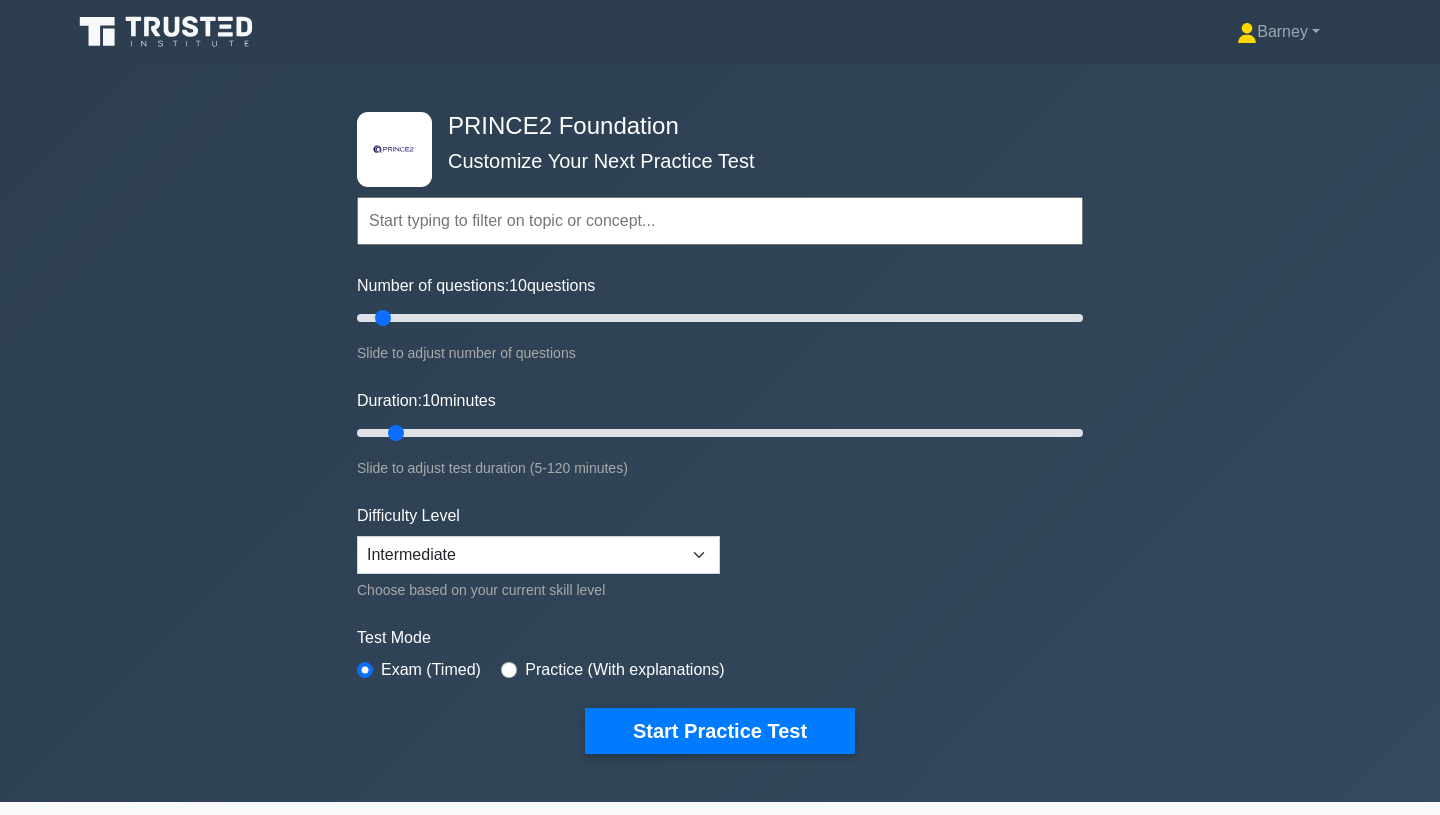 scroll, scrollTop: 0, scrollLeft: 0, axis: both 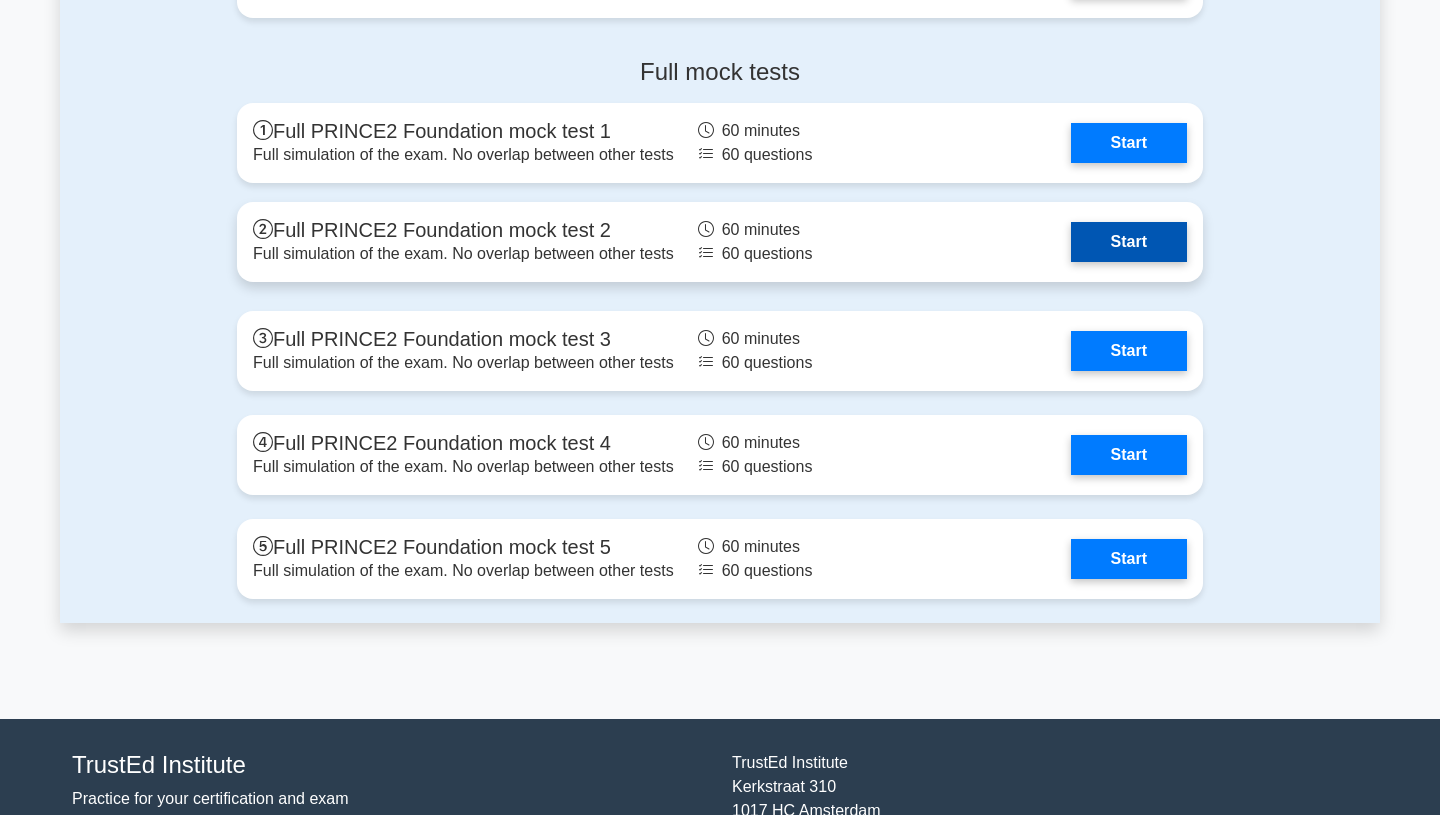 click on "Start" at bounding box center [1129, 242] 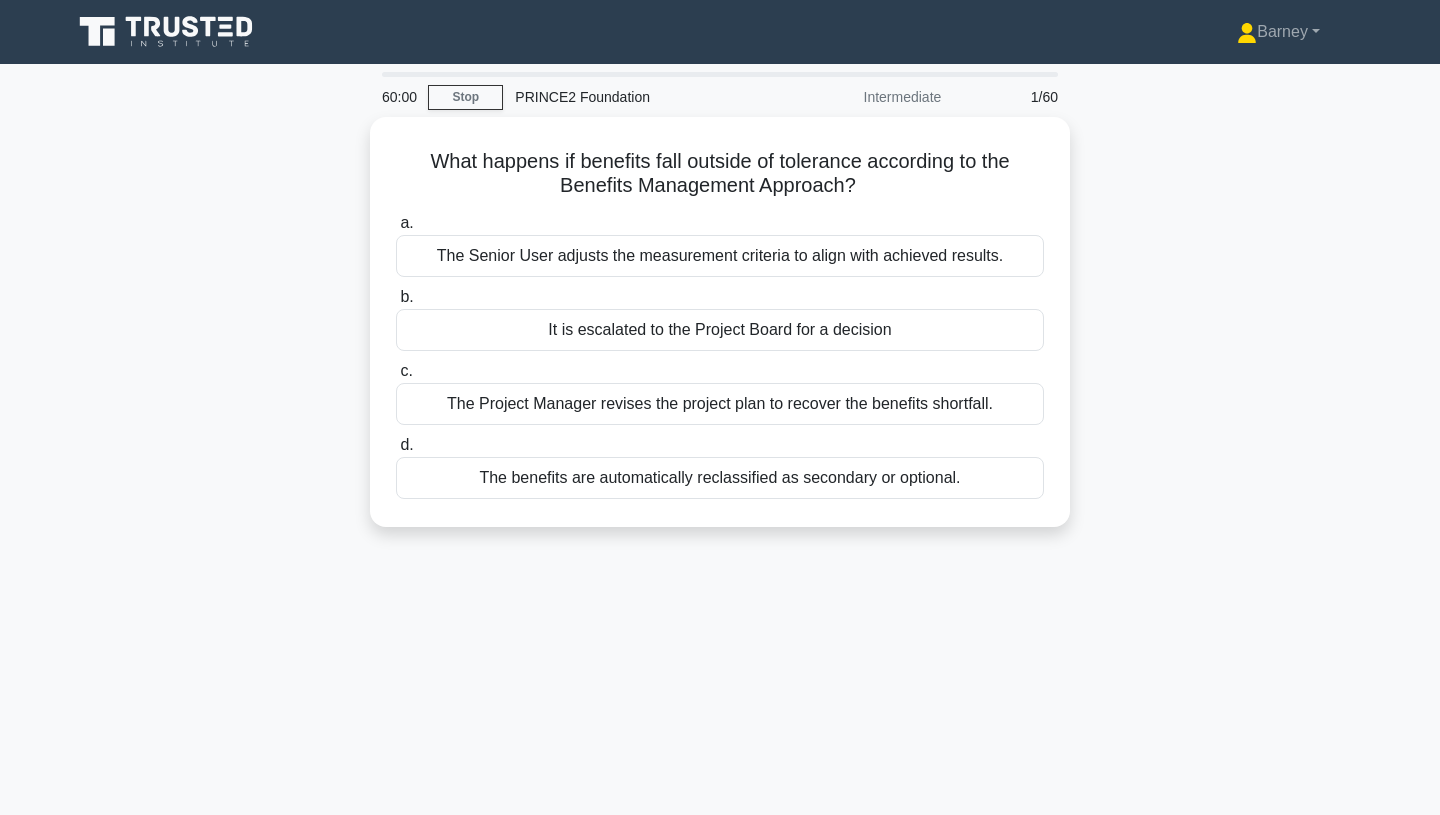 scroll, scrollTop: 0, scrollLeft: 0, axis: both 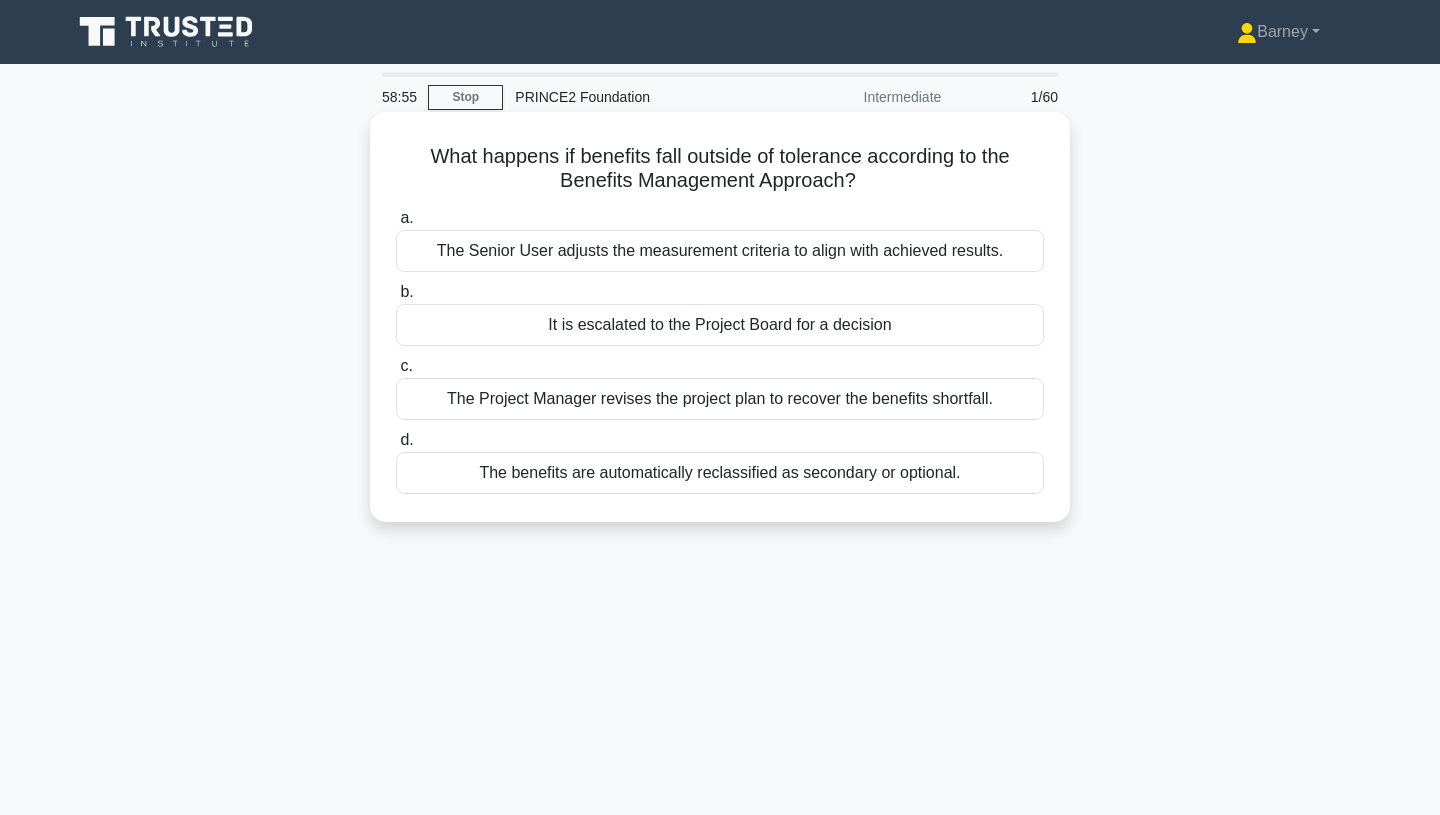 click on "It is escalated to the Project Board for a decision" at bounding box center [720, 325] 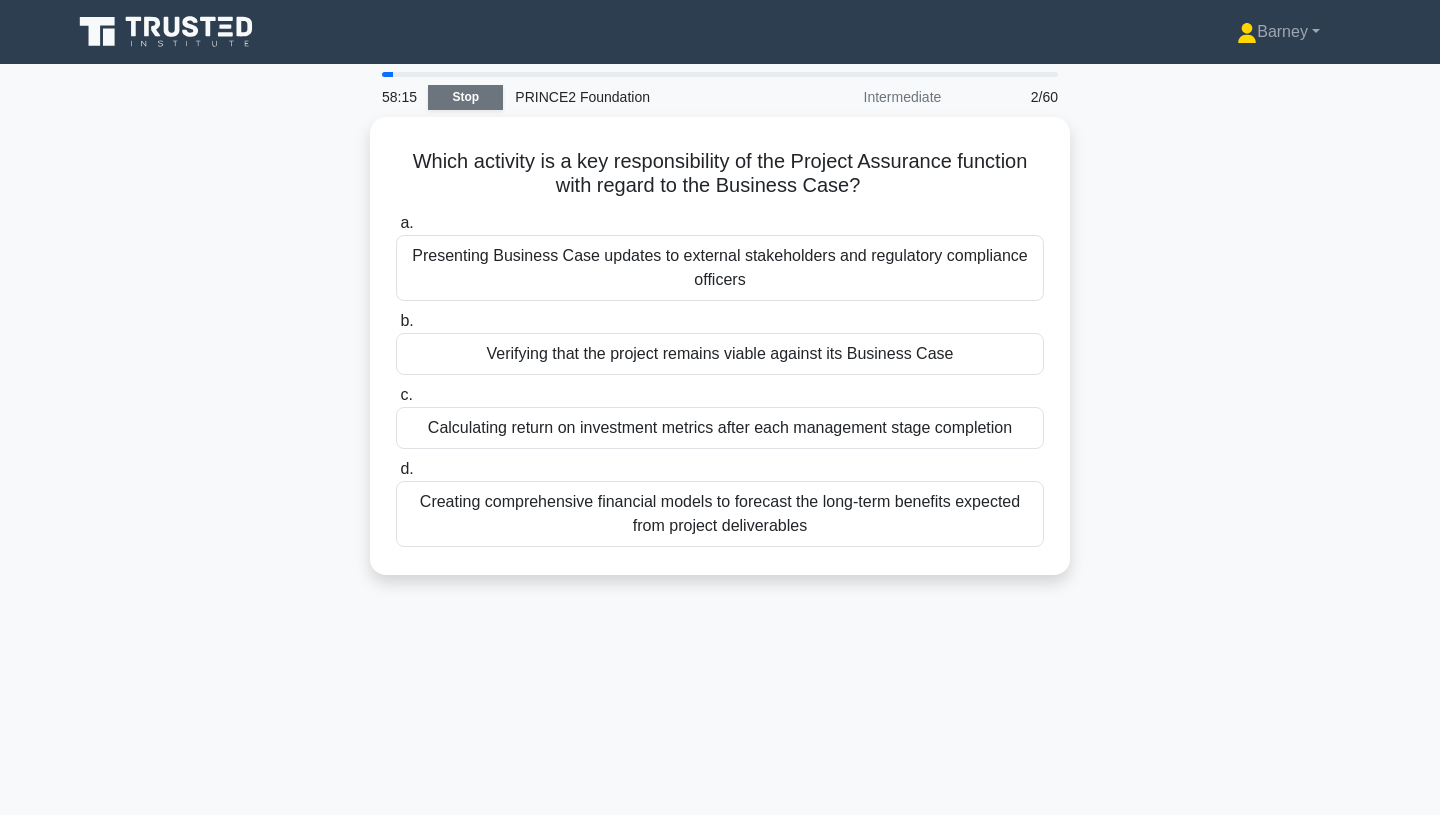 click on "Stop" at bounding box center [465, 97] 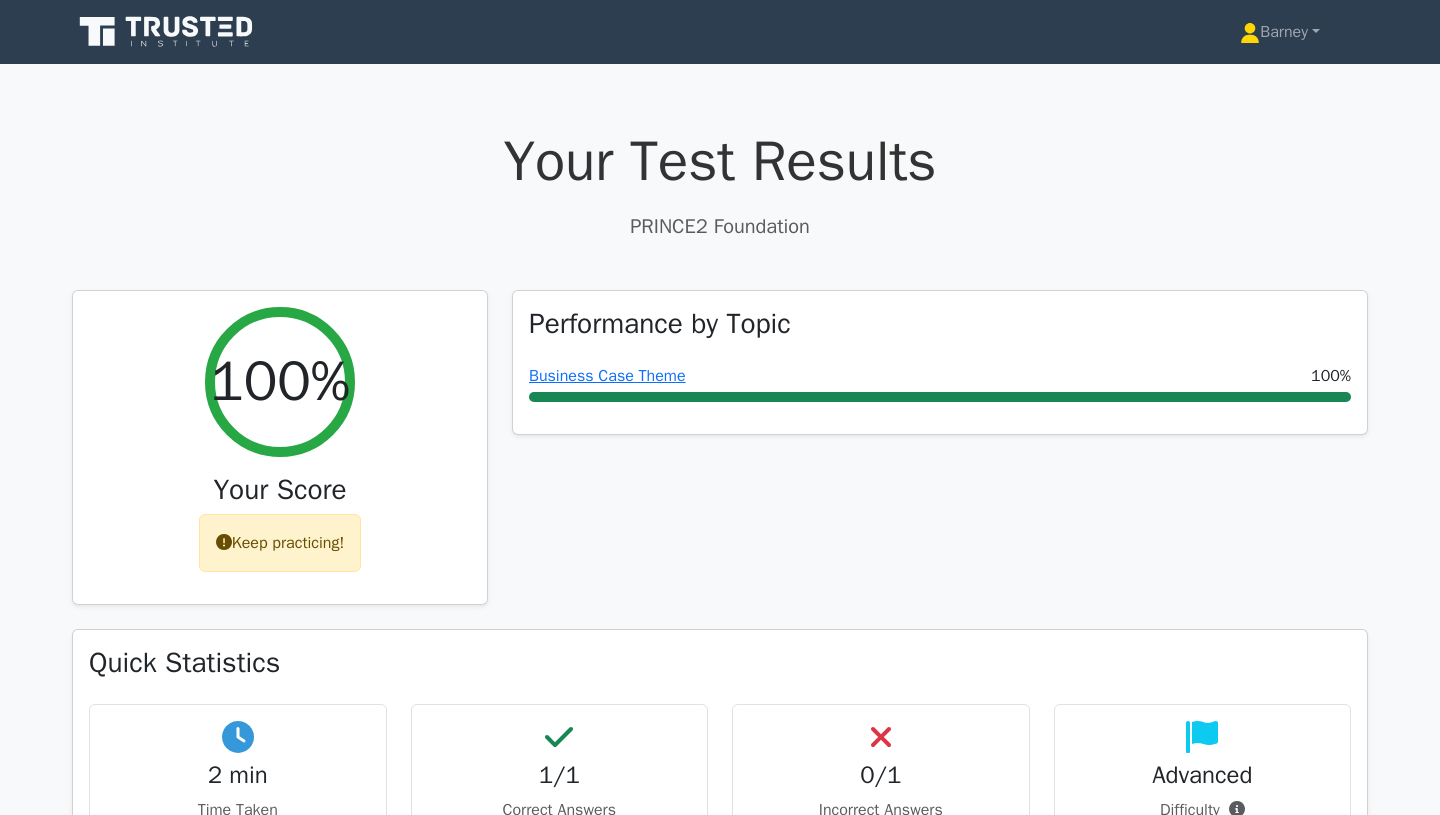 scroll, scrollTop: 0, scrollLeft: 0, axis: both 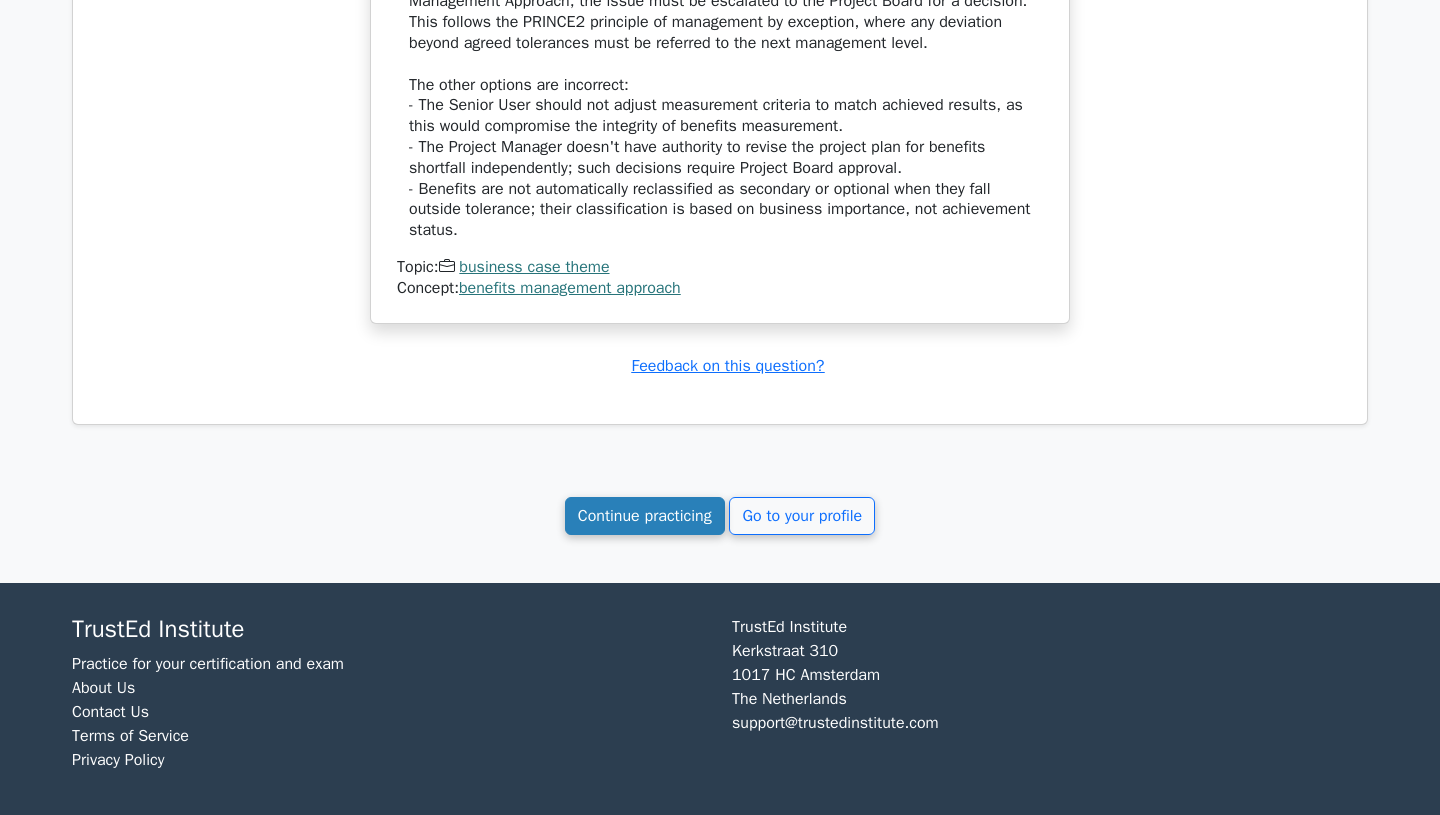 click on "Continue practicing" at bounding box center [645, 516] 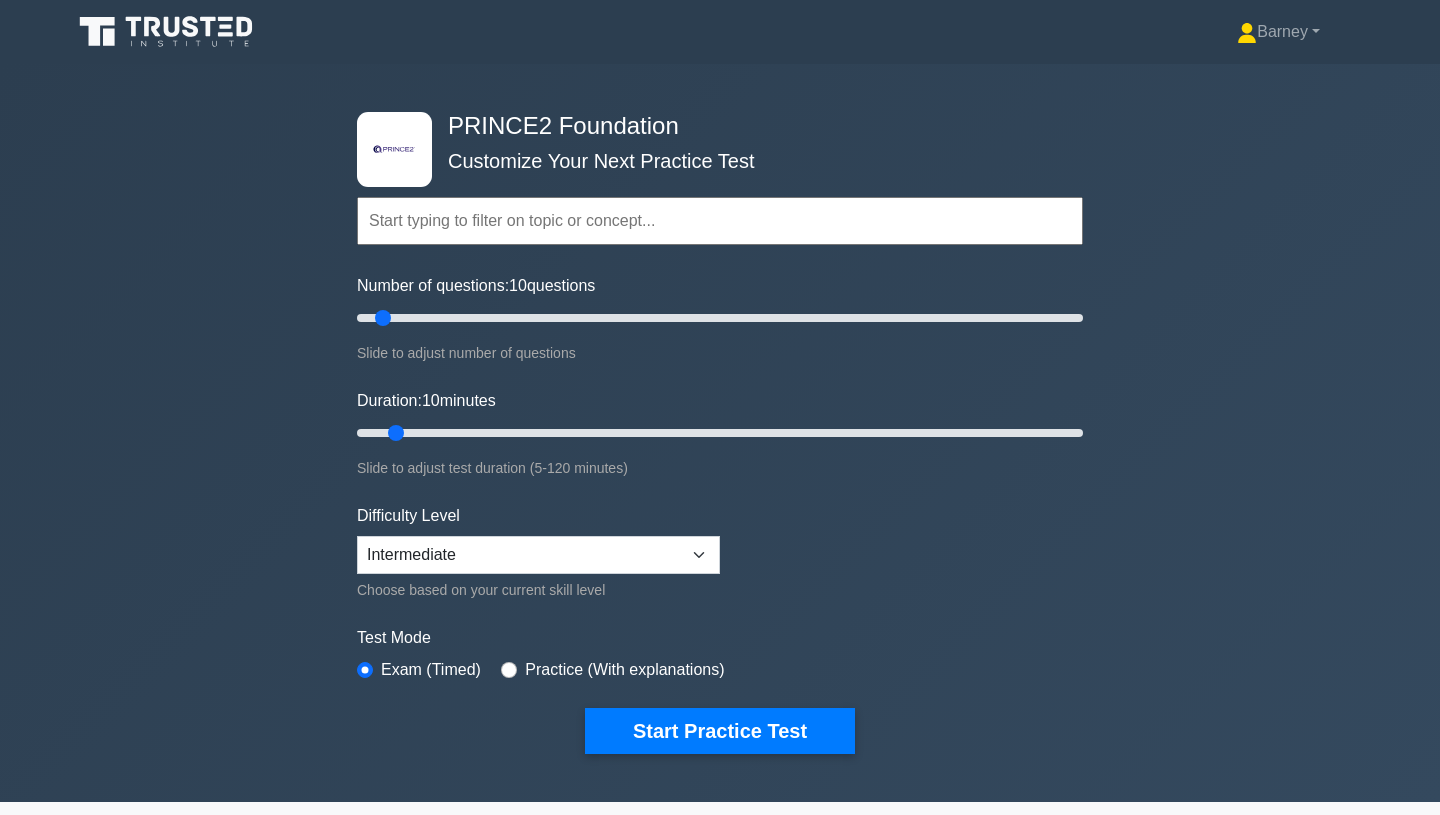 scroll, scrollTop: 0, scrollLeft: 0, axis: both 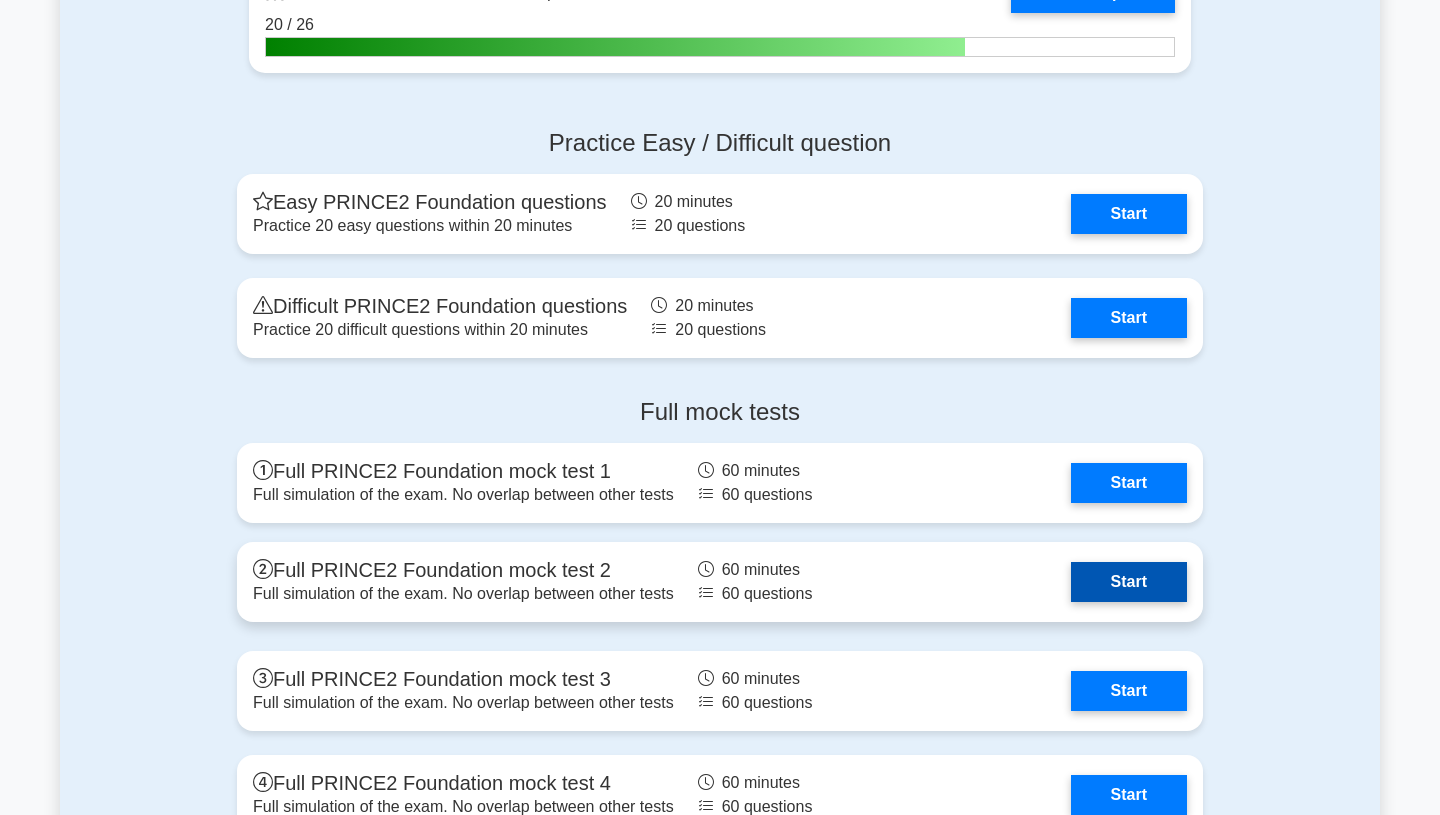 click on "Start" at bounding box center [1129, 582] 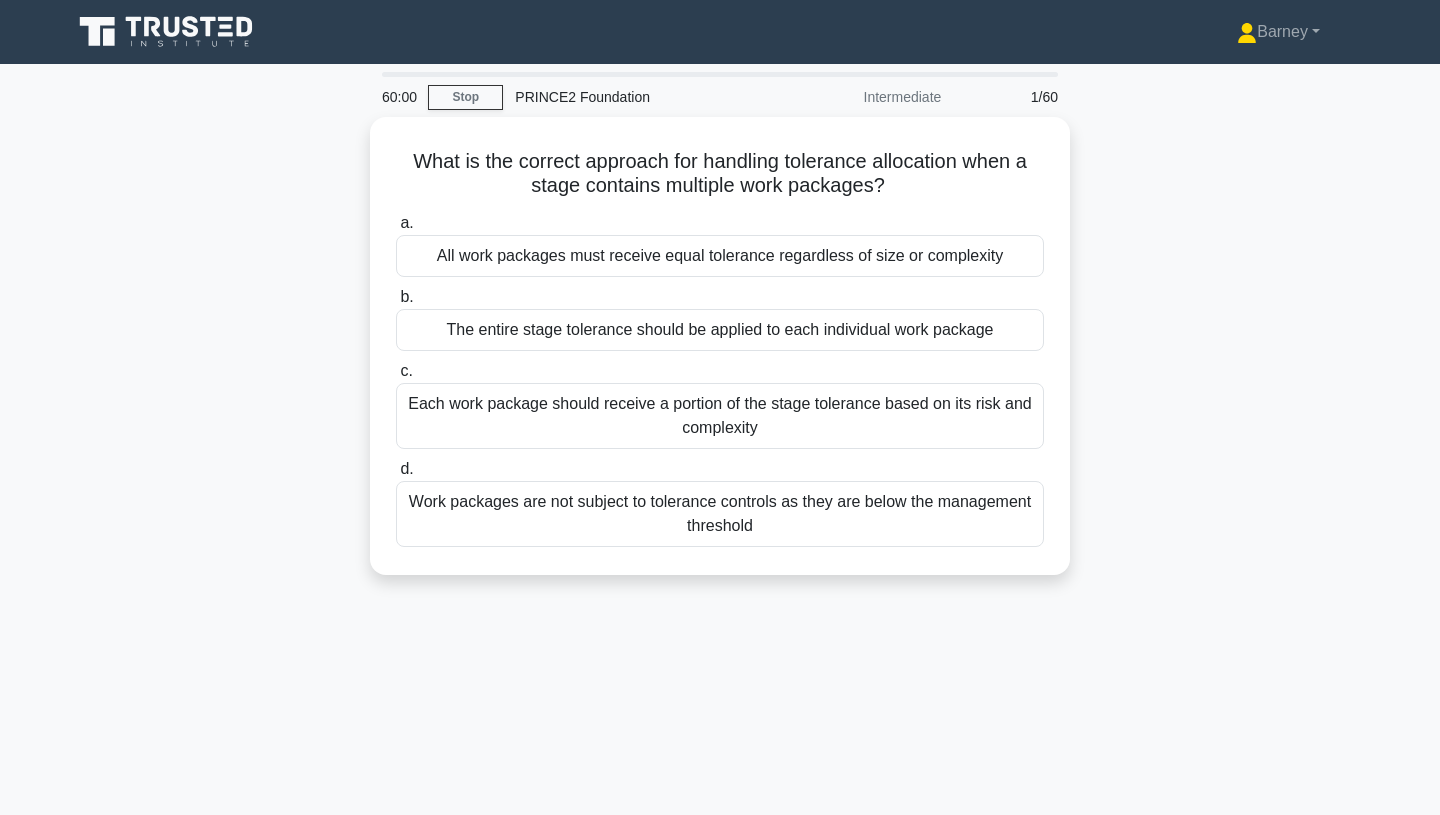 scroll, scrollTop: 0, scrollLeft: 0, axis: both 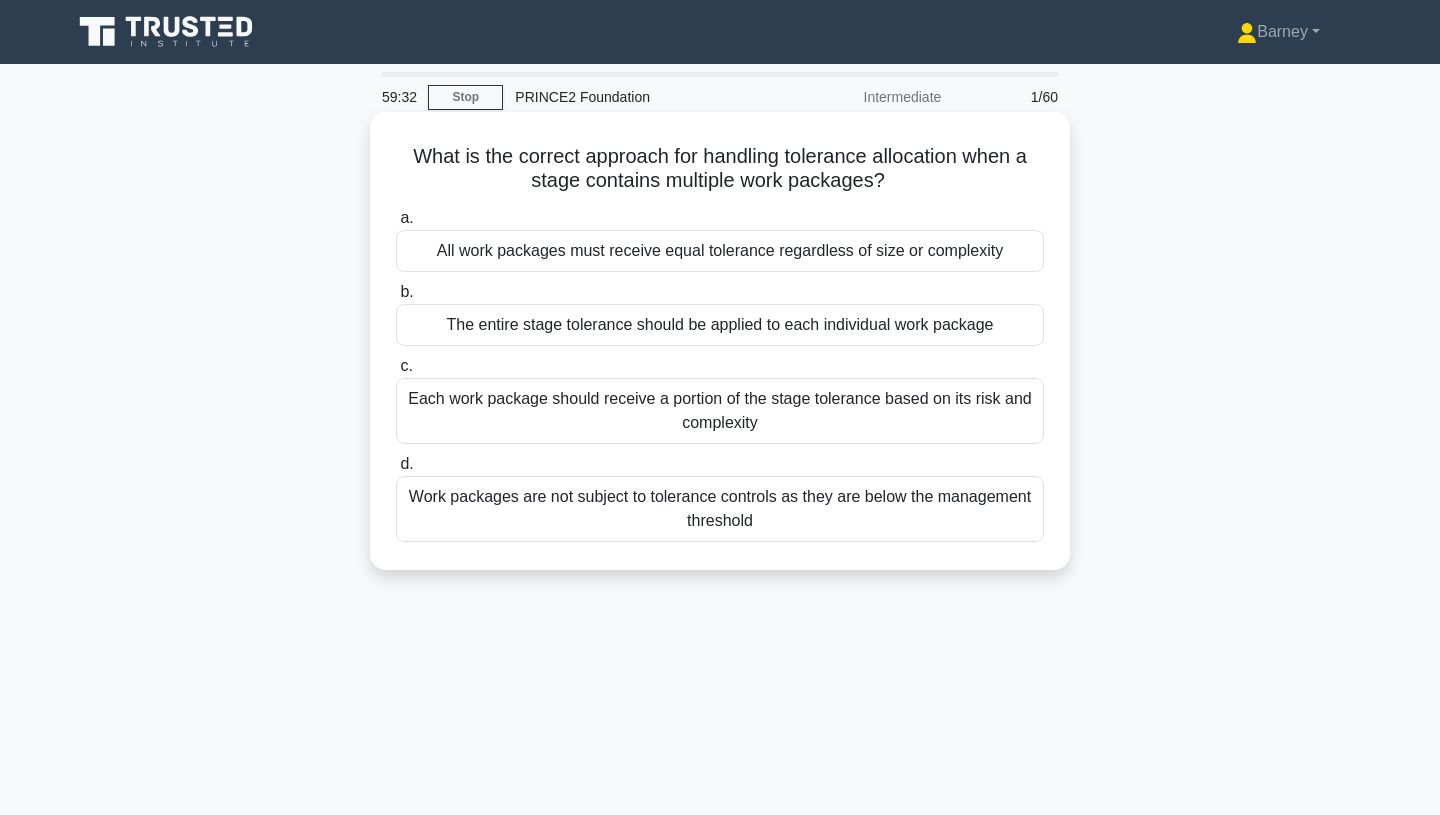 click on "Each work package should receive a portion of the stage tolerance based on its risk and complexity" at bounding box center (720, 411) 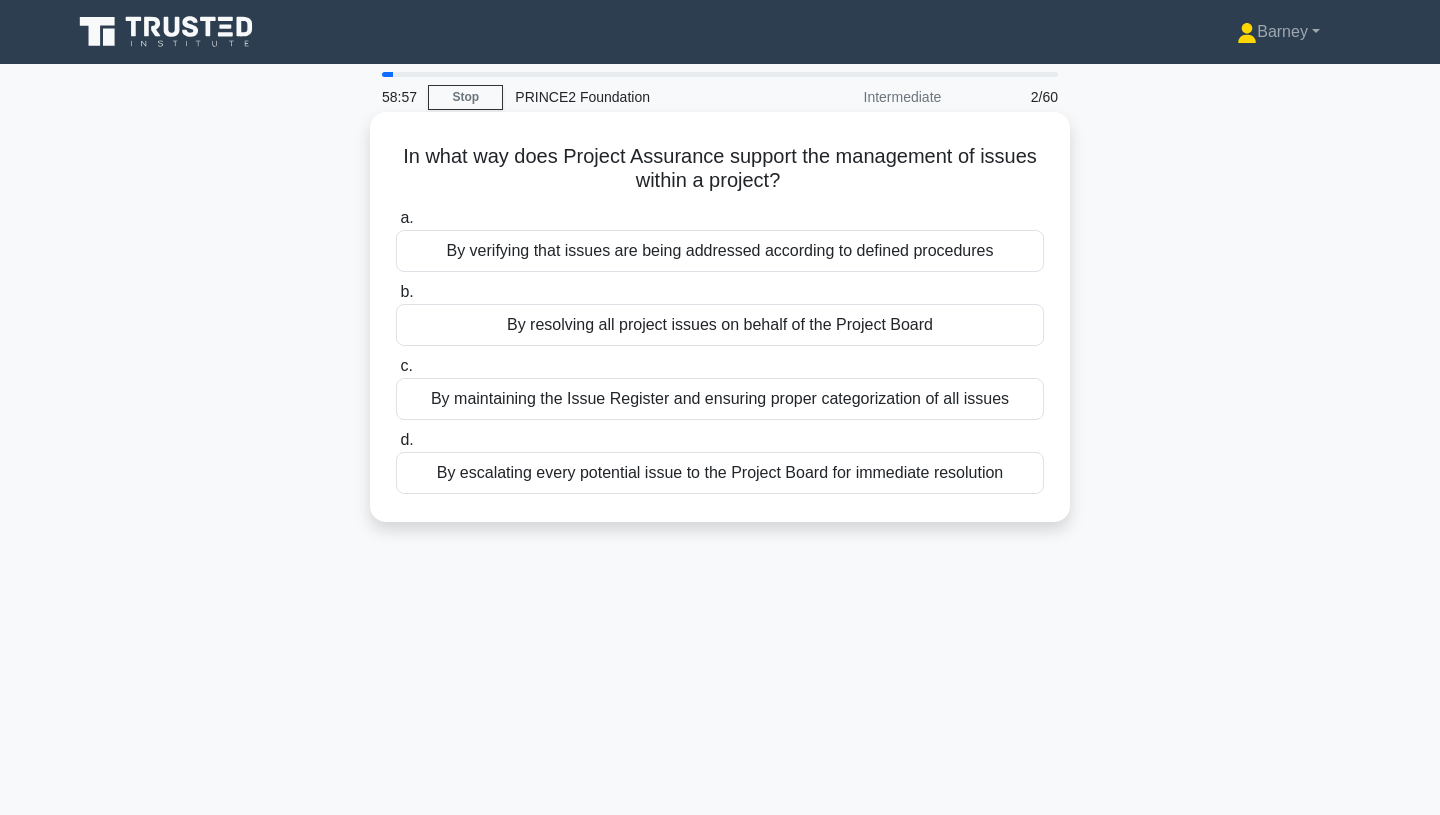 click on "By verifying that issues are being addressed according to defined procedures" at bounding box center (720, 251) 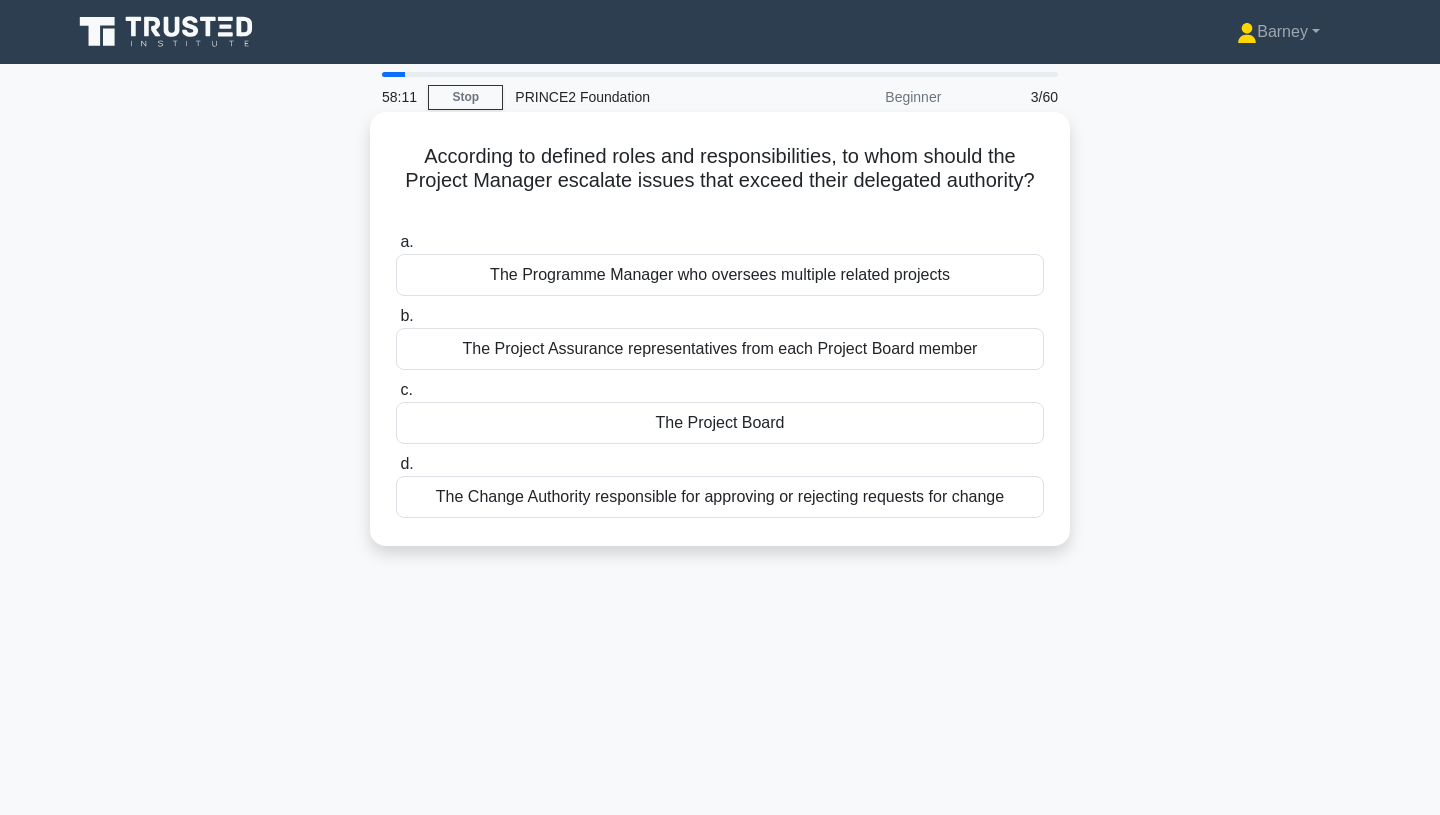 click on "The Project Board" at bounding box center (720, 423) 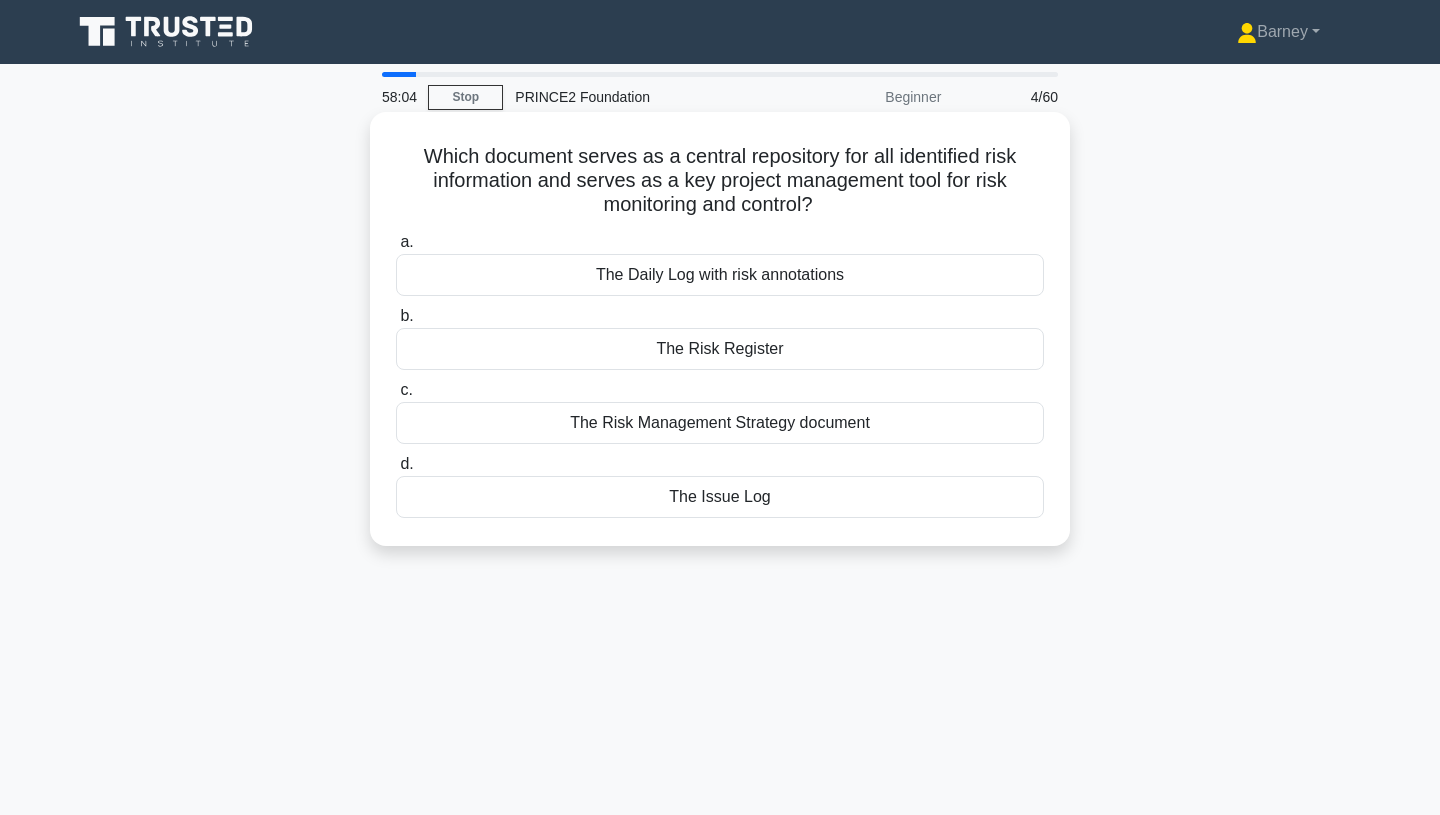 scroll, scrollTop: 11, scrollLeft: 0, axis: vertical 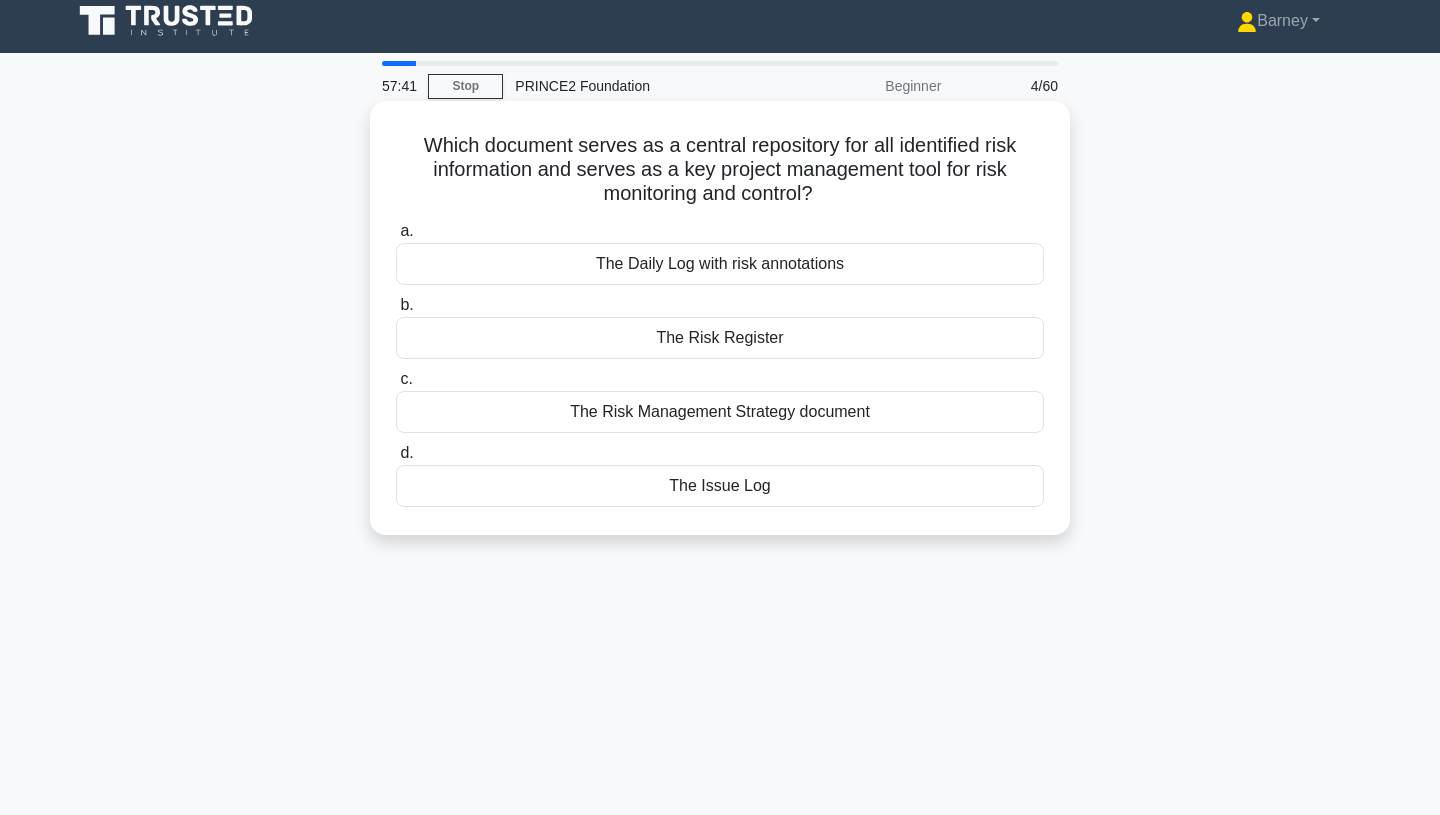 click on "The Risk Register" at bounding box center (720, 338) 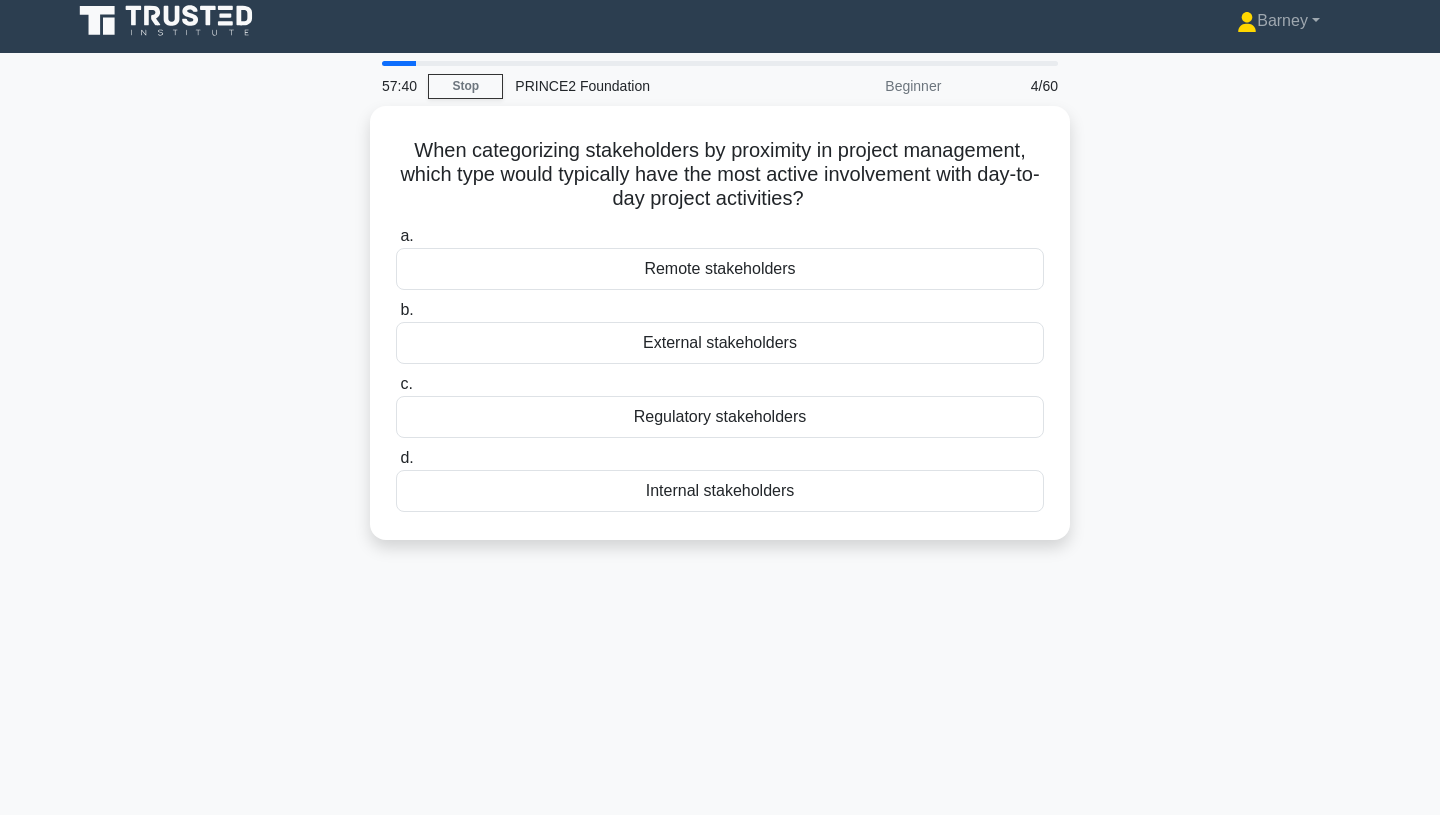 scroll, scrollTop: 0, scrollLeft: 0, axis: both 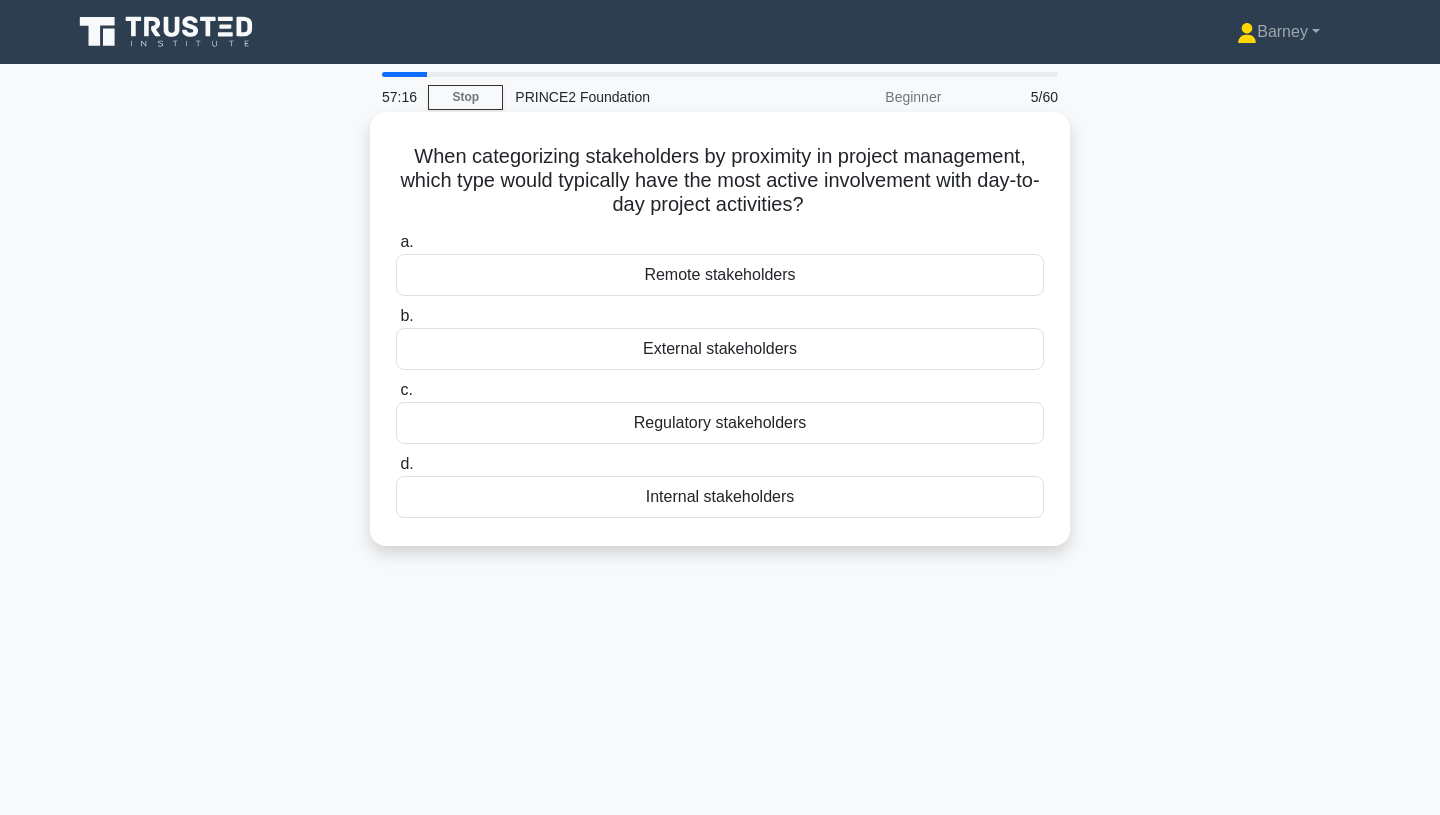 click on "Internal stakeholders" at bounding box center (720, 497) 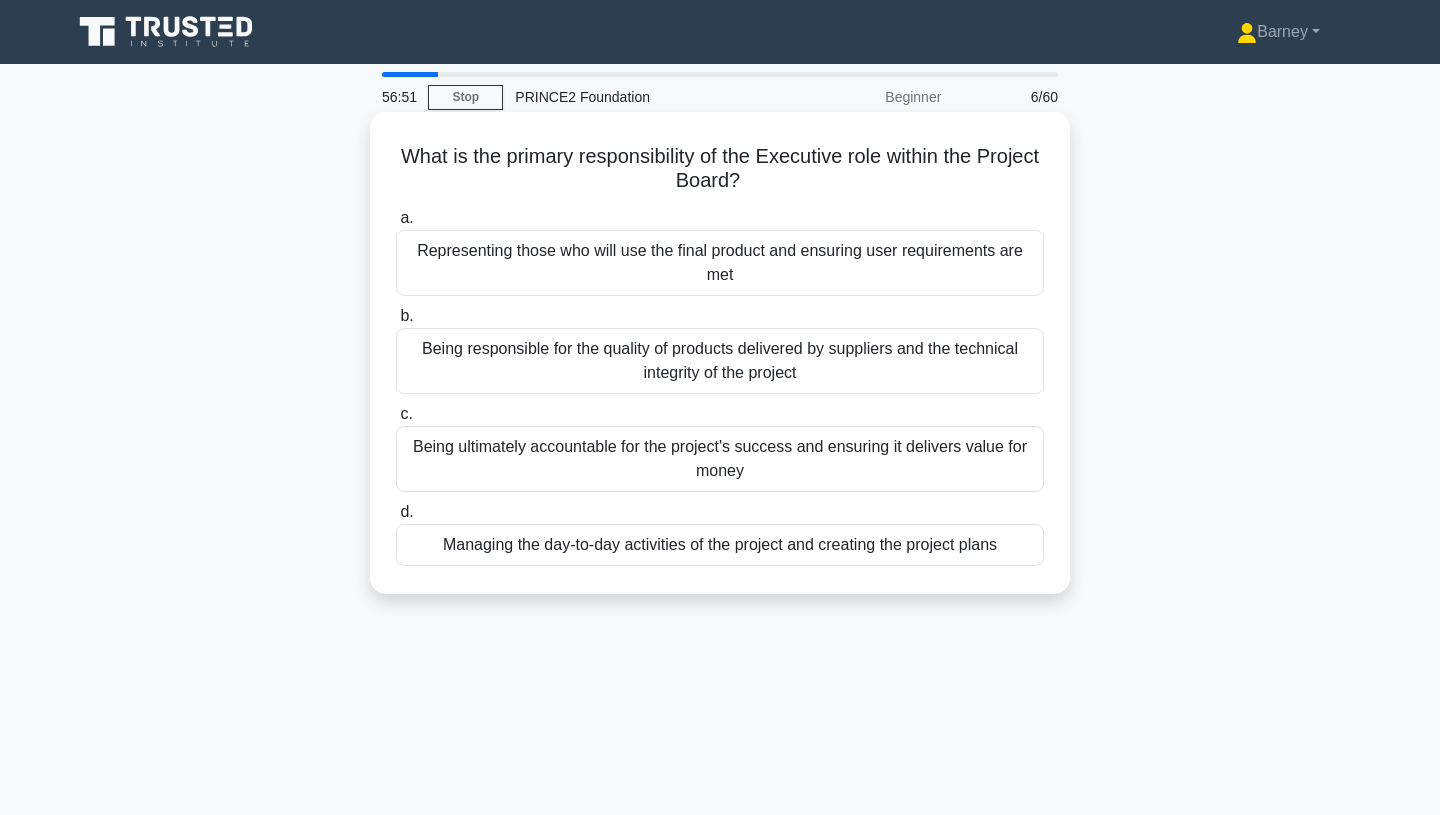 click on "Being ultimately accountable for the project's success and ensuring it delivers value for money" at bounding box center (720, 459) 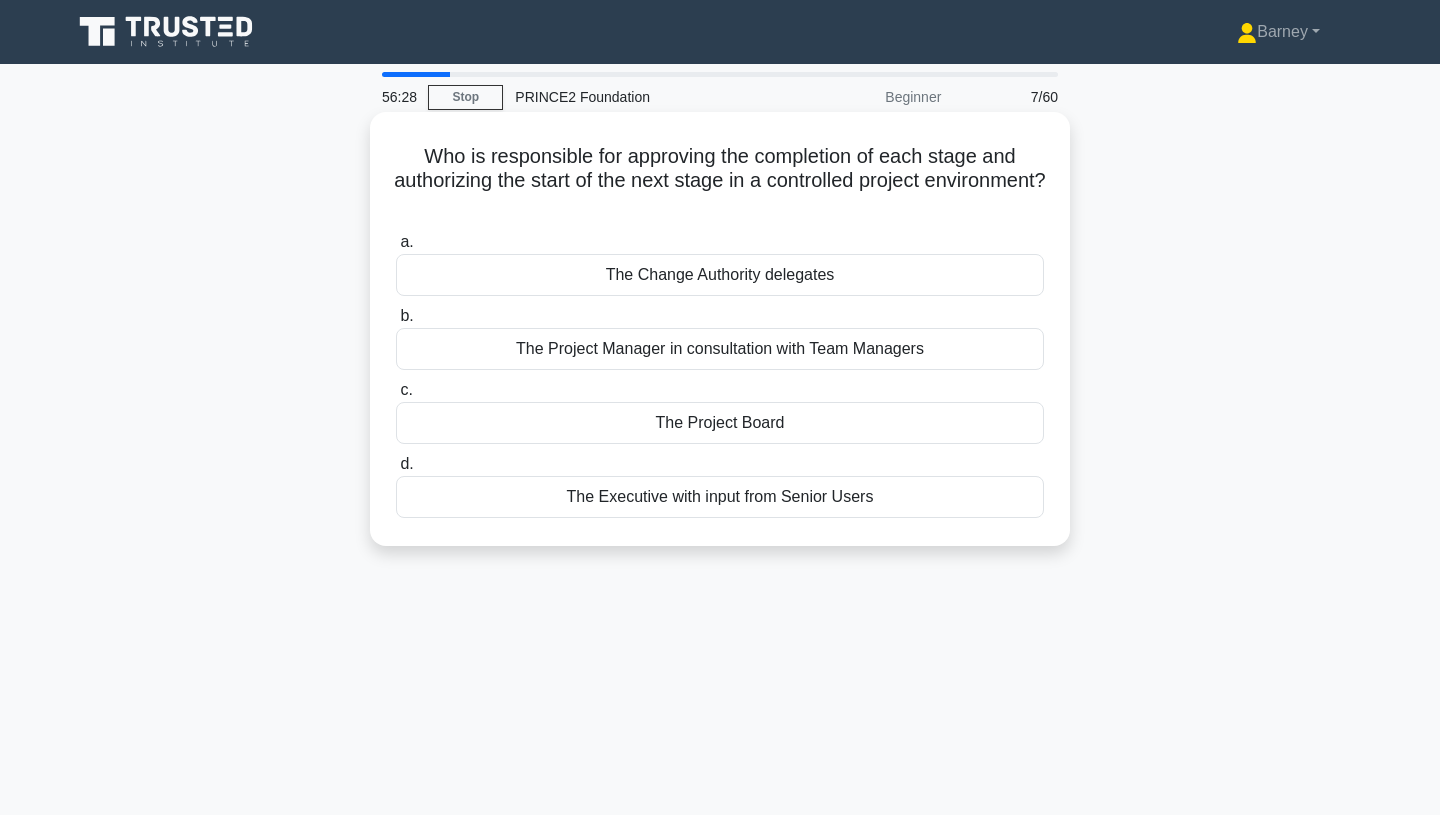 click on "The Project Manager in consultation with Team Managers" at bounding box center [720, 349] 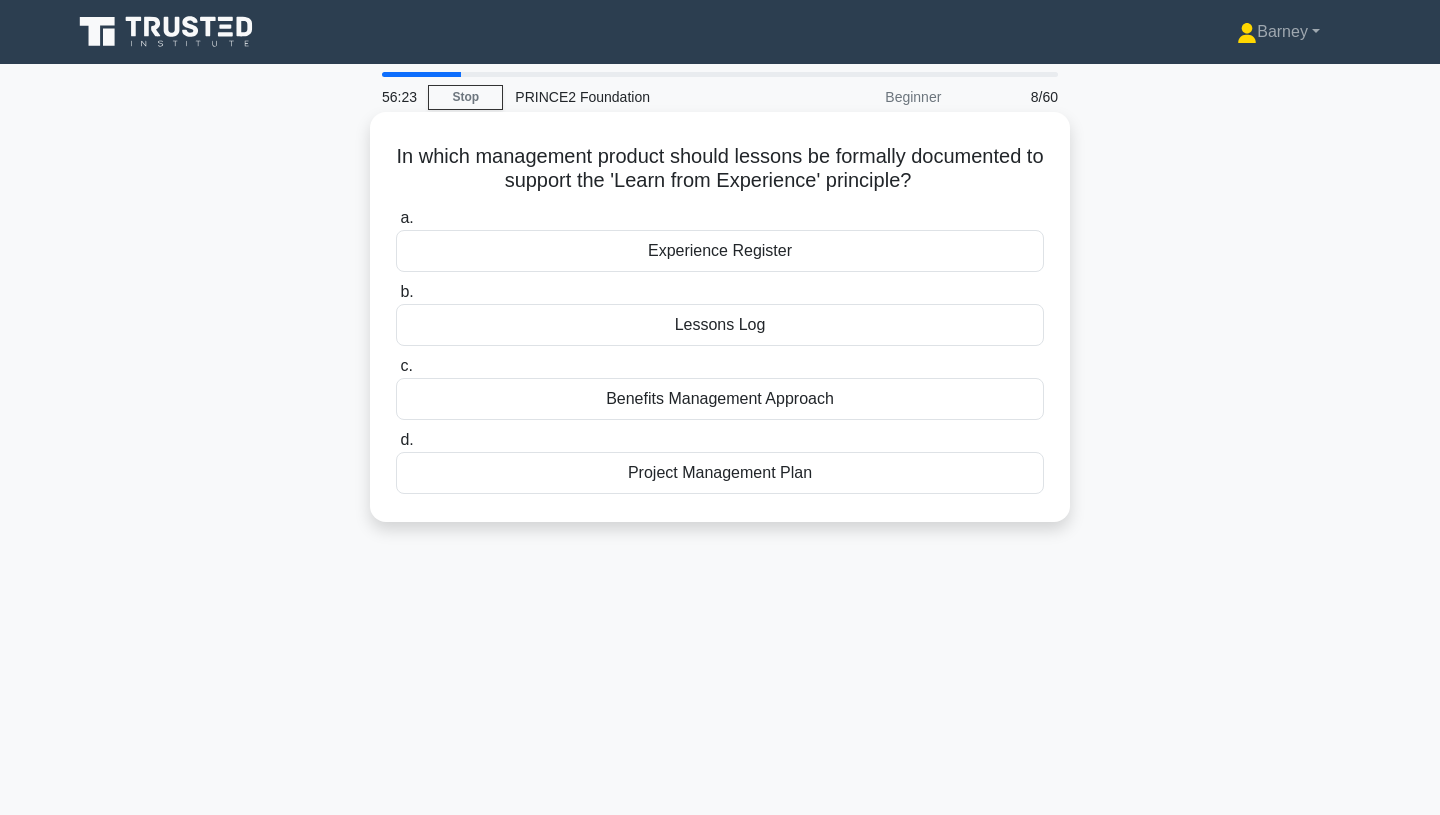 drag, startPoint x: 444, startPoint y: 165, endPoint x: 835, endPoint y: 193, distance: 392.00128 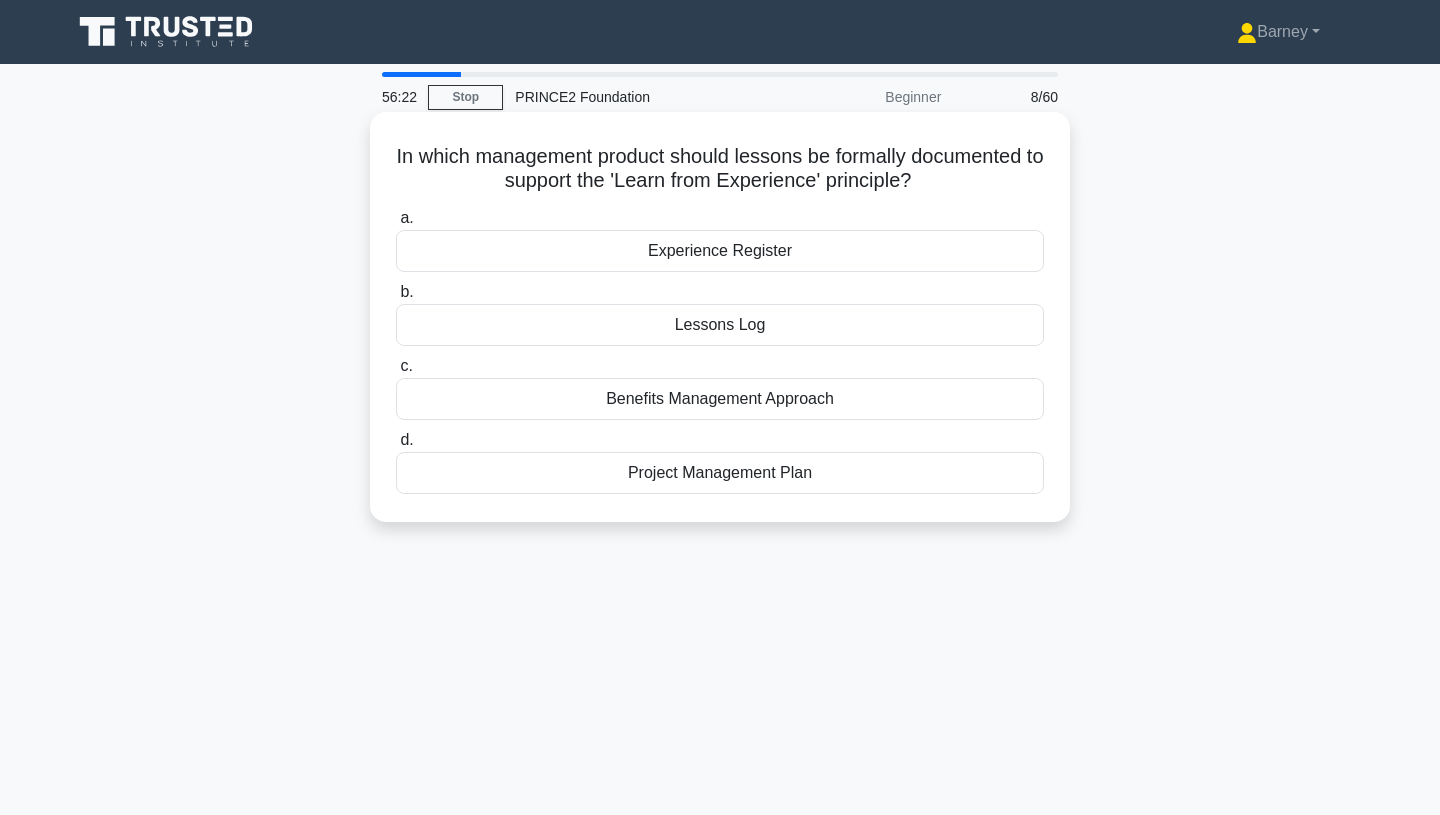 click on "In which management product should lessons be formally documented to support the 'Learn from Experience' principle?
.spinner_0XTQ{transform-origin:center;animation:spinner_y6GP .75s linear infinite}@keyframes spinner_y6GP{100%{transform:rotate(360deg)}}" at bounding box center [720, 169] 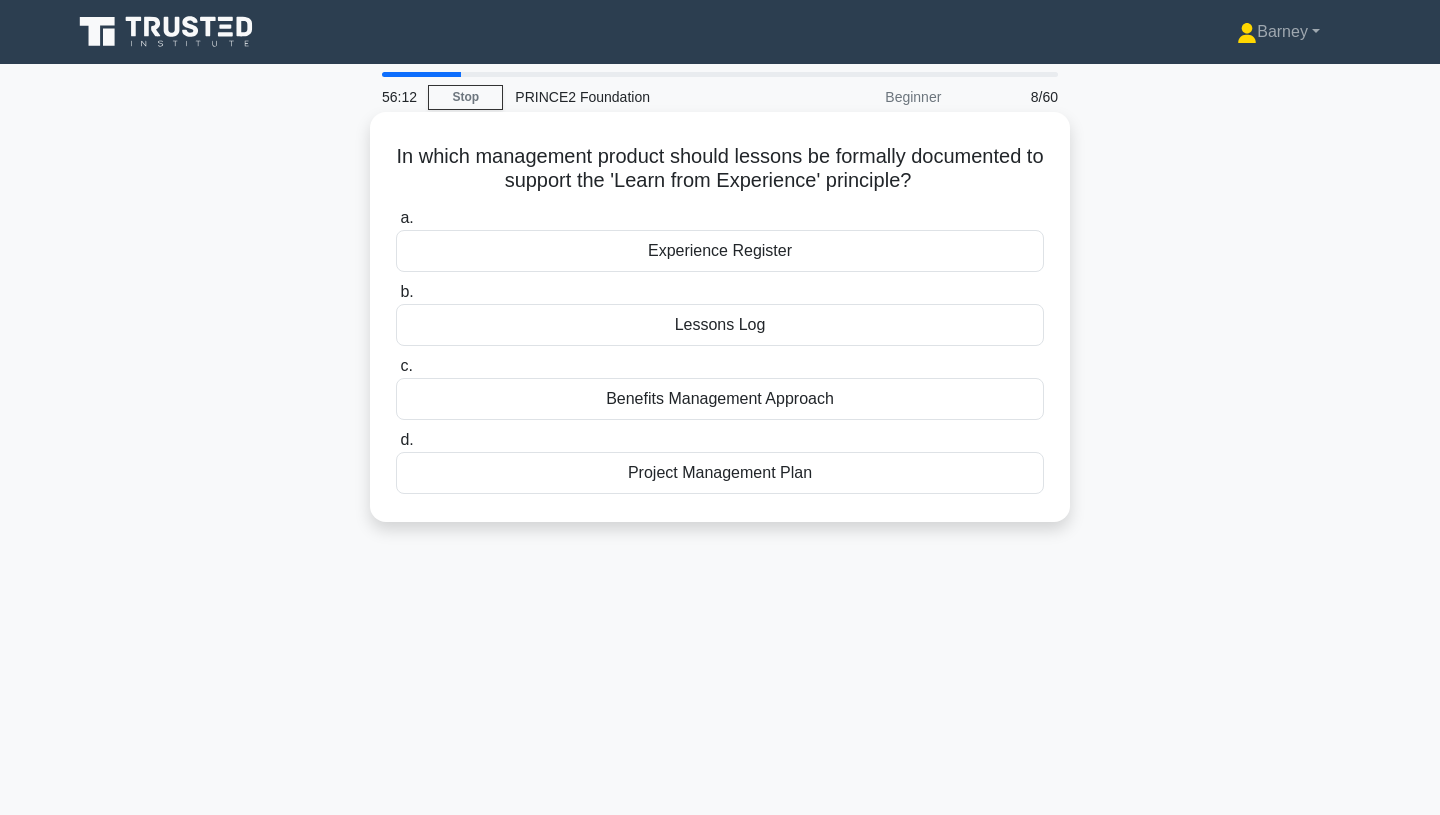 click on "Lessons Log" at bounding box center [720, 325] 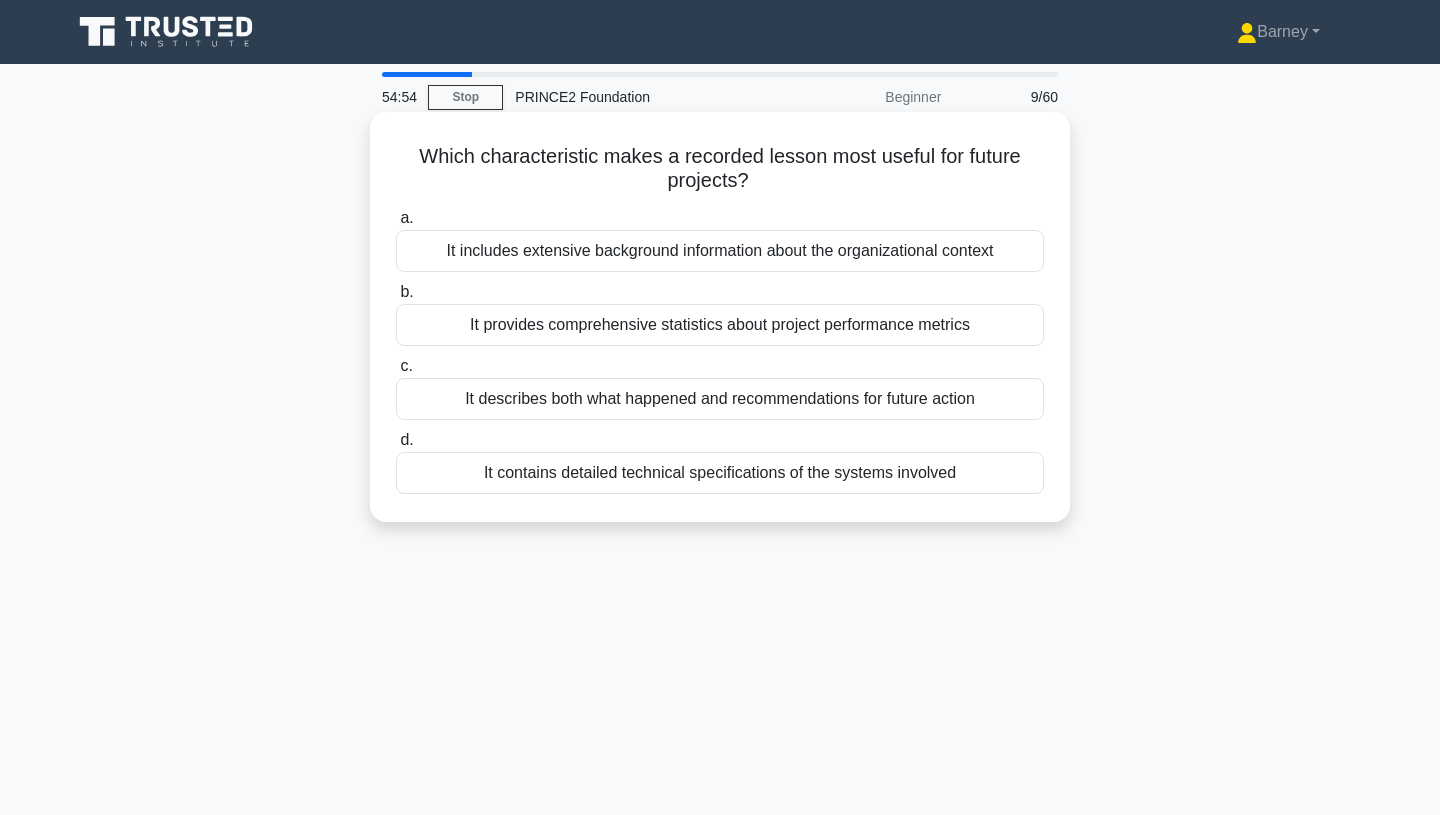 click on "It describes both what happened and recommendations for future action" at bounding box center (720, 399) 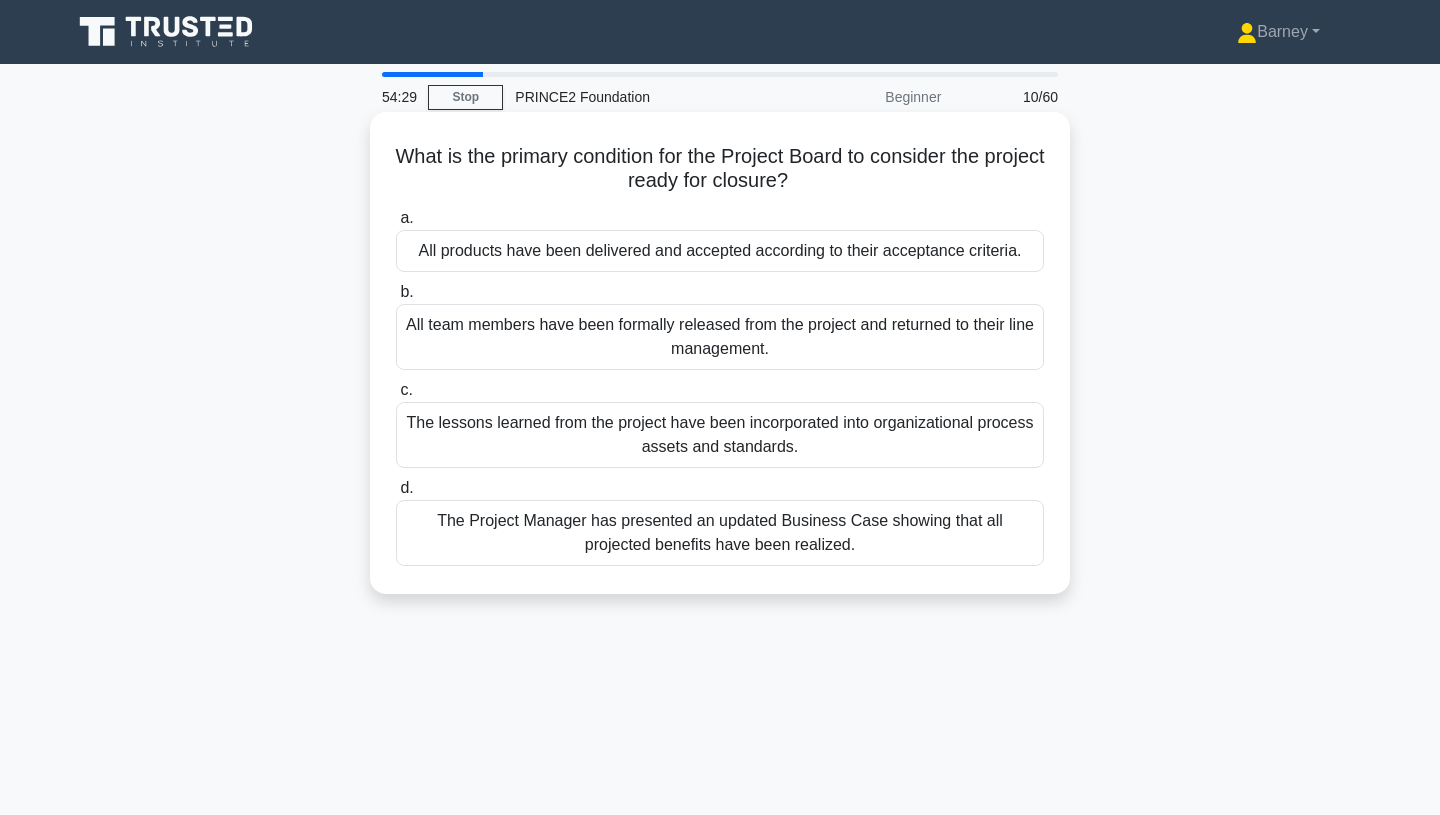 click on "All products have been delivered and accepted according to their acceptance criteria." at bounding box center (720, 251) 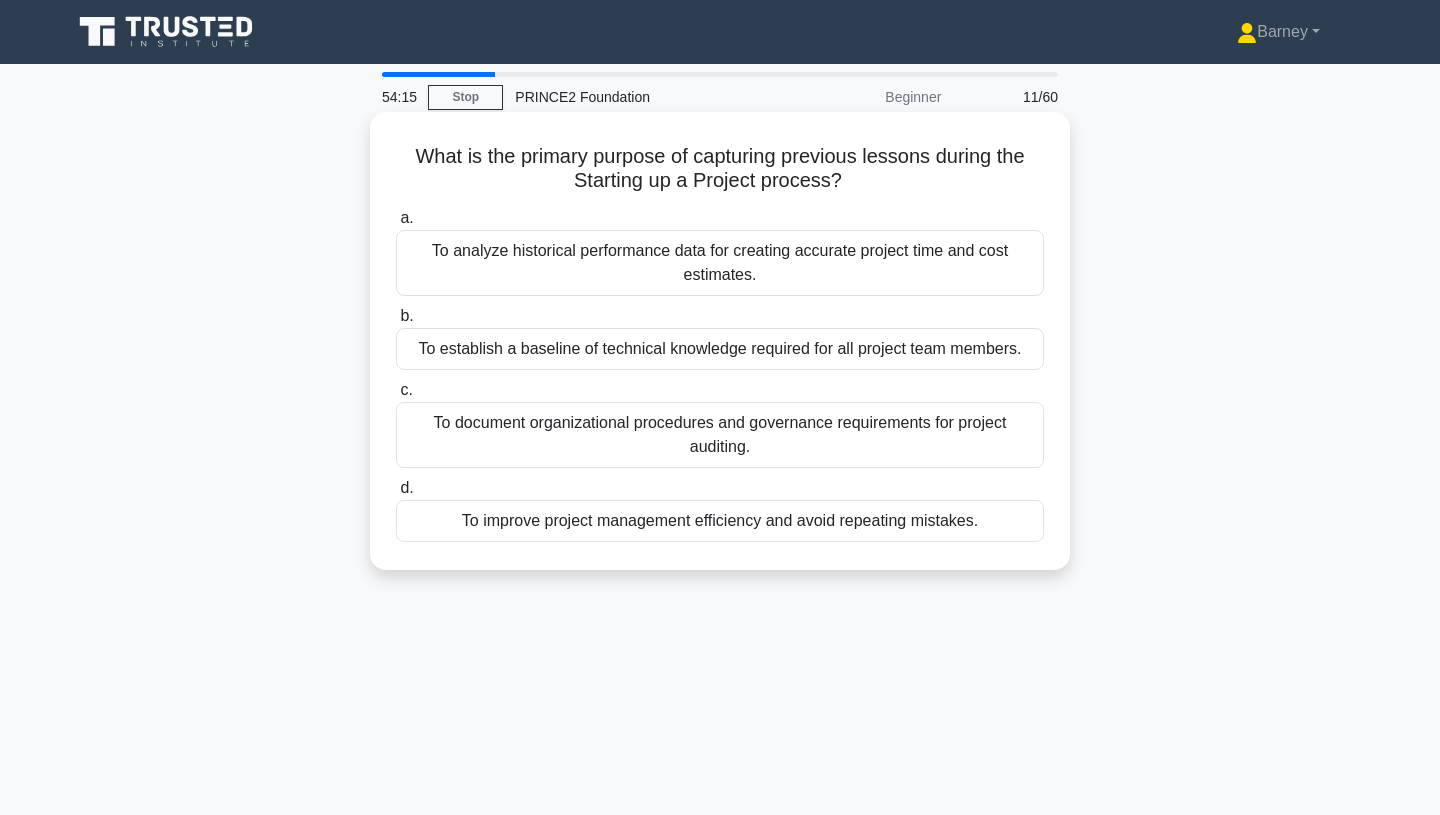drag, startPoint x: 693, startPoint y: 162, endPoint x: 839, endPoint y: 182, distance: 147.3635 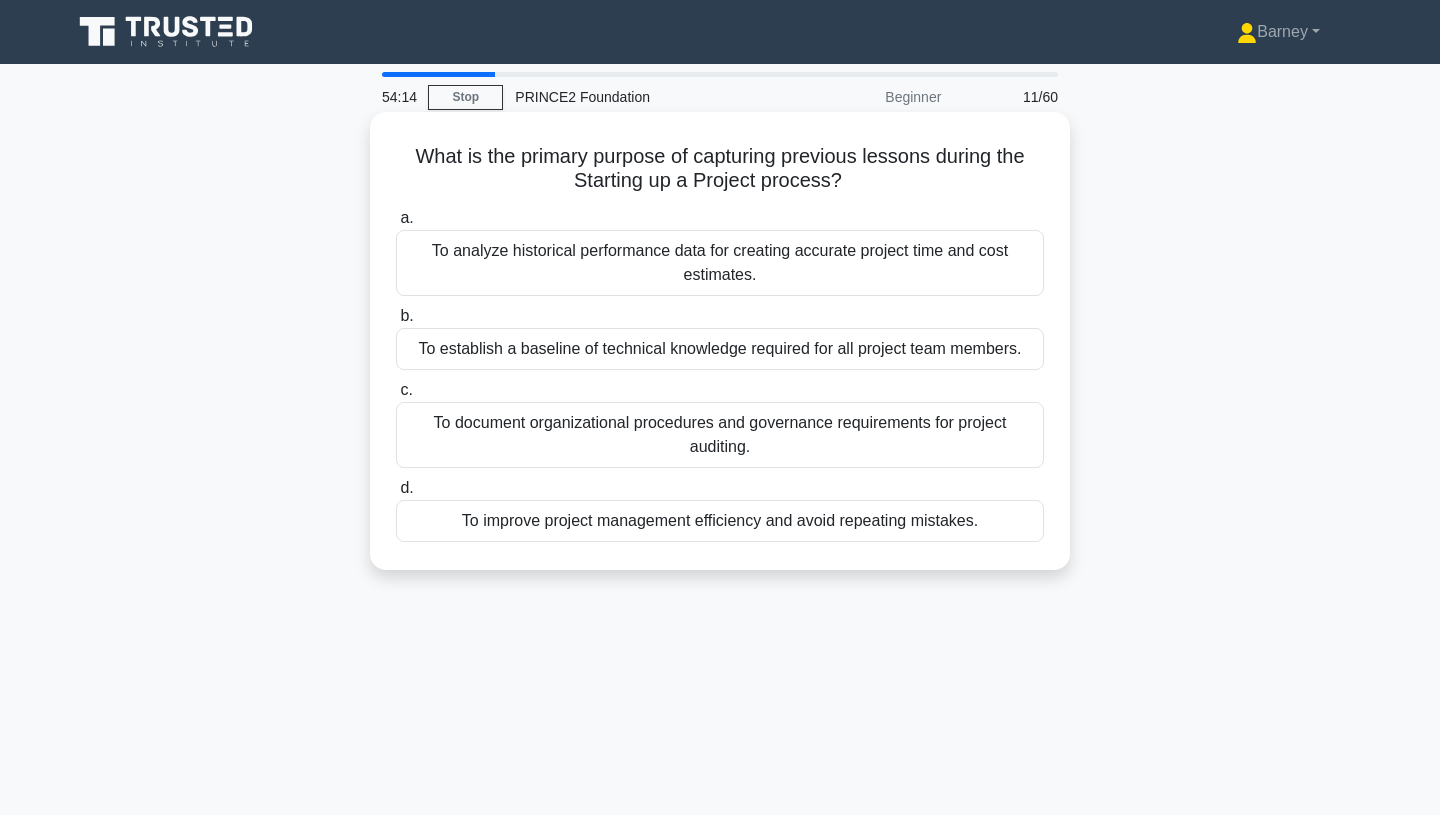 click on "What is the primary purpose of capturing previous lessons during the Starting up a Project process?
.spinner_0XTQ{transform-origin:center;animation:spinner_y6GP .75s linear infinite}@keyframes spinner_y6GP{100%{transform:rotate(360deg)}}
a.
To analyze historical performance data for creating accurate project time and cost estimates.
b. c. d." at bounding box center [720, 341] 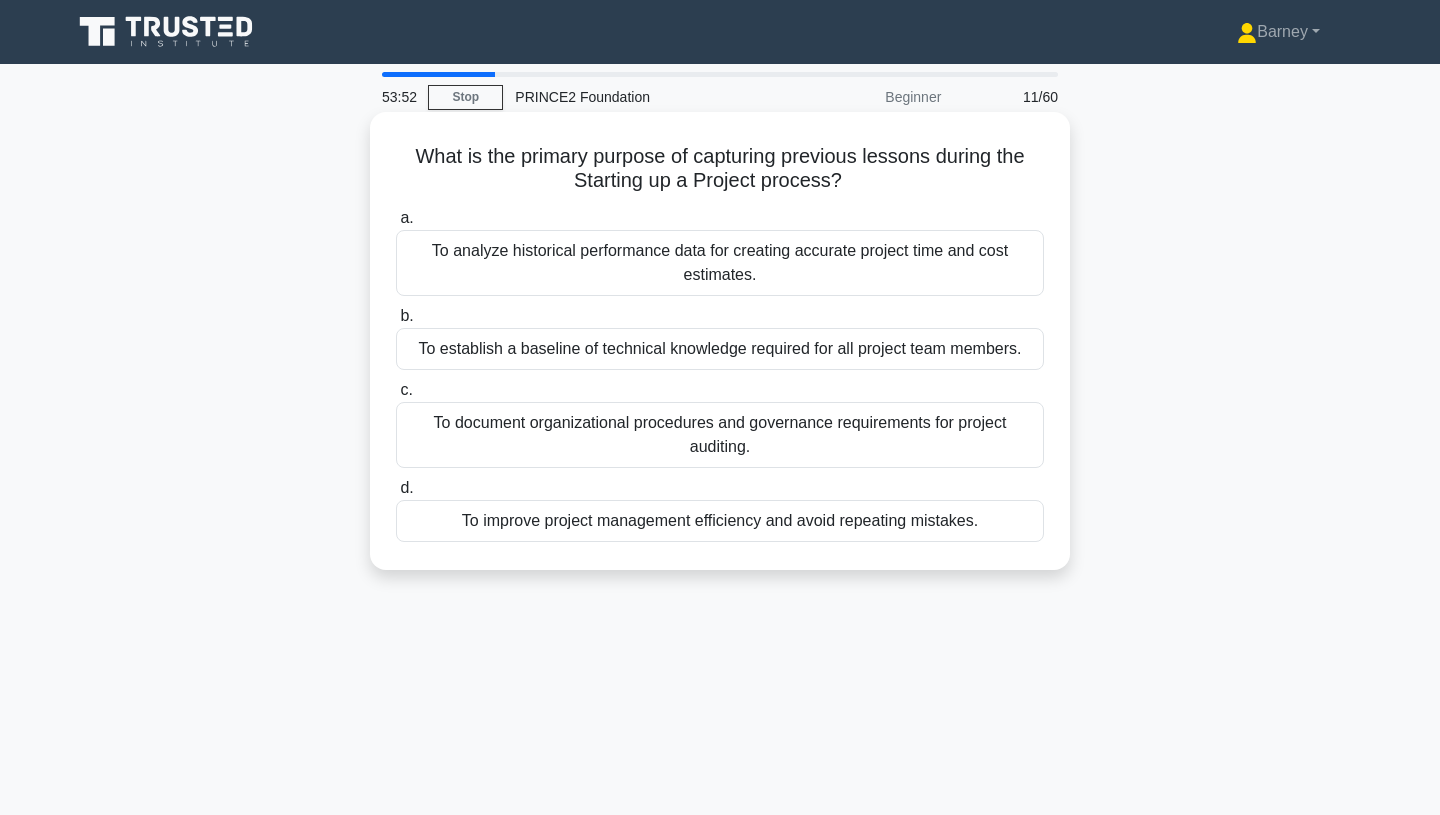 click on "To improve project management efficiency and avoid repeating mistakes." at bounding box center (720, 521) 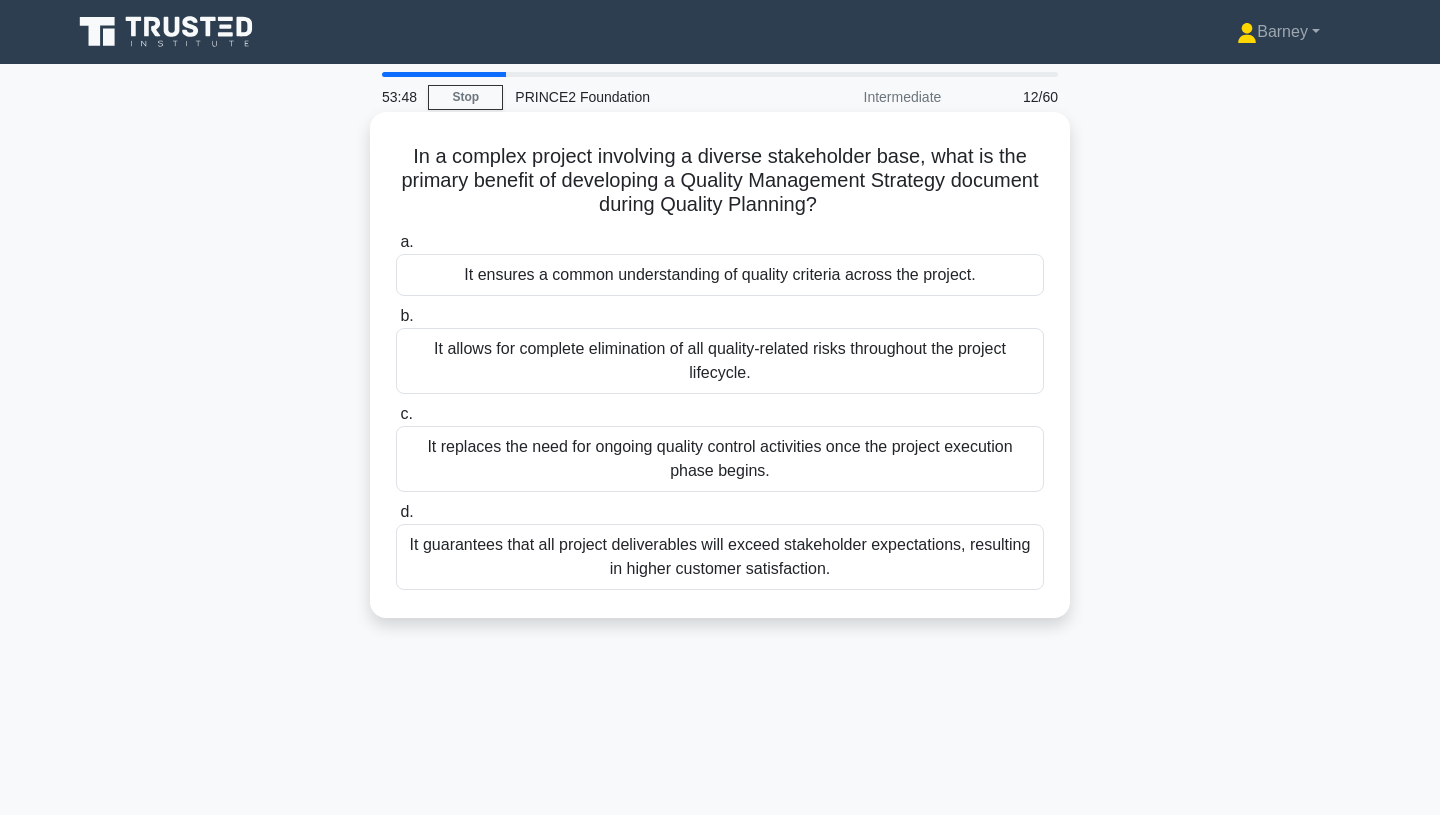 drag, startPoint x: 525, startPoint y: 168, endPoint x: 863, endPoint y: 200, distance: 339.5114 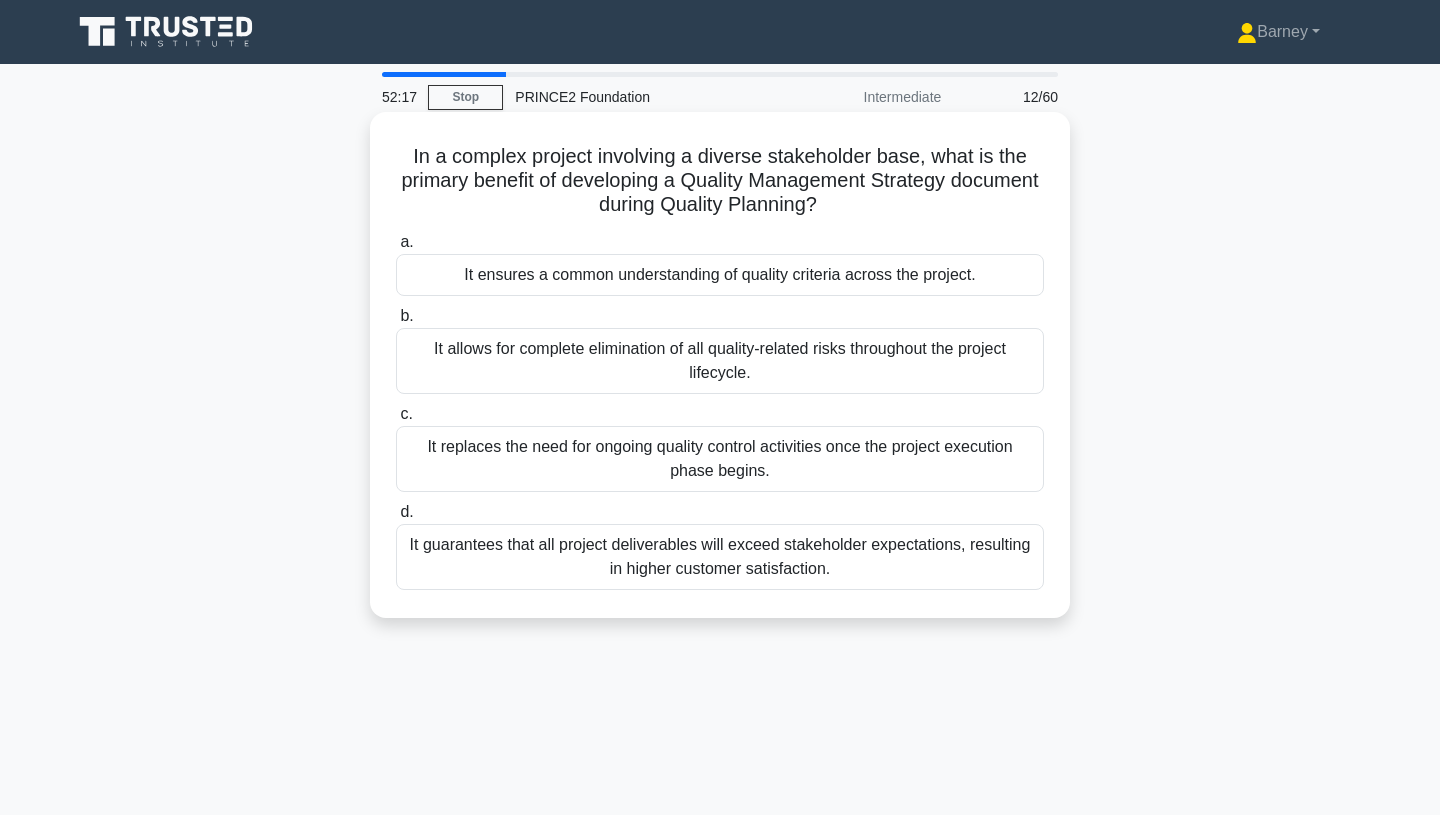 click on "It ensures a common understanding of quality criteria across the project." at bounding box center (720, 275) 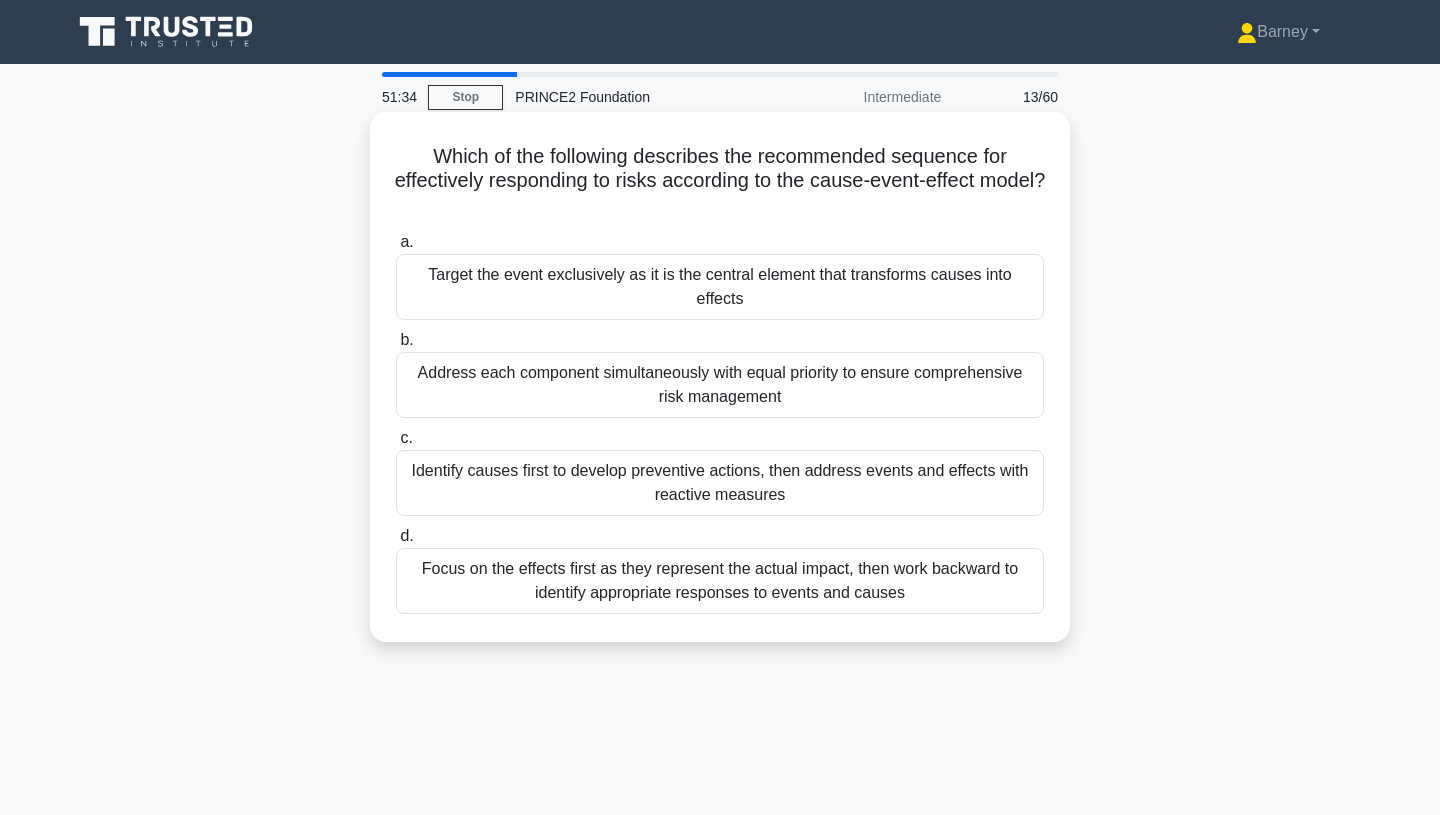 click on "Identify causes first to develop preventive actions, then address events and effects with reactive measures" at bounding box center (720, 483) 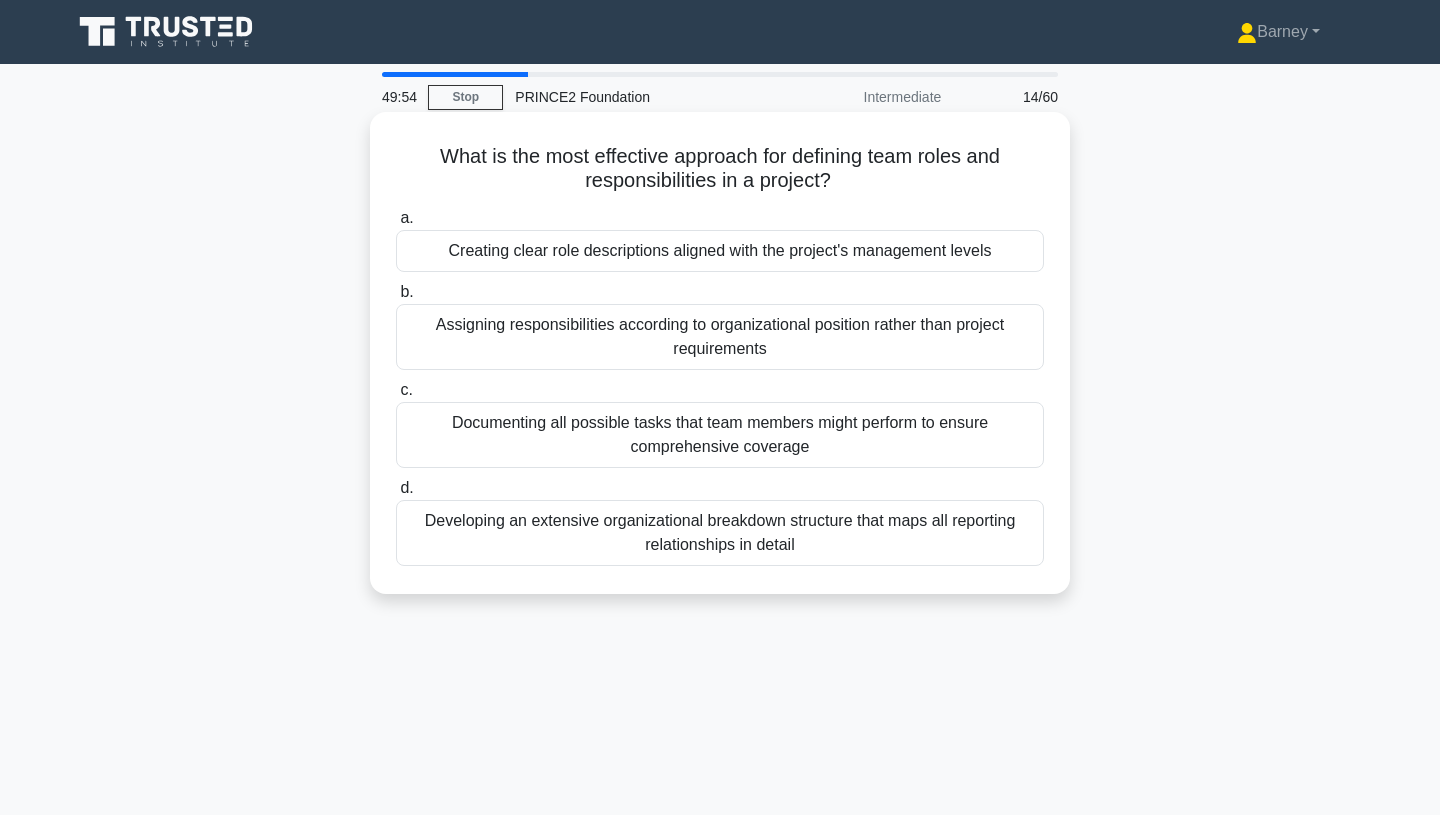 click on "Documenting all possible tasks that team members might perform to ensure comprehensive coverage" at bounding box center (720, 435) 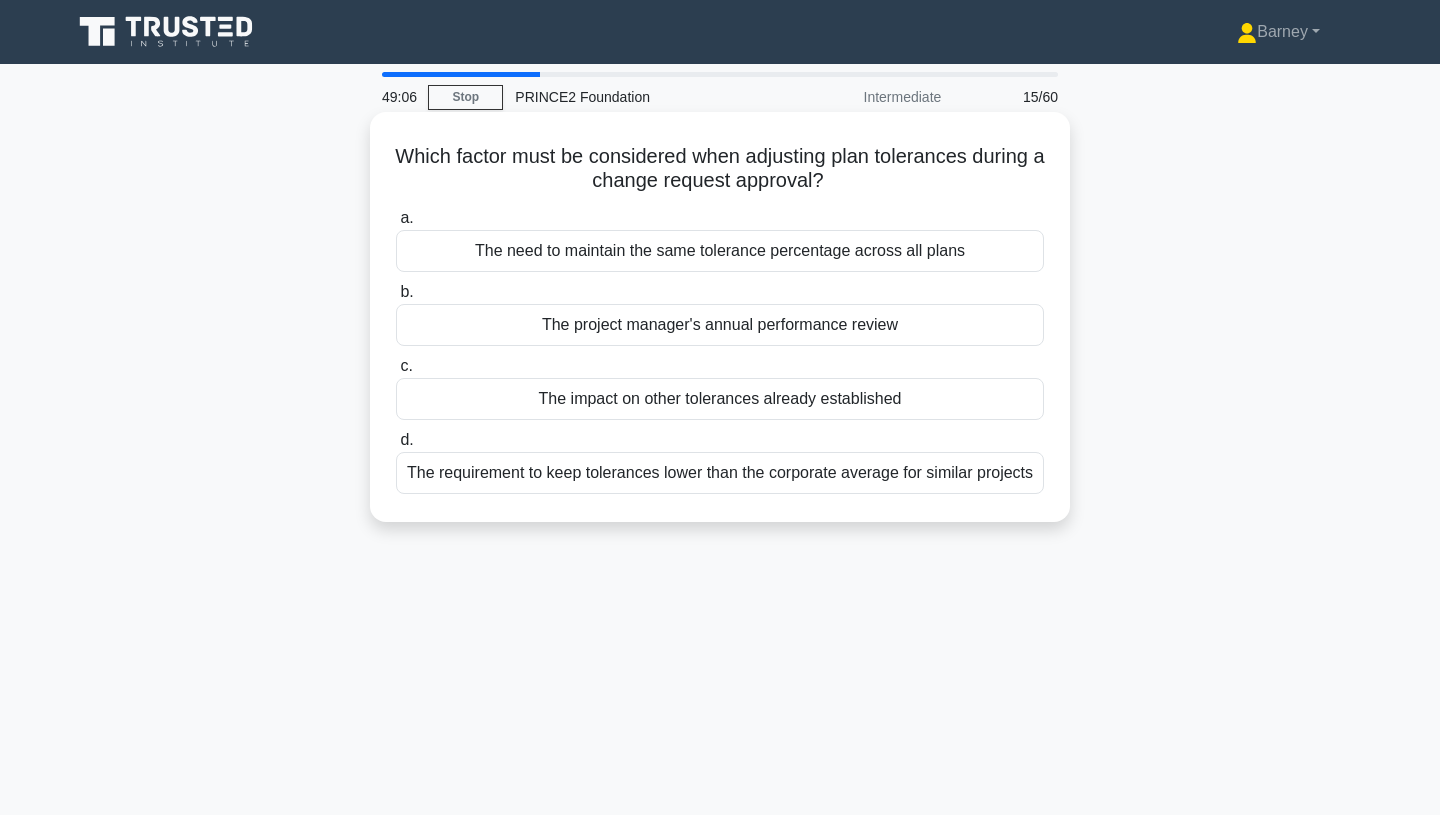 click on "The impact on other tolerances already established" at bounding box center (720, 399) 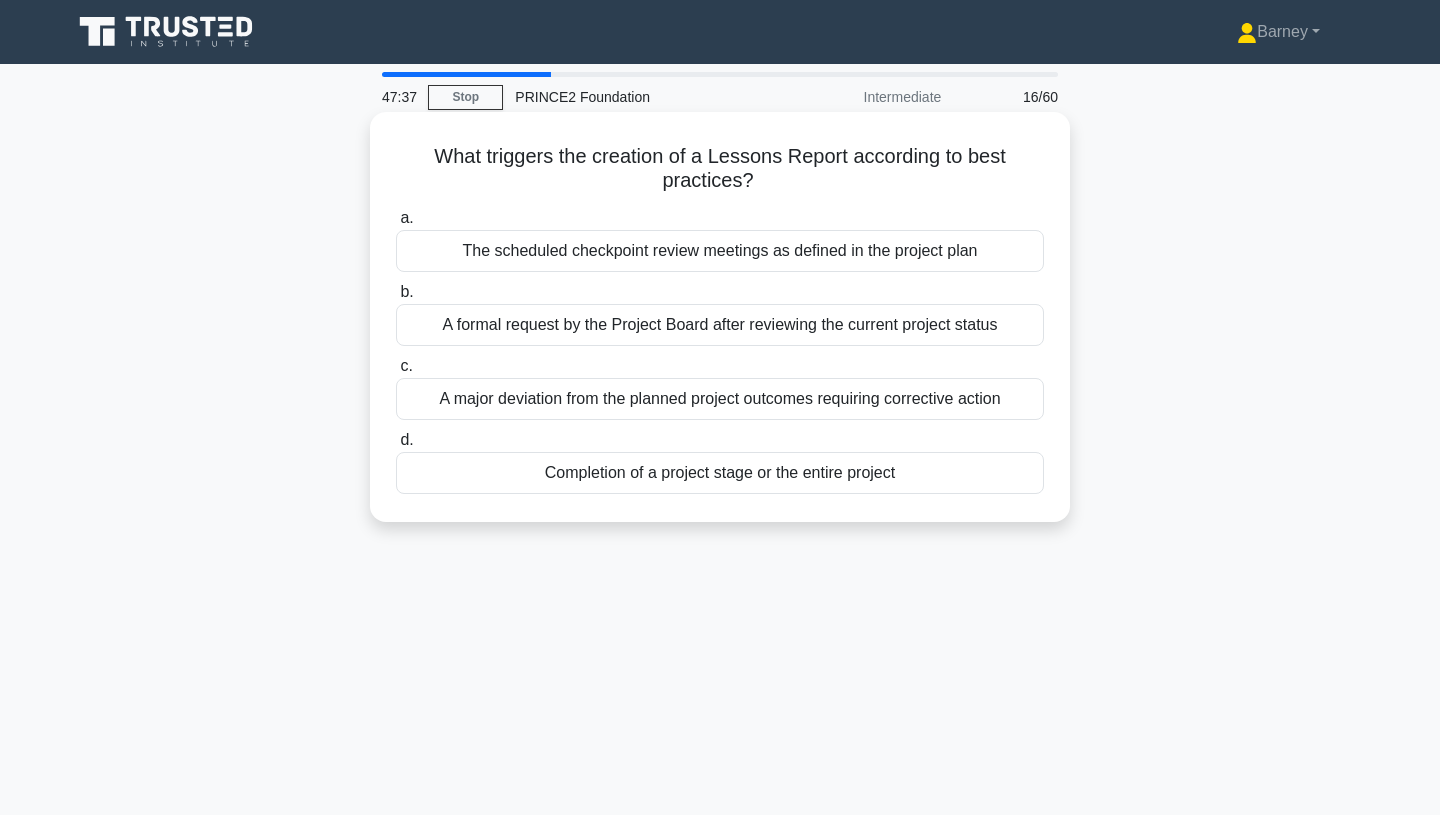 click on "Completion of a project stage or the entire project" at bounding box center (720, 473) 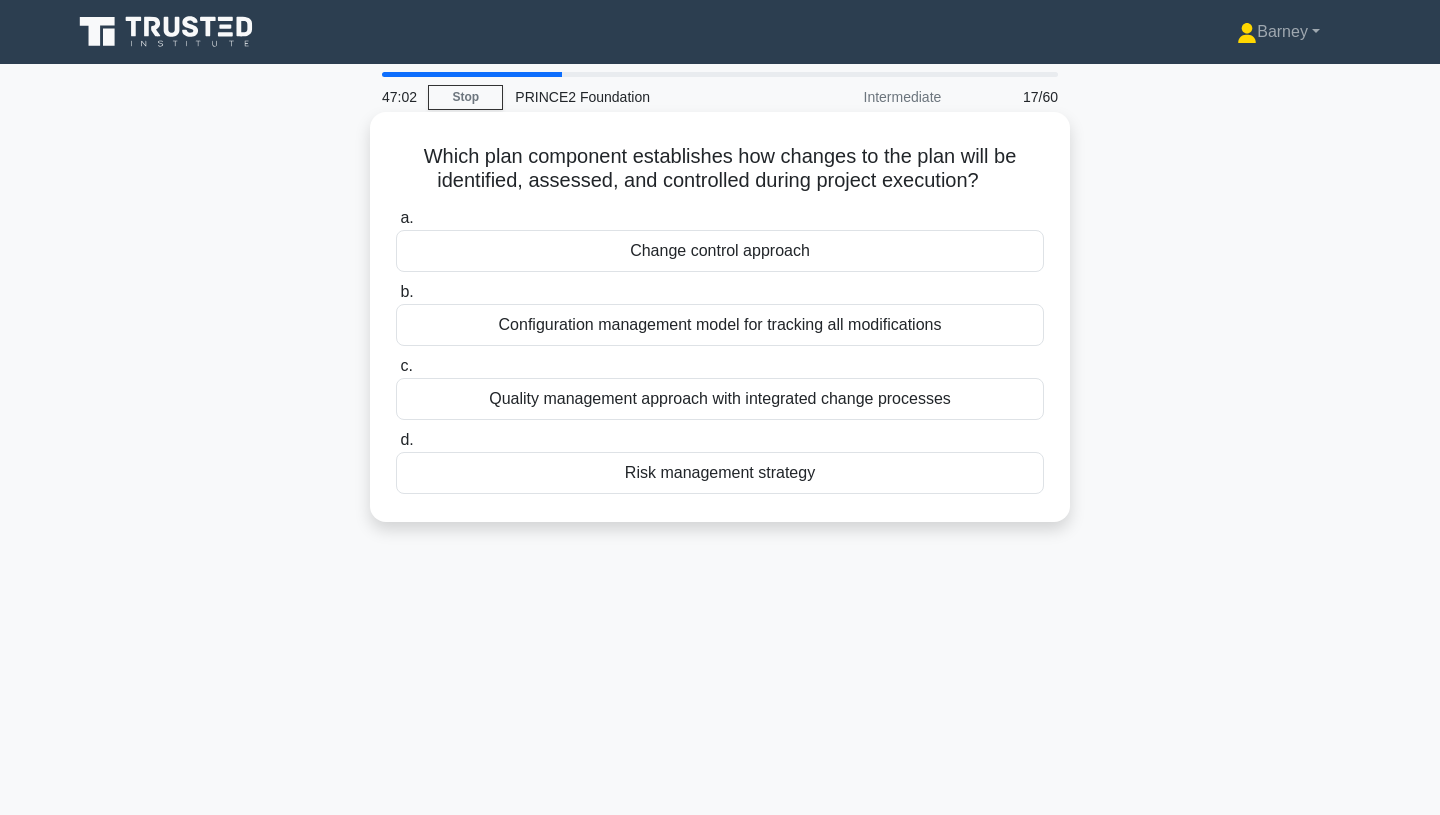 click on "Change control approach" at bounding box center (720, 251) 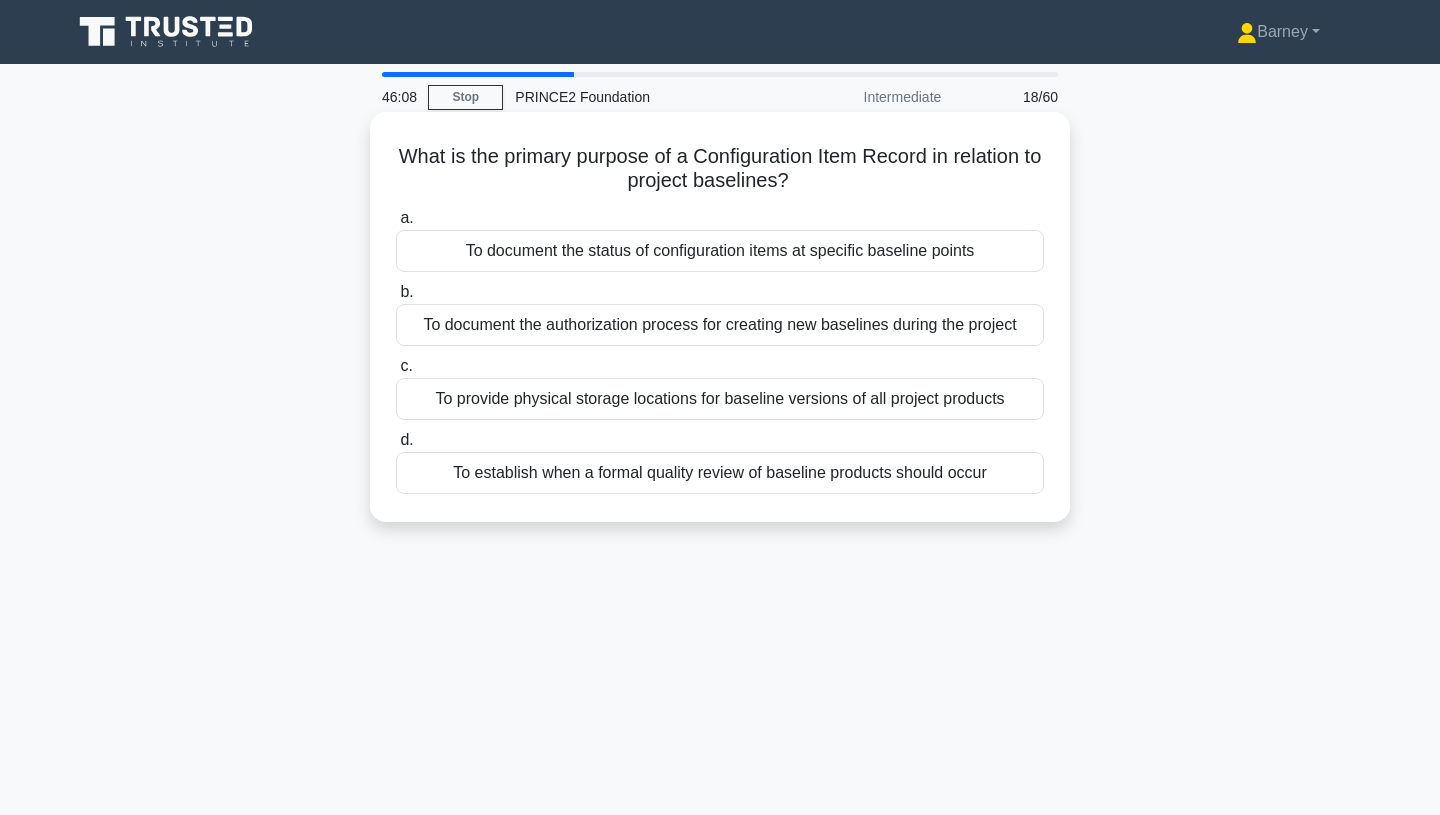 click on "To document the status of configuration items at specific baseline points" at bounding box center (720, 251) 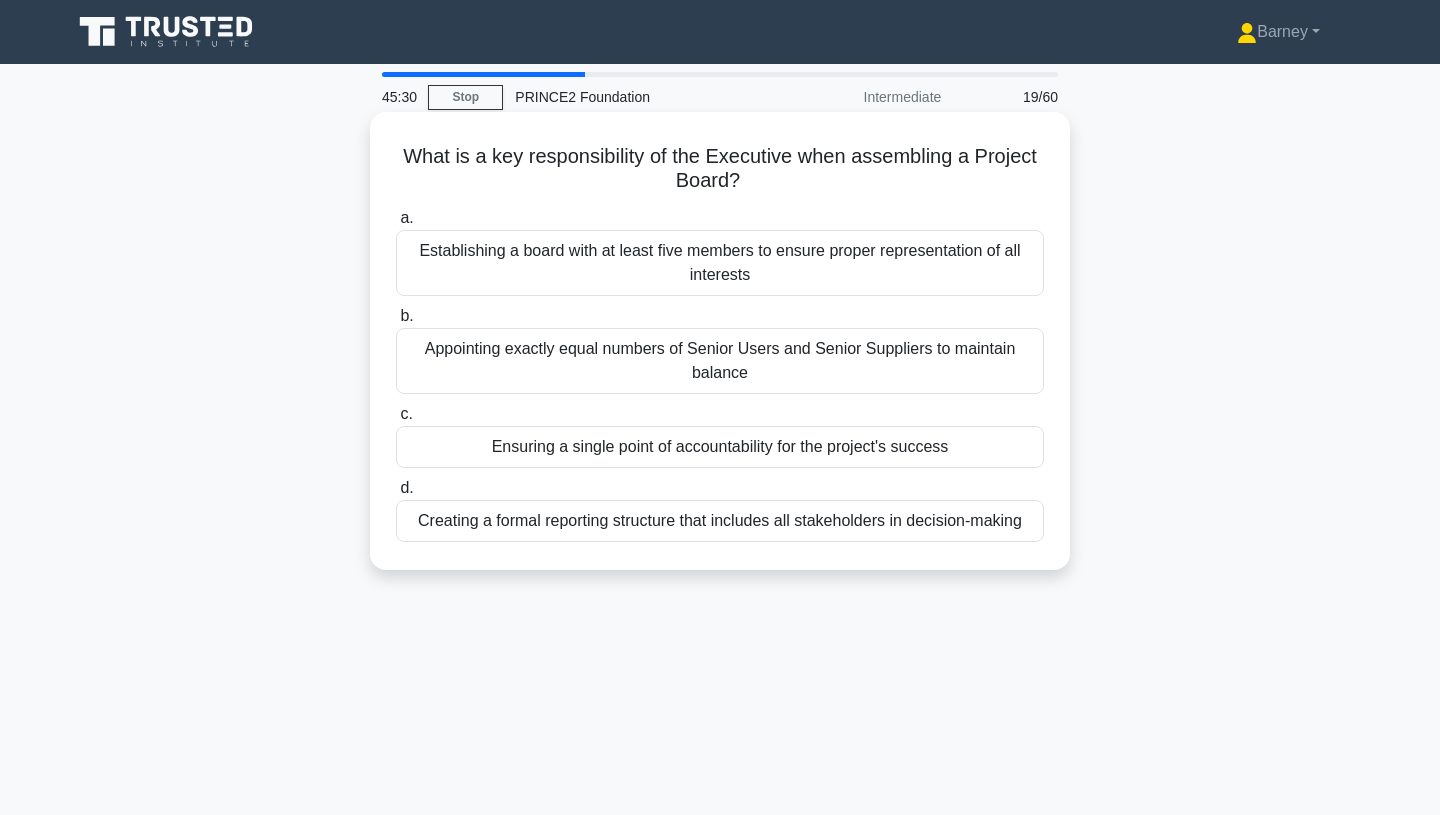 click on "Ensuring a single point of accountability for the project's success" at bounding box center (720, 447) 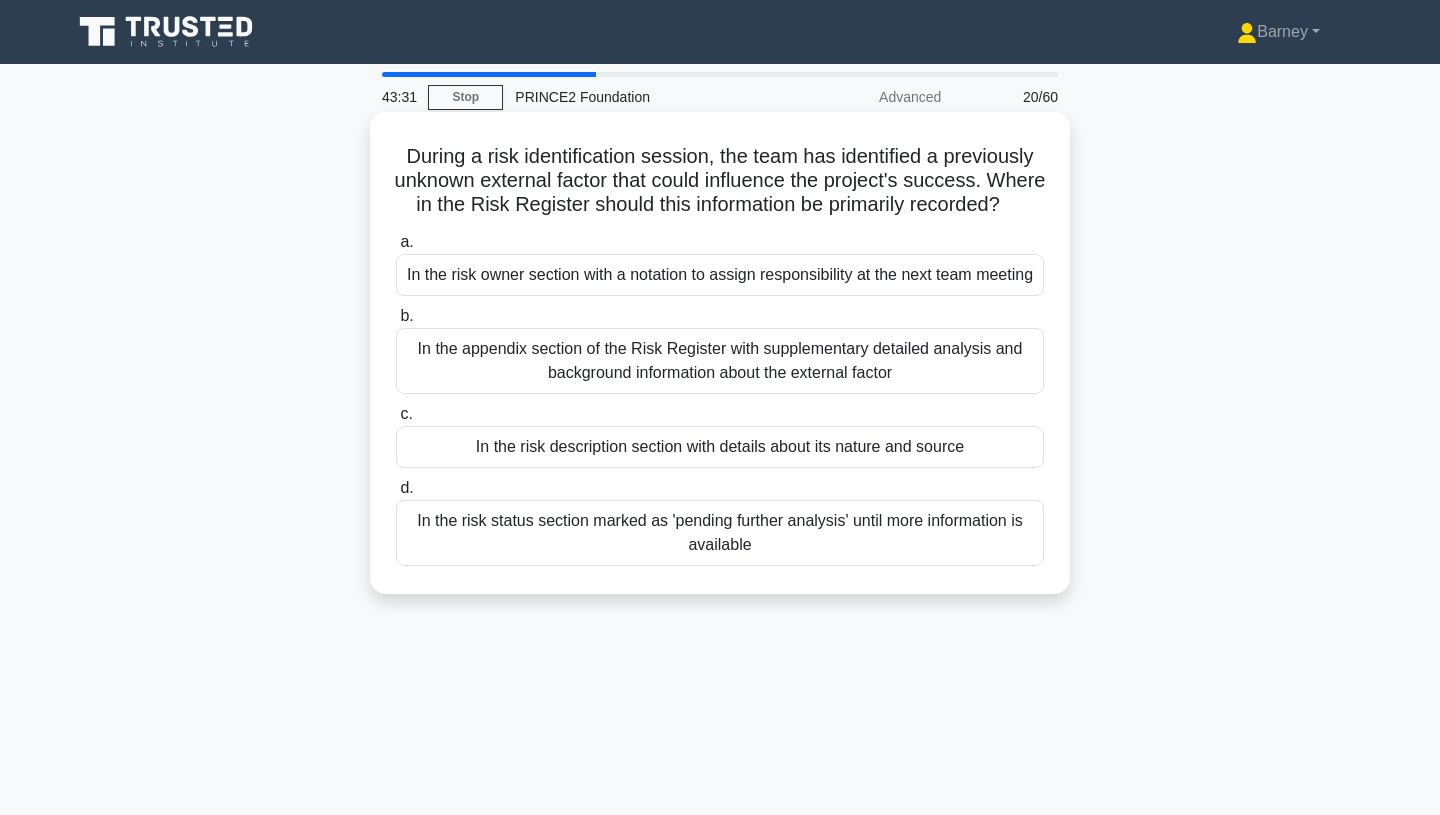click on "In the risk description section with details about its nature and source" at bounding box center [720, 447] 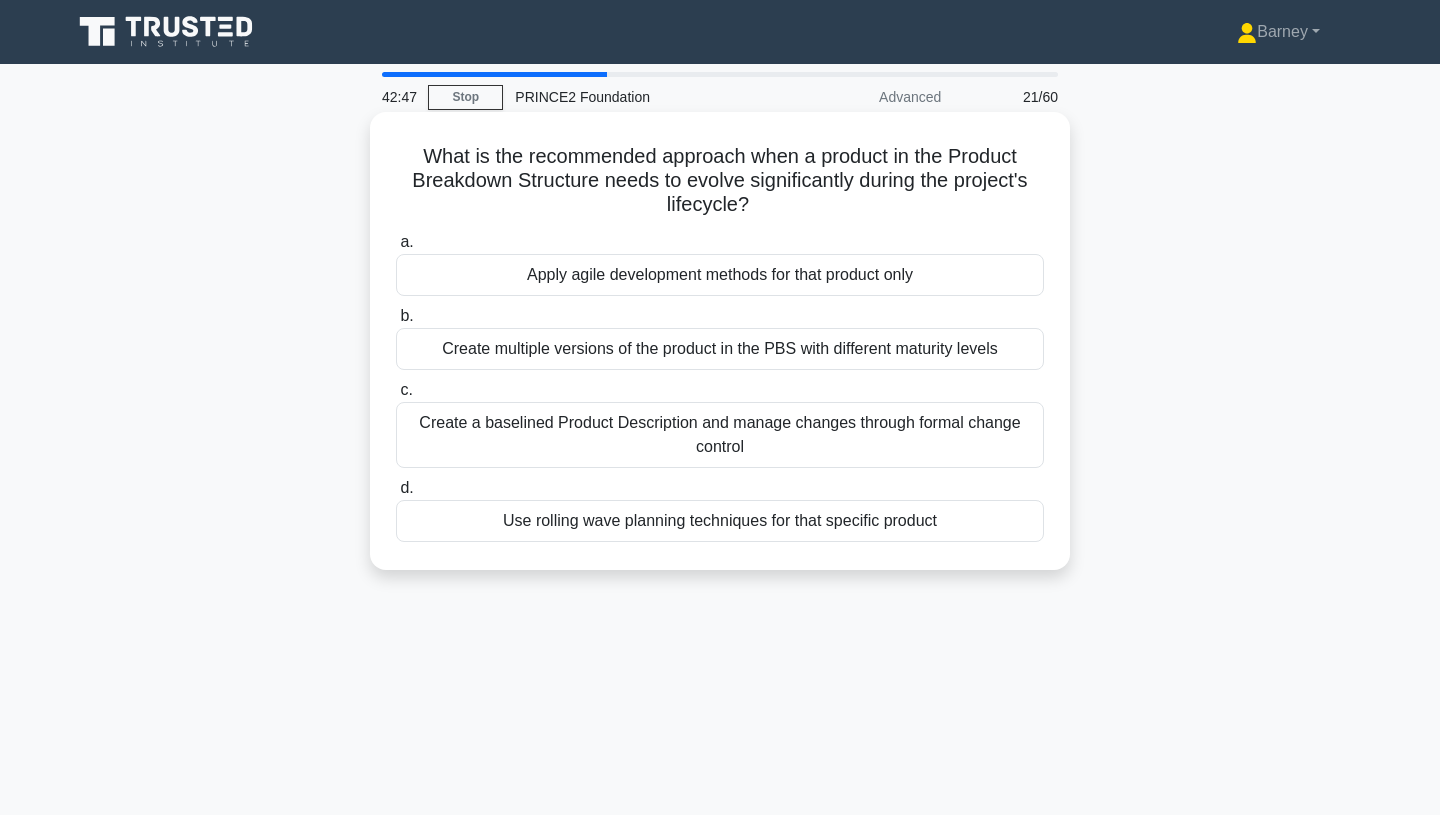 click on "Create a baselined Product Description and manage changes through formal change control" at bounding box center (720, 435) 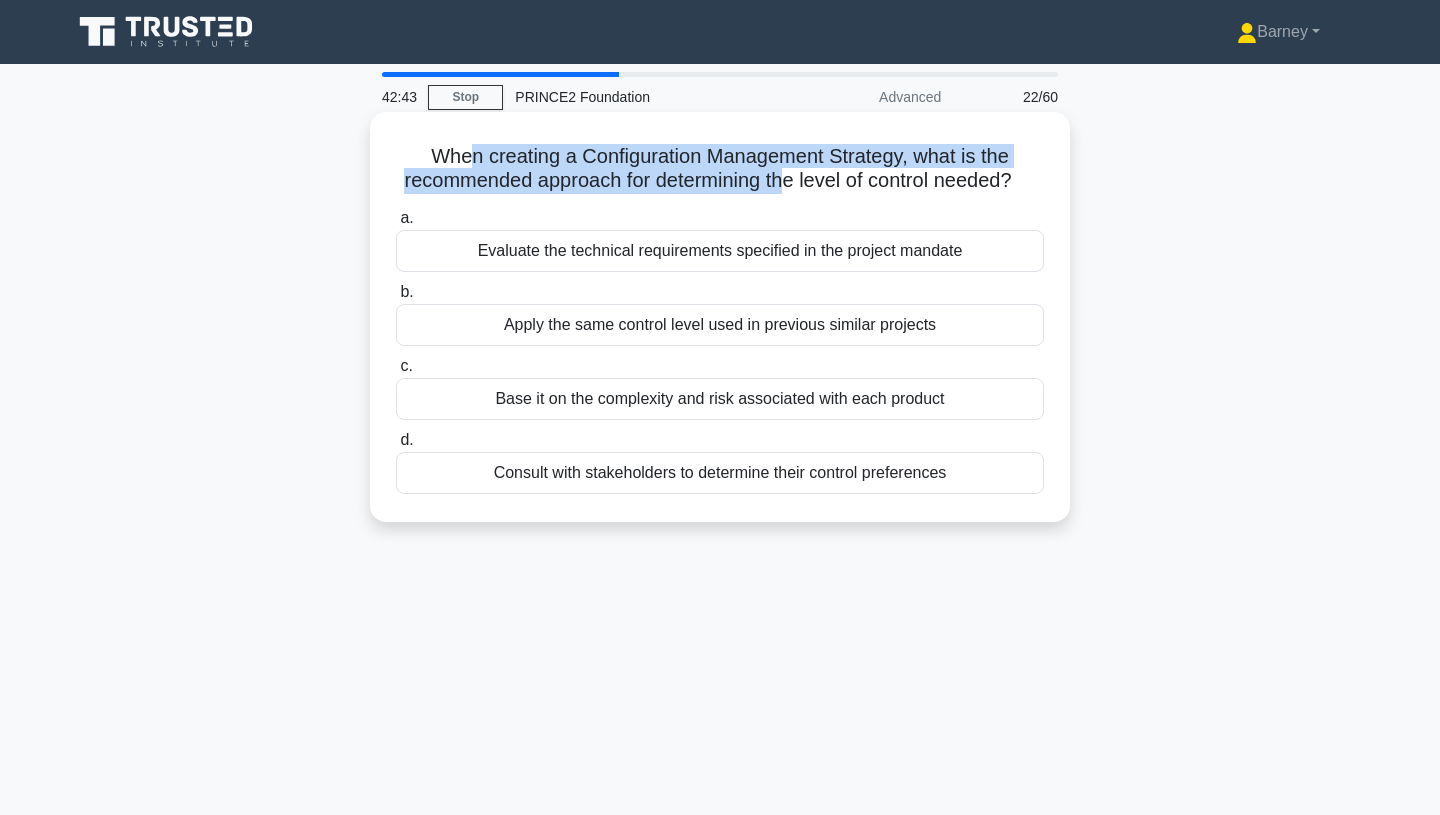 drag, startPoint x: 481, startPoint y: 167, endPoint x: 777, endPoint y: 192, distance: 297.05386 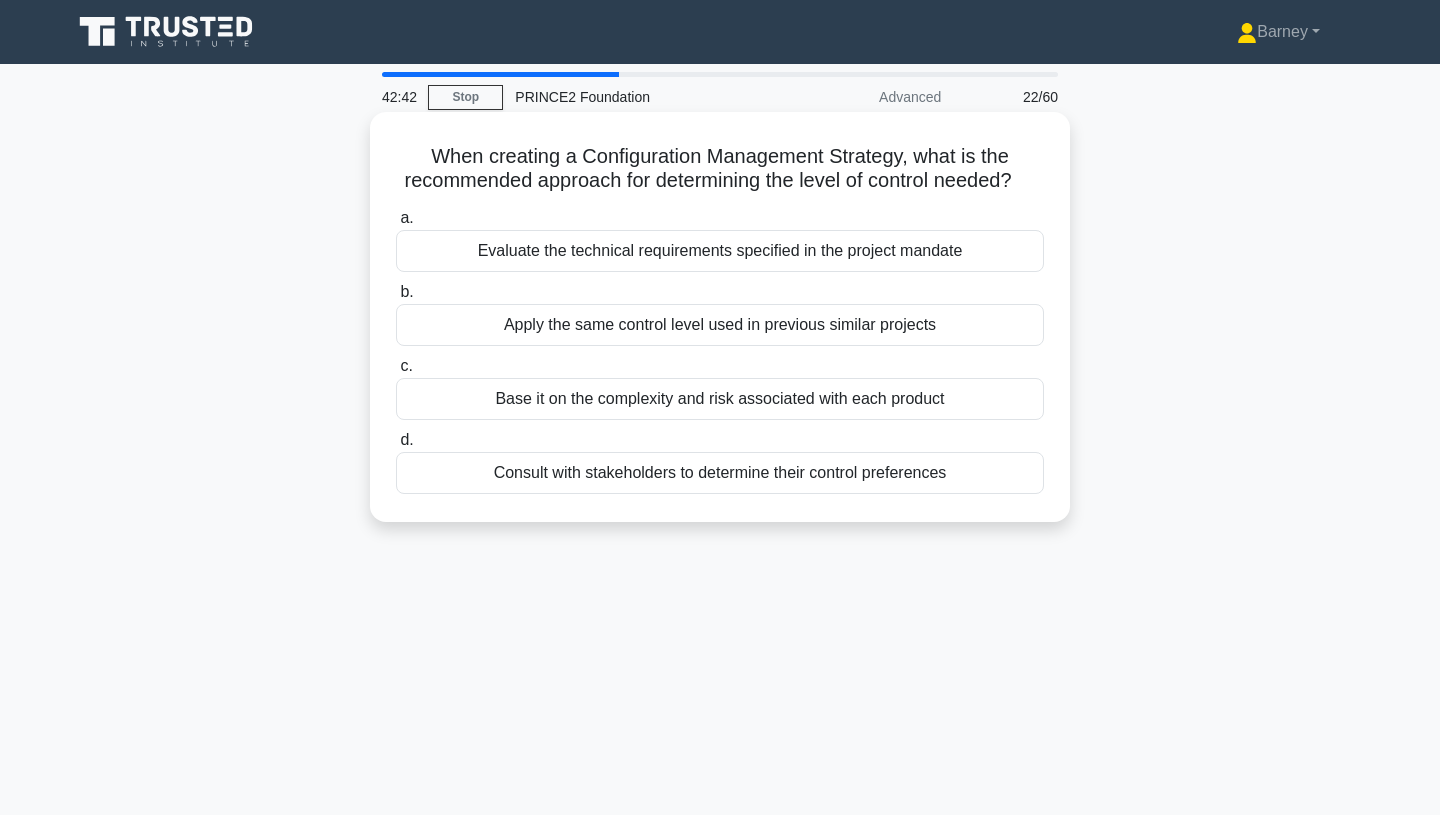 click on "When creating a Configuration Management Strategy, what is the recommended approach for determining the level of control needed?
.spinner_0XTQ{transform-origin:center;animation:spinner_y6GP .75s linear infinite}@keyframes spinner_y6GP{100%{transform:rotate(360deg)}}" at bounding box center [720, 169] 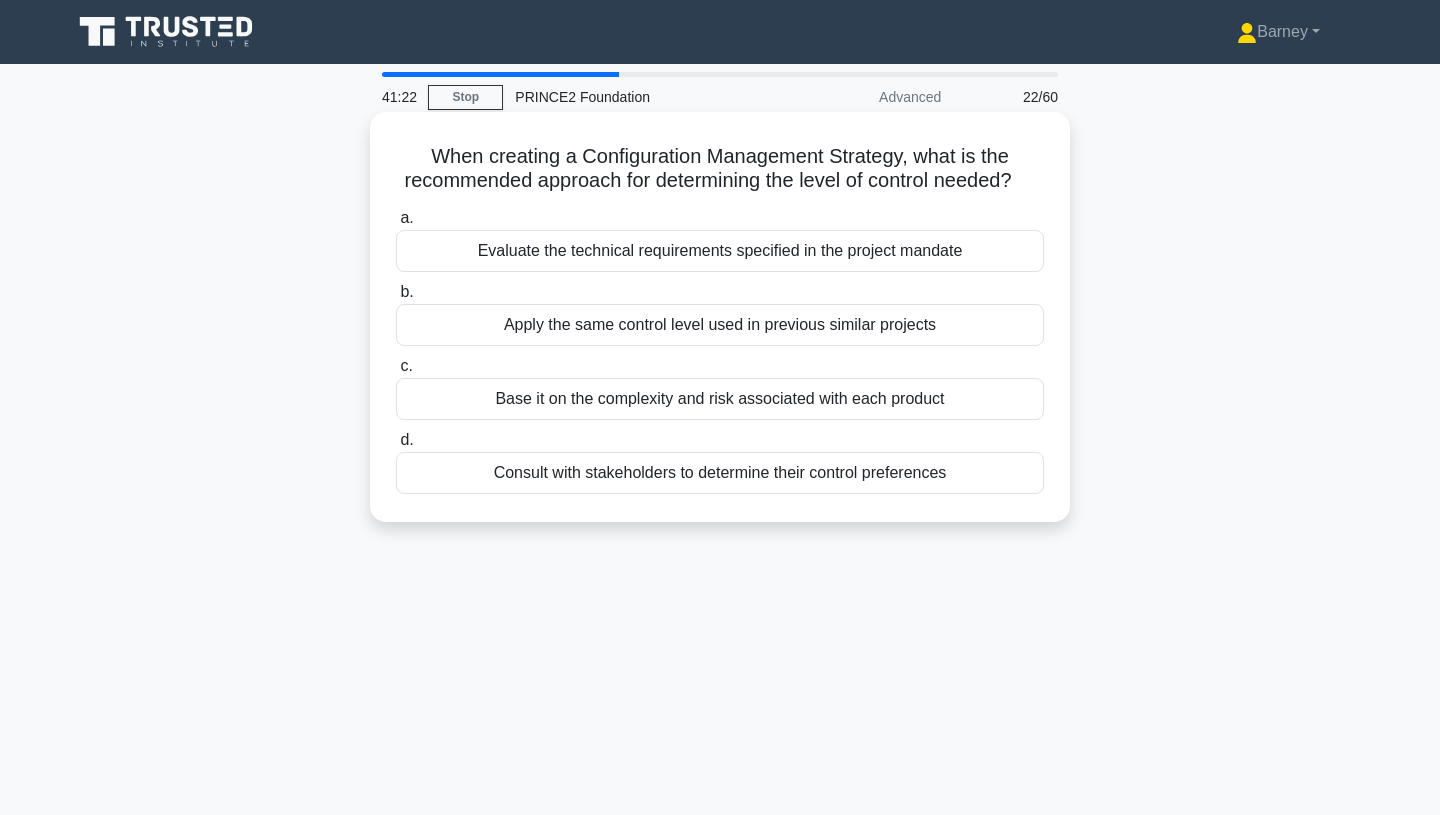 click on "Base it on the complexity and risk associated with each product" at bounding box center [720, 399] 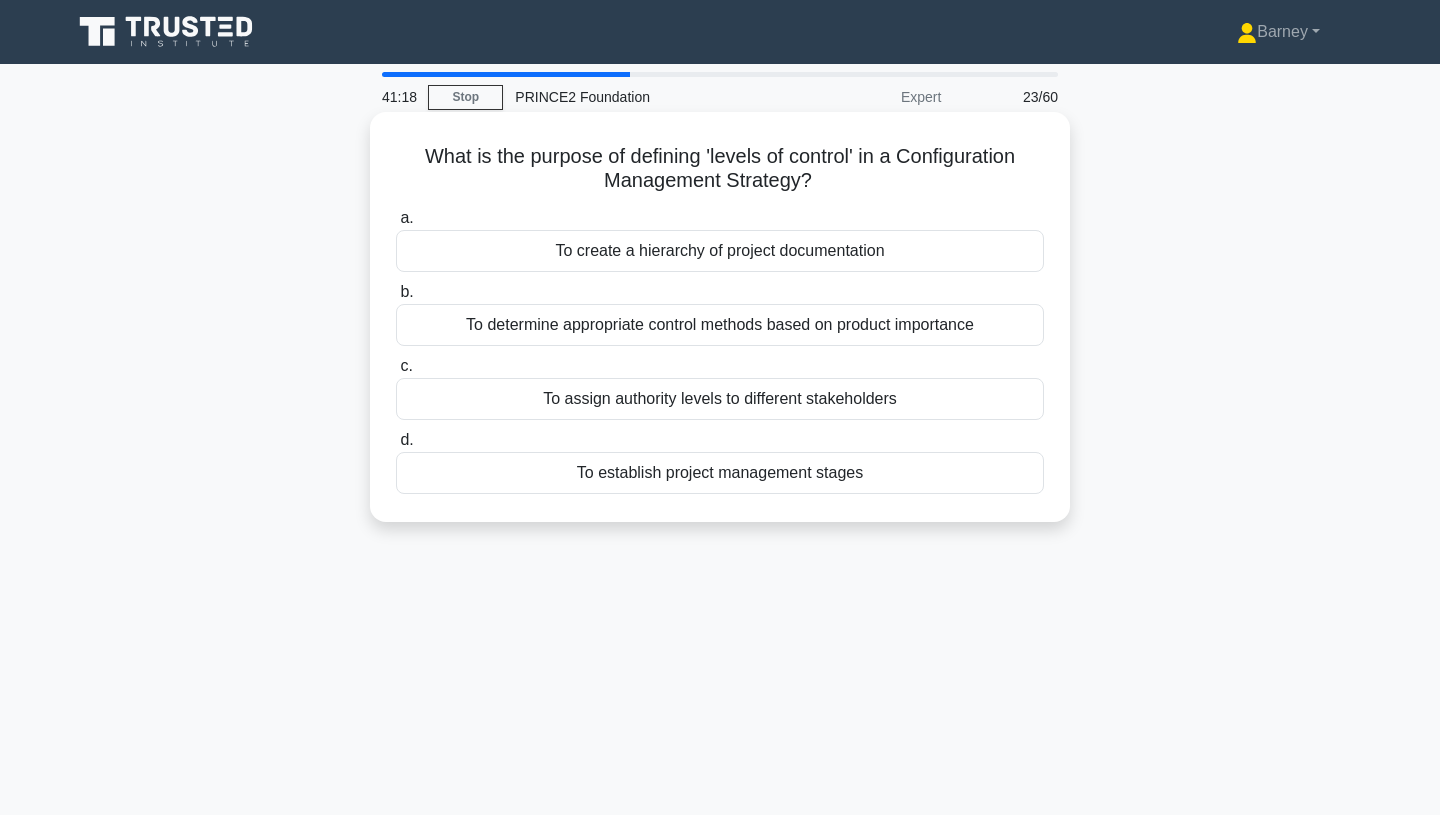 drag, startPoint x: 496, startPoint y: 171, endPoint x: 596, endPoint y: 182, distance: 100.60318 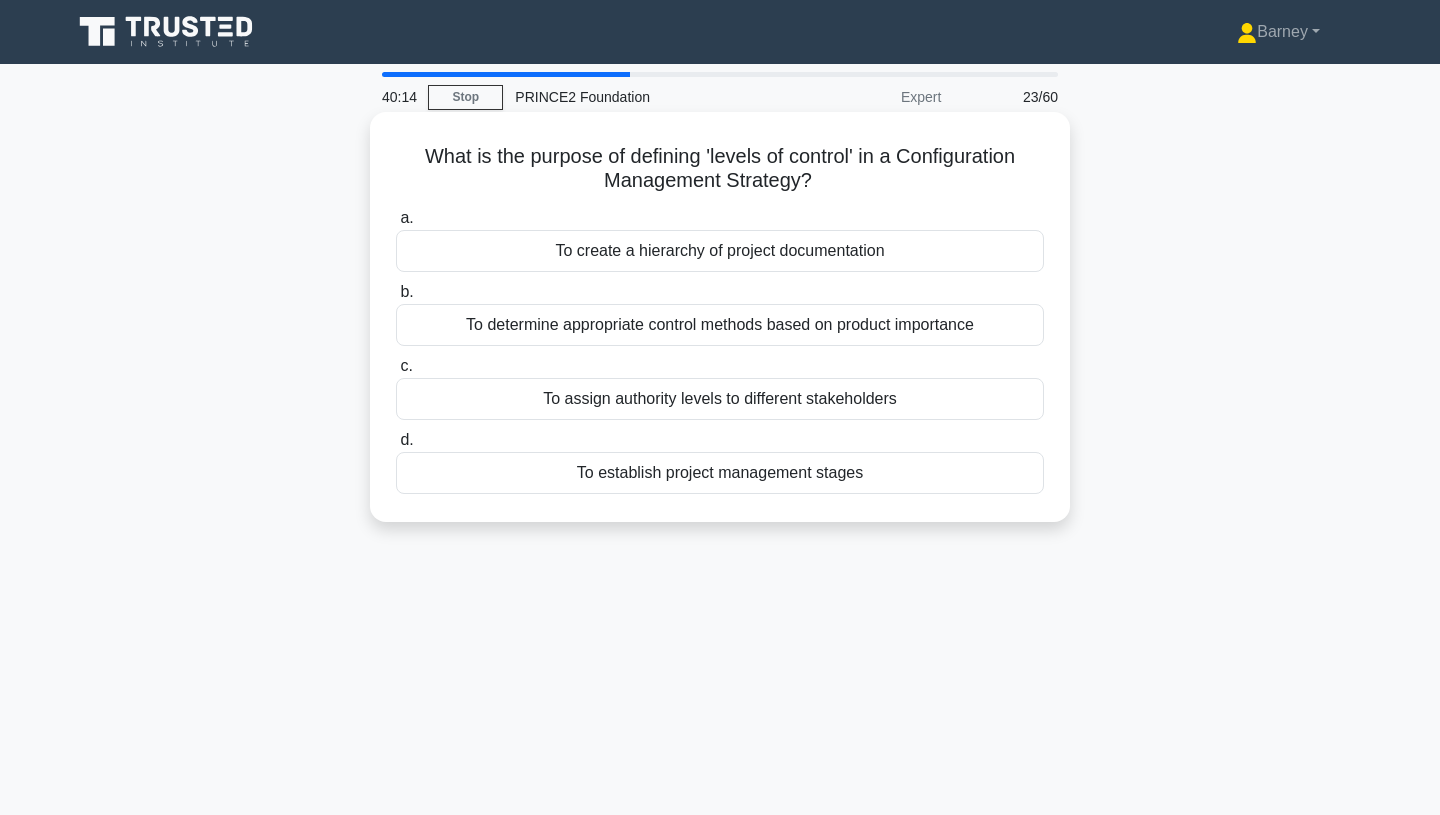 click on "To determine appropriate control methods based on product importance" at bounding box center (720, 325) 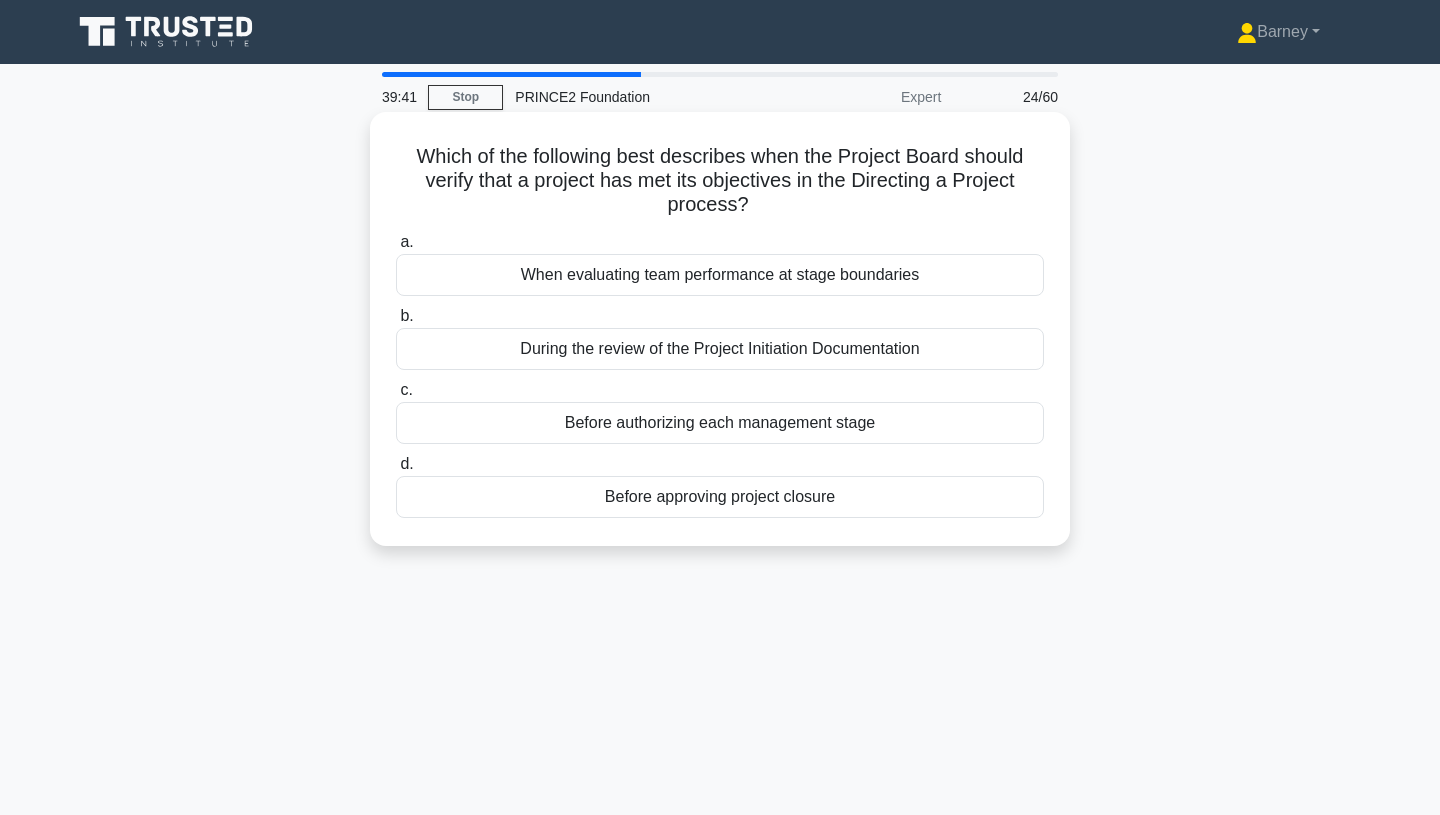drag, startPoint x: 556, startPoint y: 166, endPoint x: 753, endPoint y: 200, distance: 199.91248 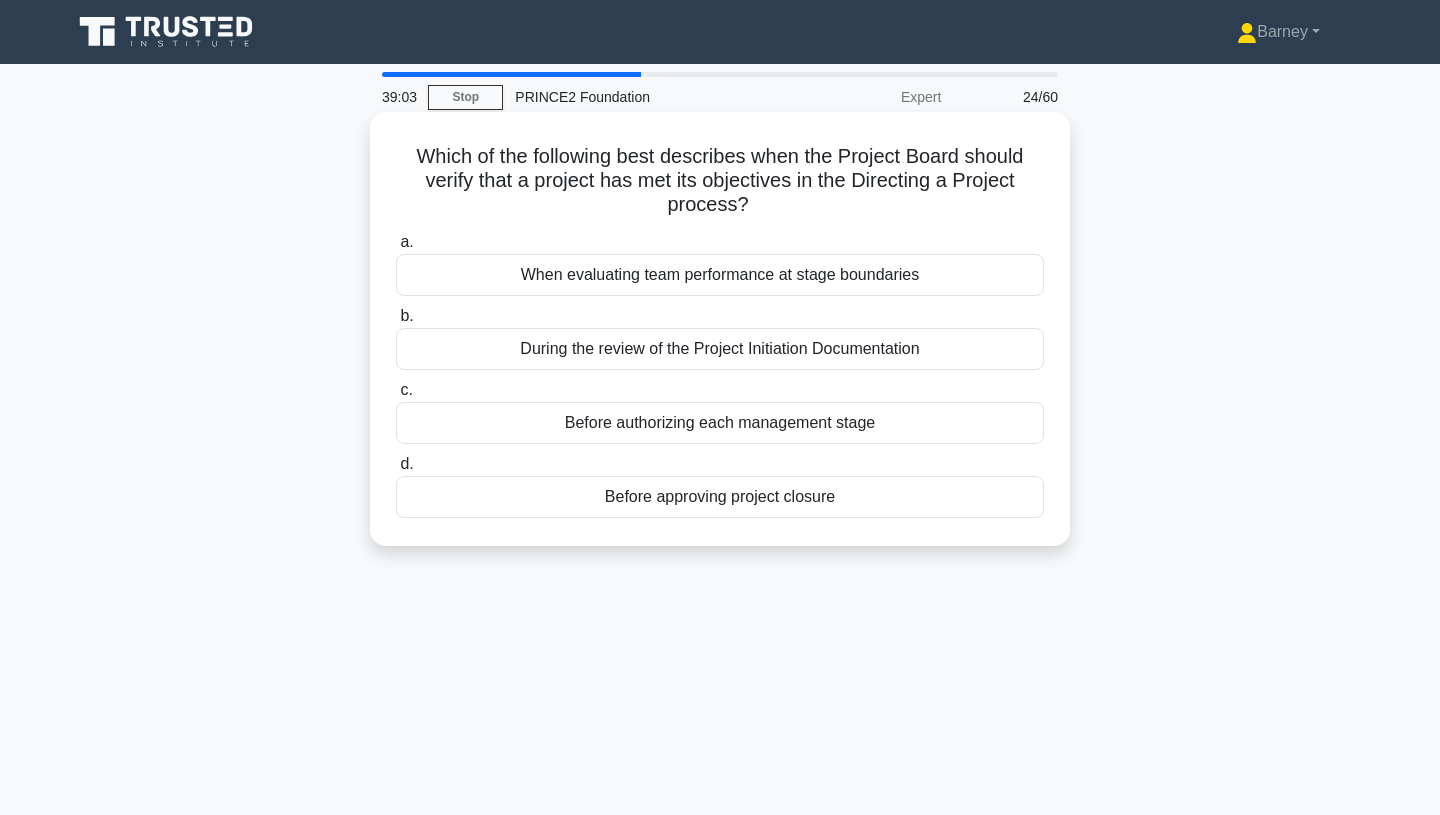 click on "Which of the following best describes when the Project Board should verify that a project has met its objectives in the Directing a Project process?
.spinner_0XTQ{transform-origin:center;animation:spinner_y6GP .75s linear infinite}@keyframes spinner_y6GP{100%{transform:rotate(360deg)}}" at bounding box center (720, 181) 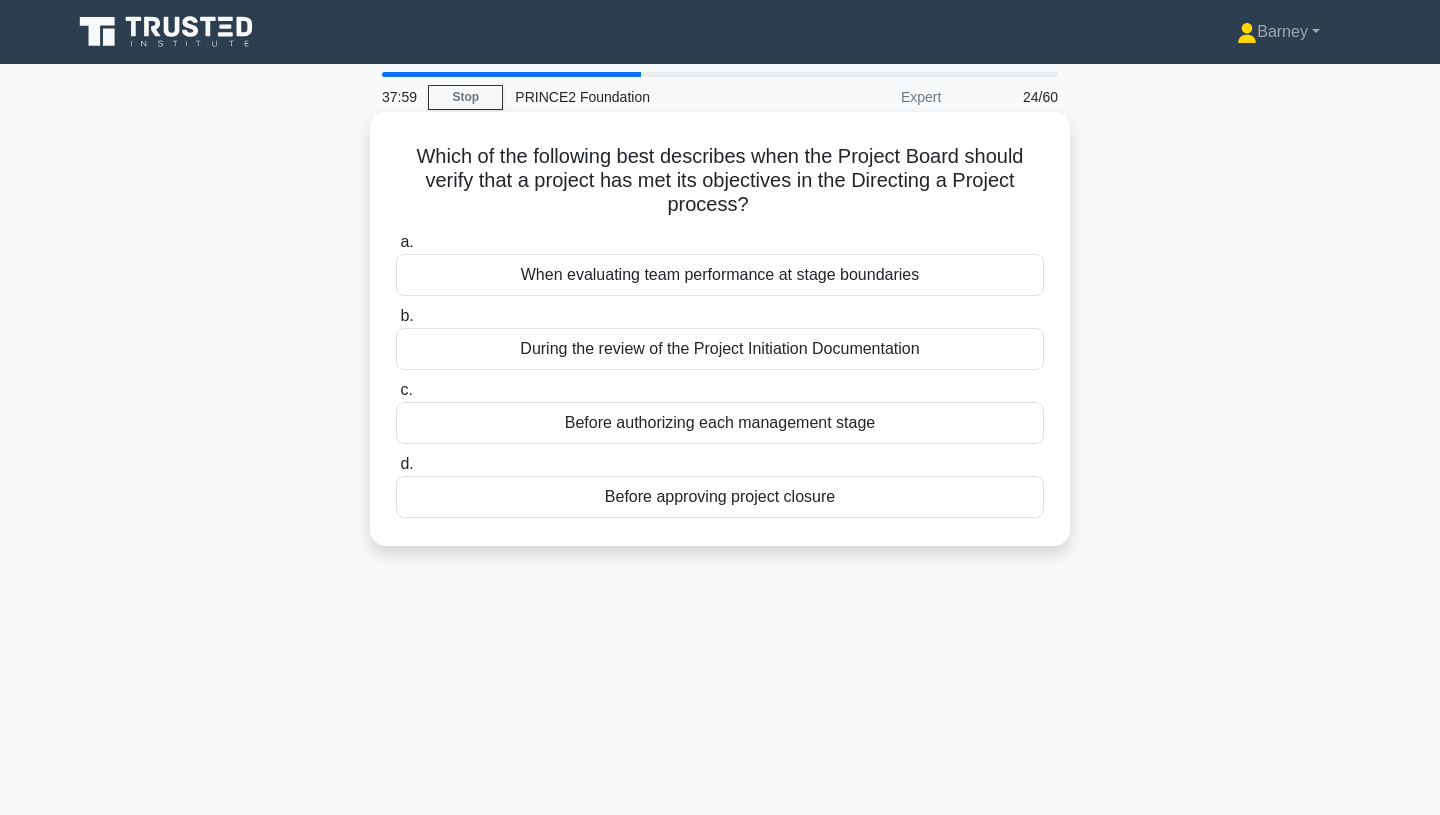 click on "Before authorizing each management stage" at bounding box center (720, 423) 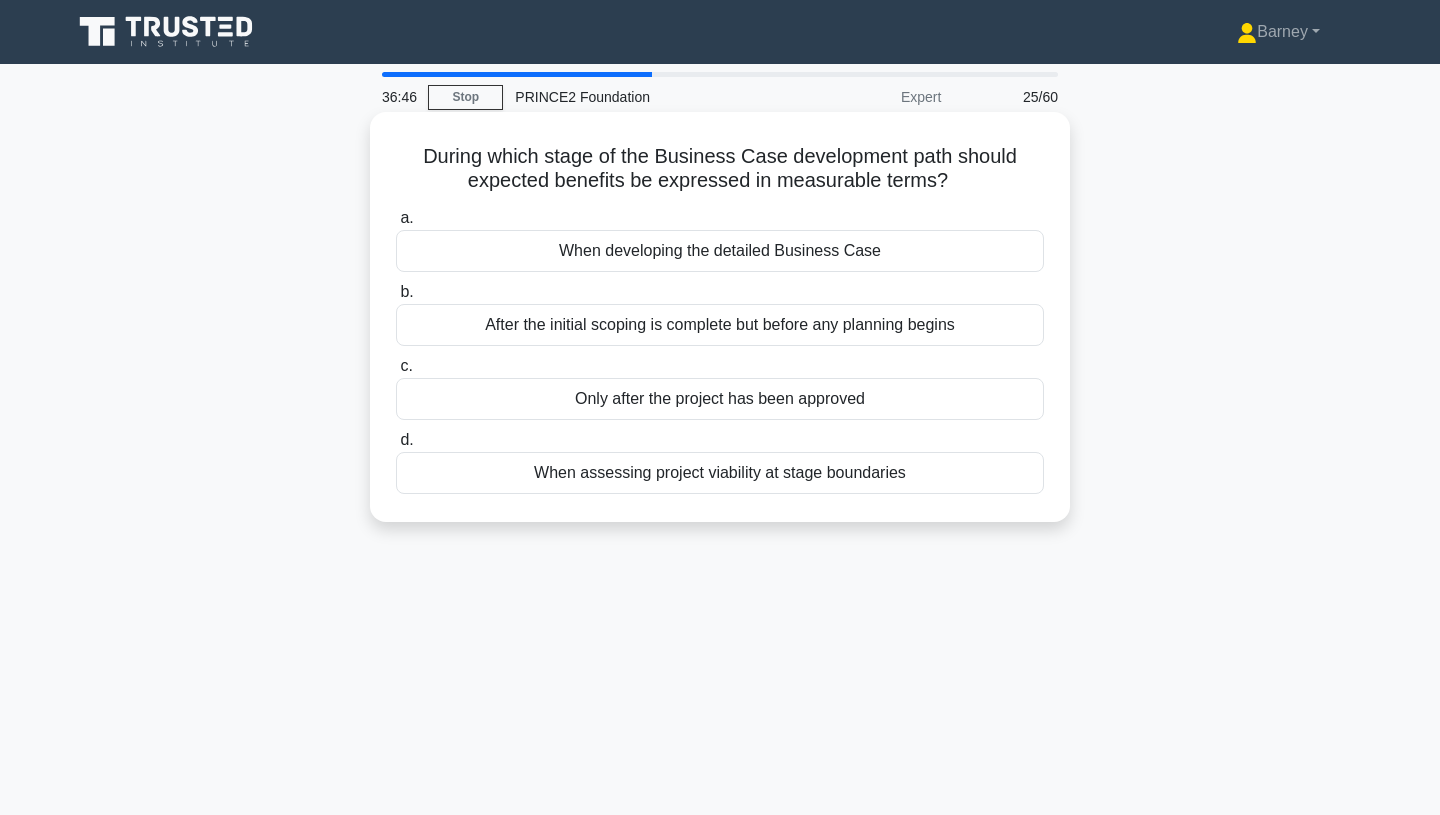 click on "When developing the detailed Business Case" at bounding box center (720, 251) 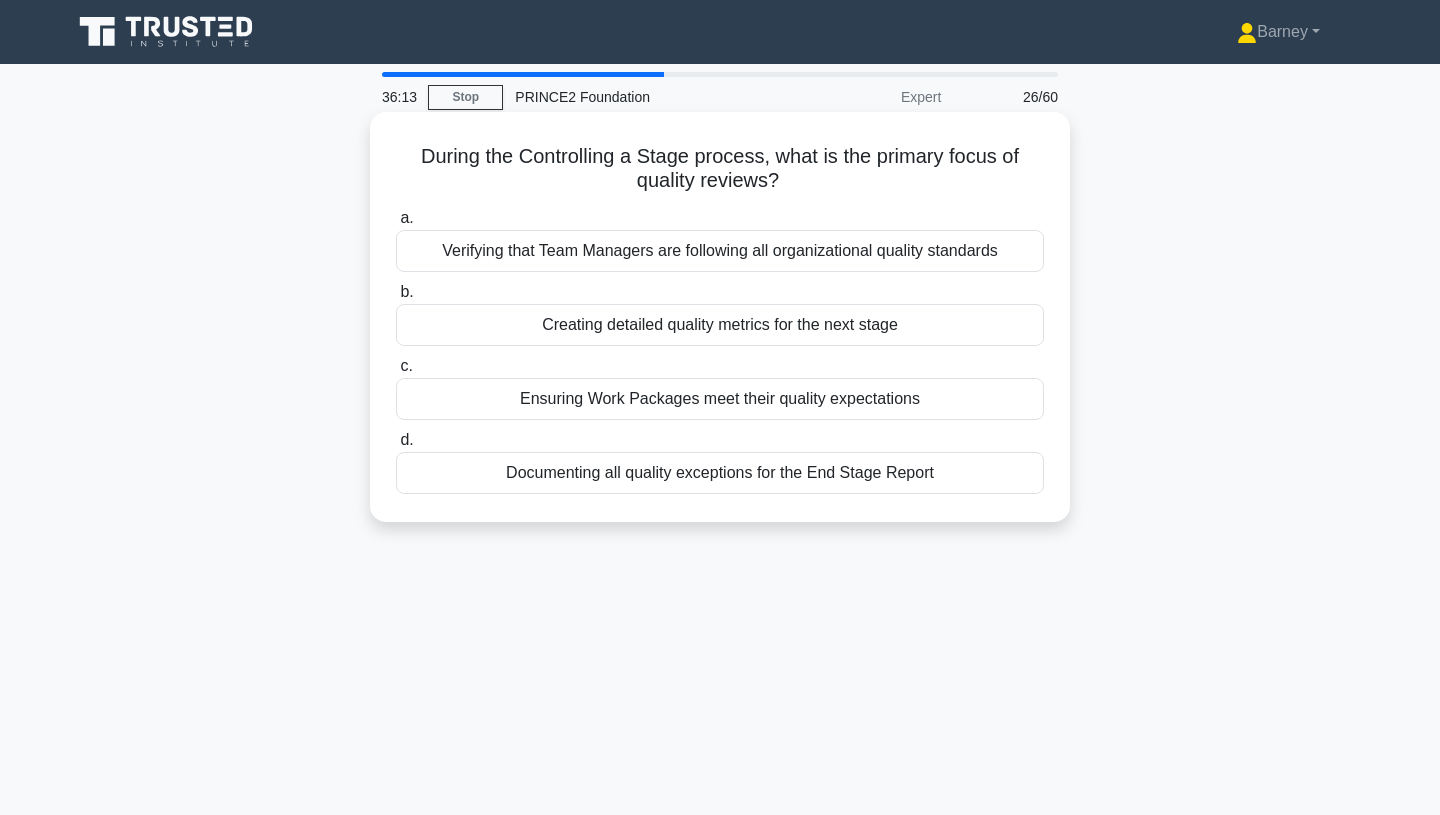 click on "Ensuring Work Packages meet their quality expectations" at bounding box center (720, 399) 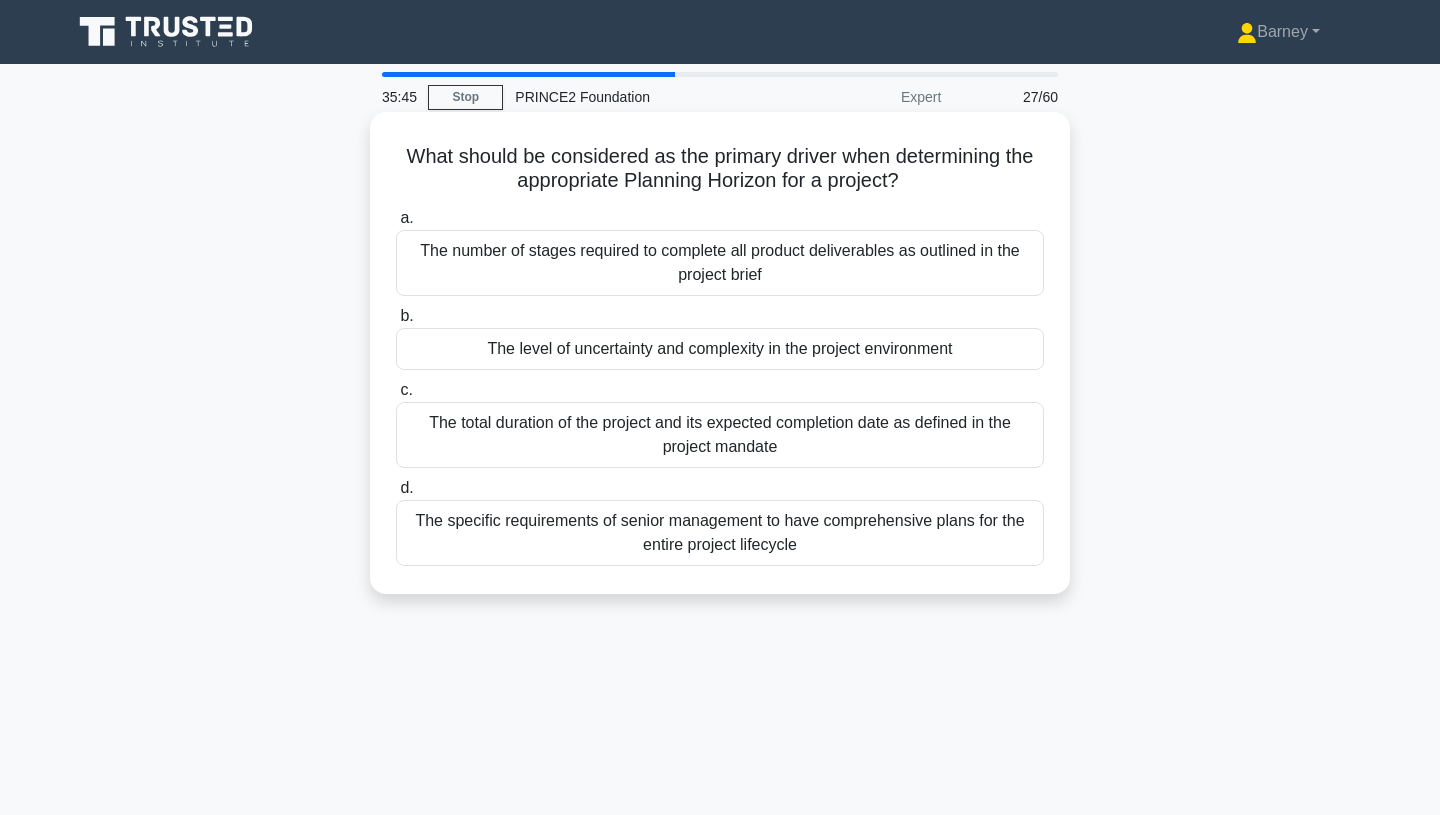 click on "The total duration of the project and its expected completion date as defined in the project mandate" at bounding box center [720, 435] 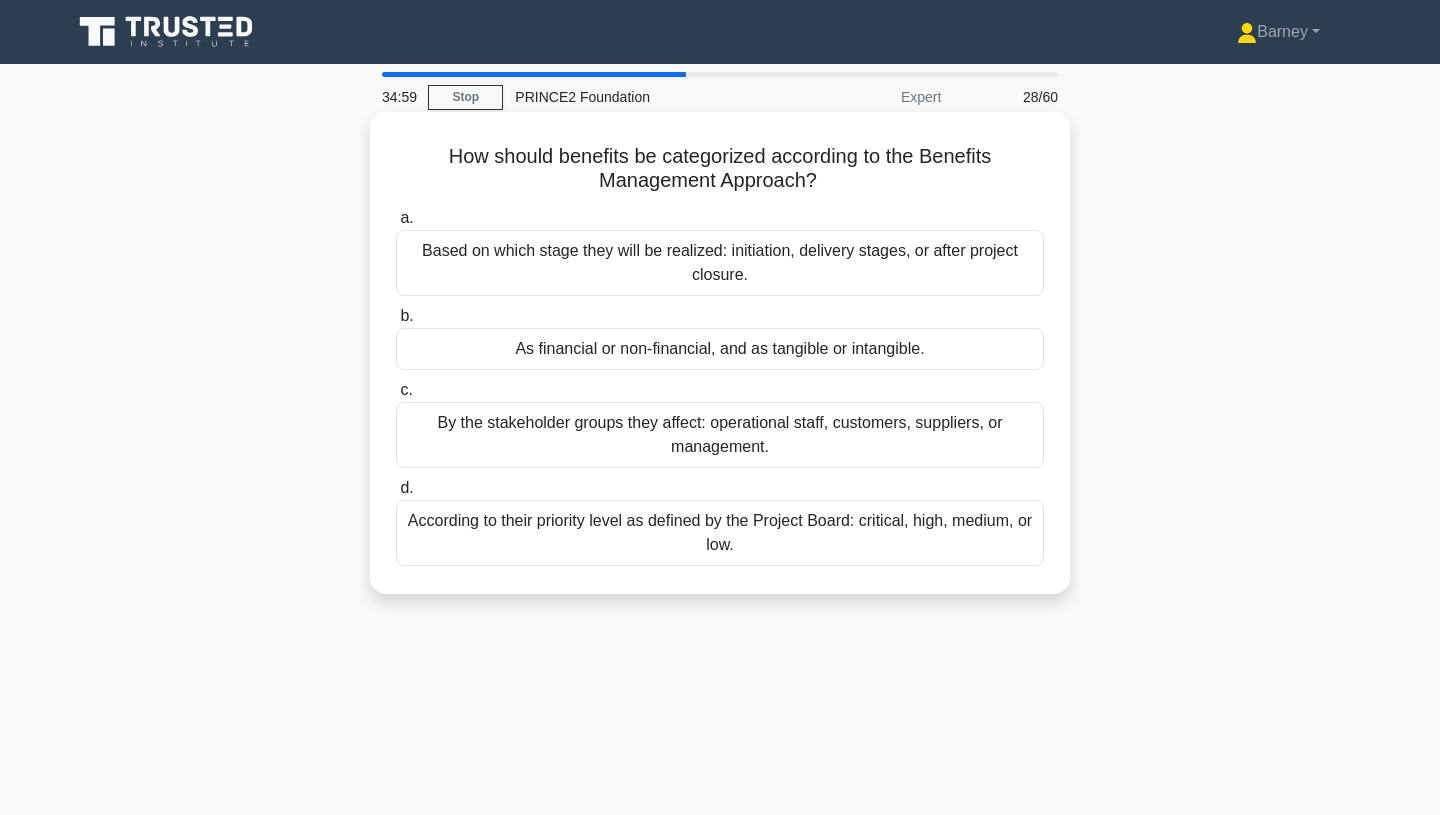 click on "Based on which stage they will be realized: initiation, delivery stages, or after project closure." at bounding box center [720, 263] 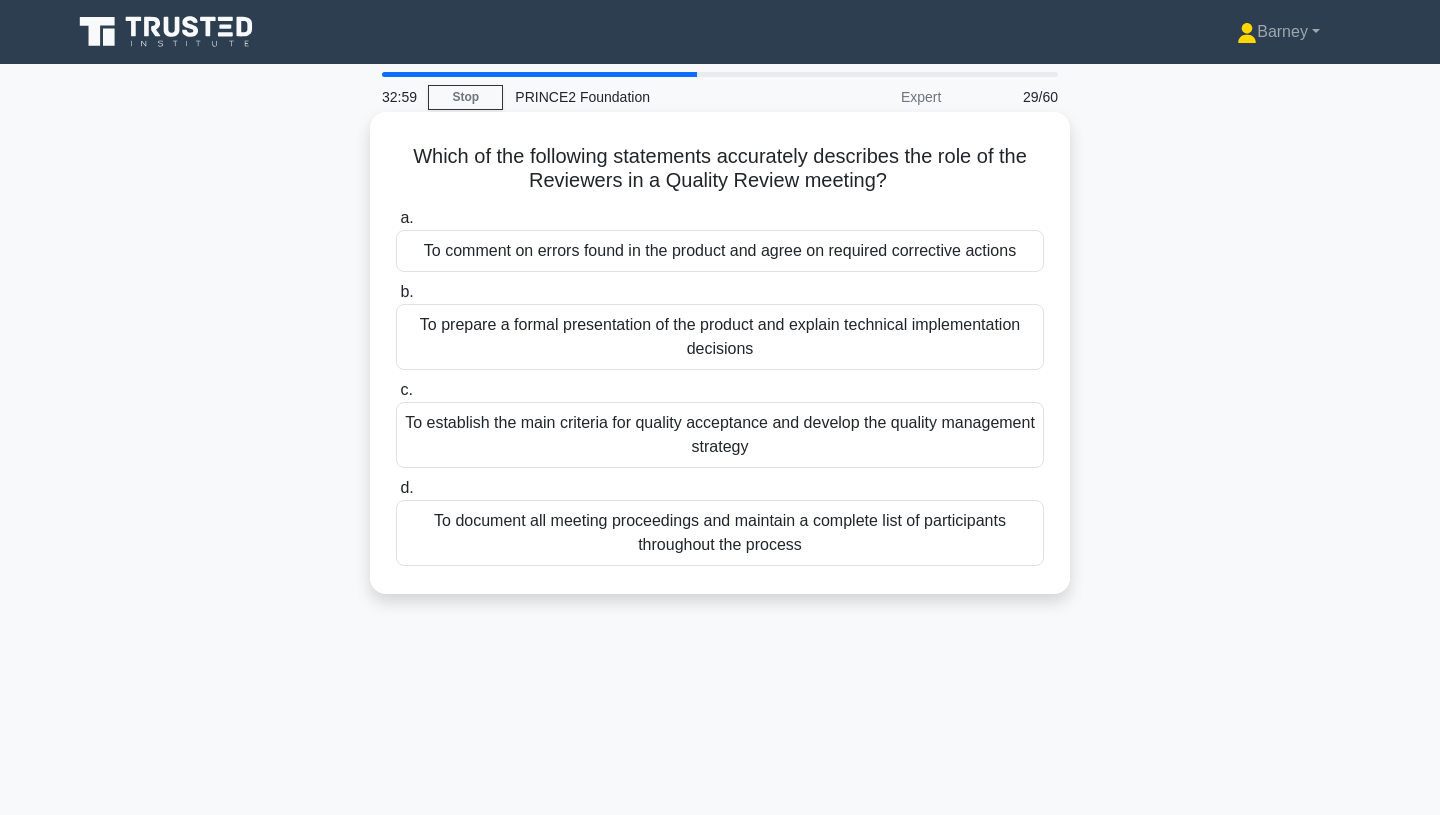 click on "To comment on errors found in the product and agree on required corrective actions" at bounding box center (720, 251) 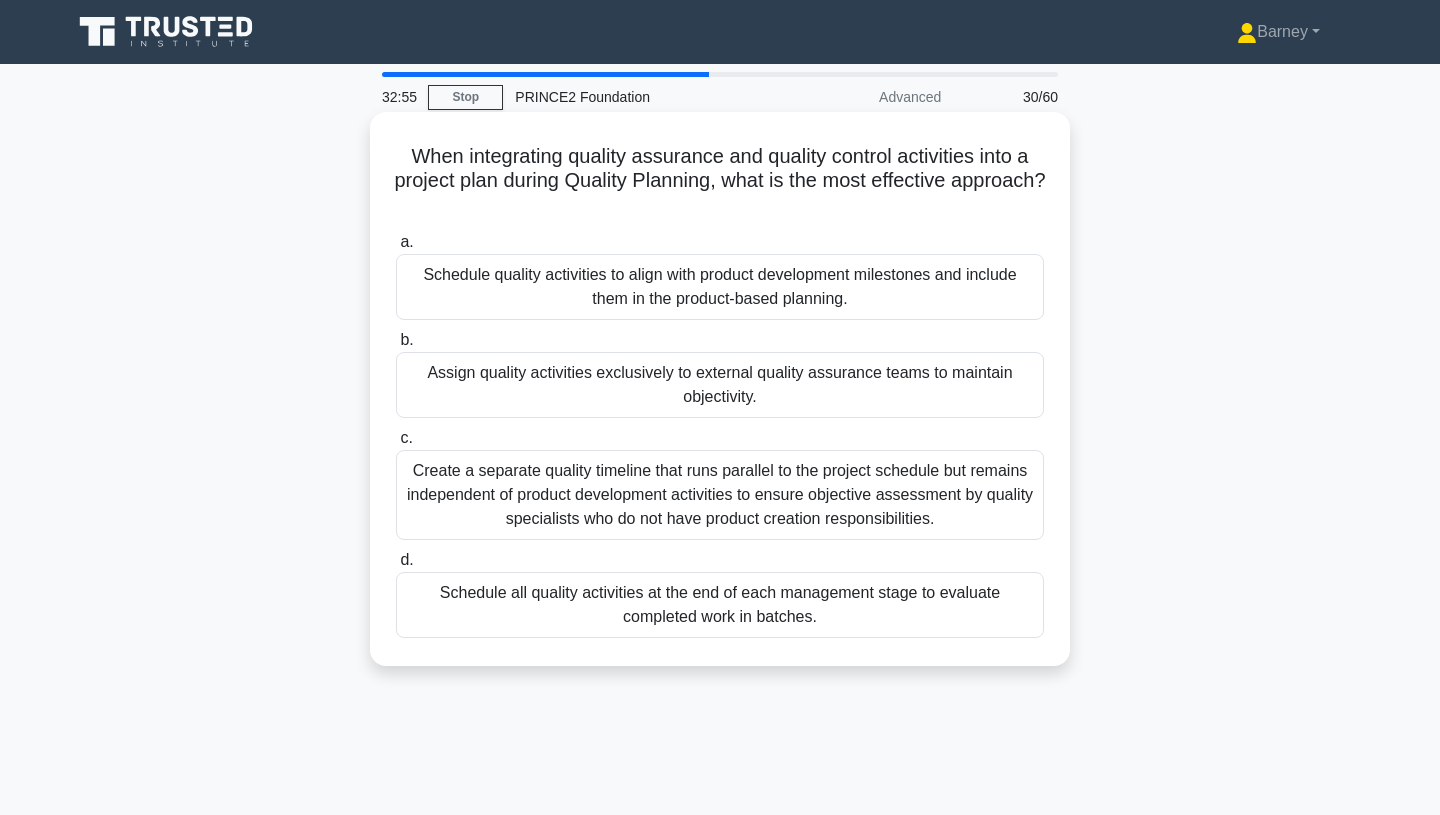 drag, startPoint x: 453, startPoint y: 158, endPoint x: 782, endPoint y: 210, distance: 333.08408 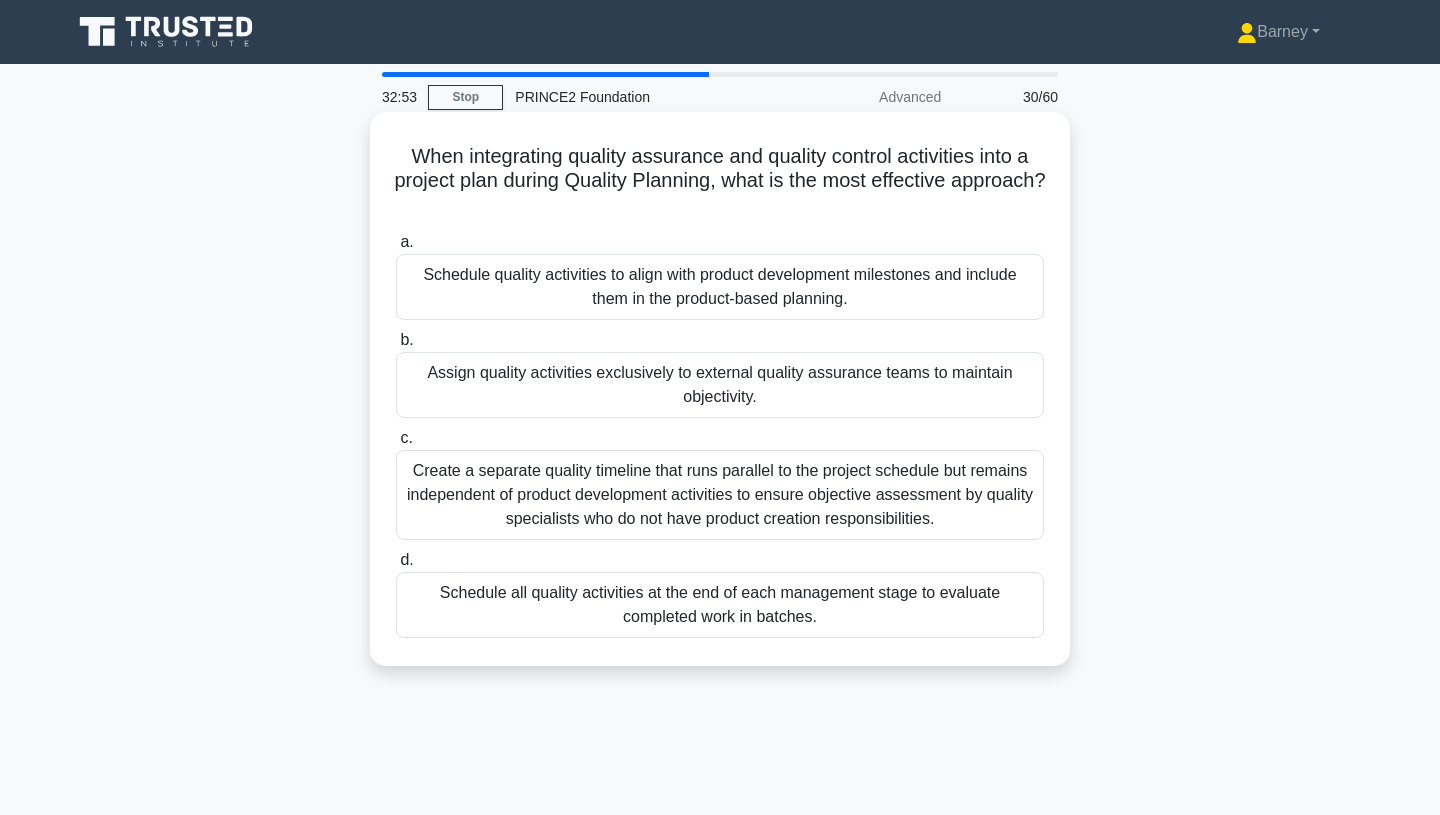 click on "When integrating quality assurance and quality control activities into a project plan during Quality Planning, what is the most effective approach?
.spinner_0XTQ{transform-origin:center;animation:spinner_y6GP .75s linear infinite}@keyframes spinner_y6GP{100%{transform:rotate(360deg)}}" at bounding box center [720, 181] 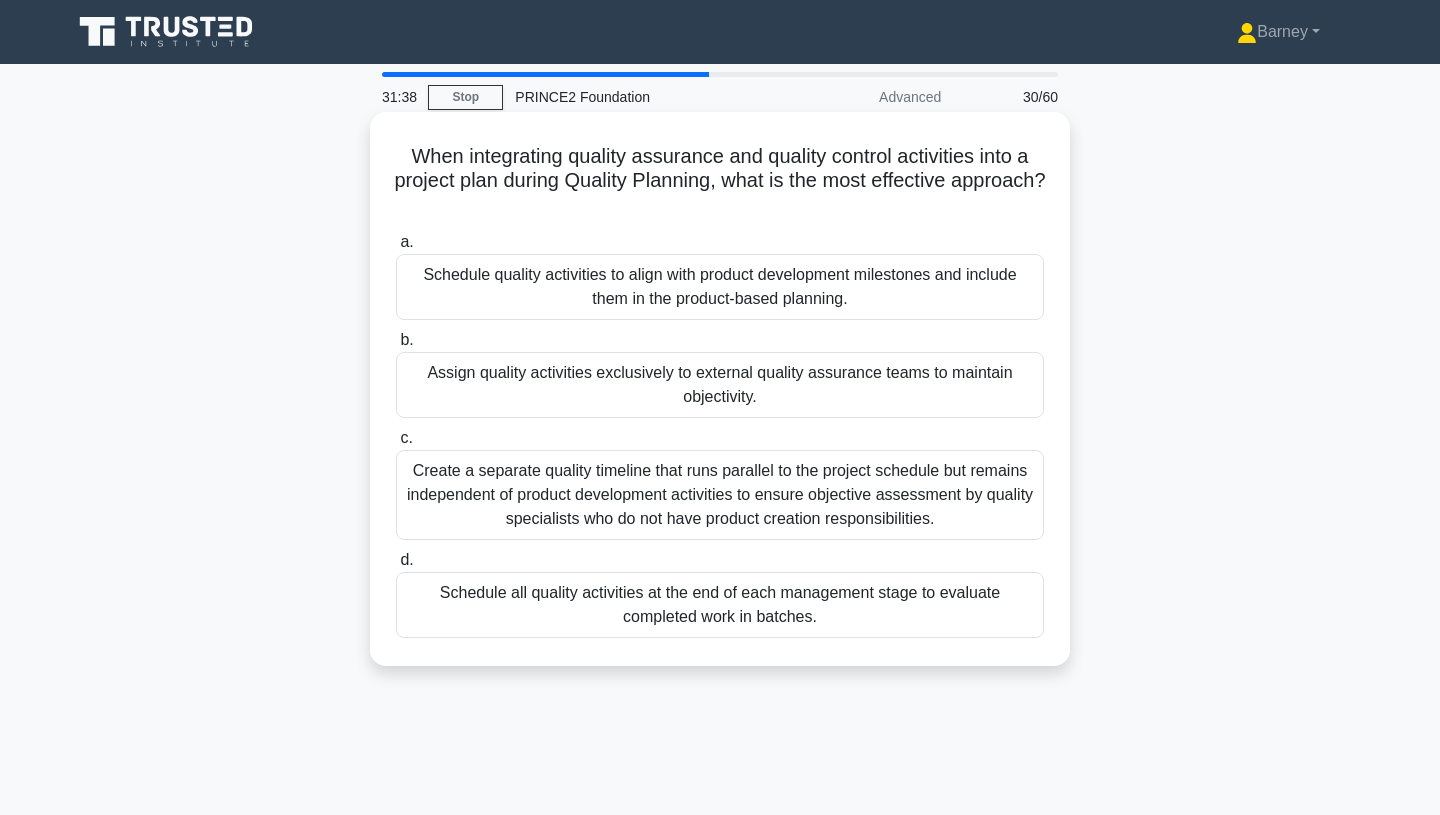 click on "Schedule quality activities to align with product development milestones and include them in the product-based planning." at bounding box center (720, 287) 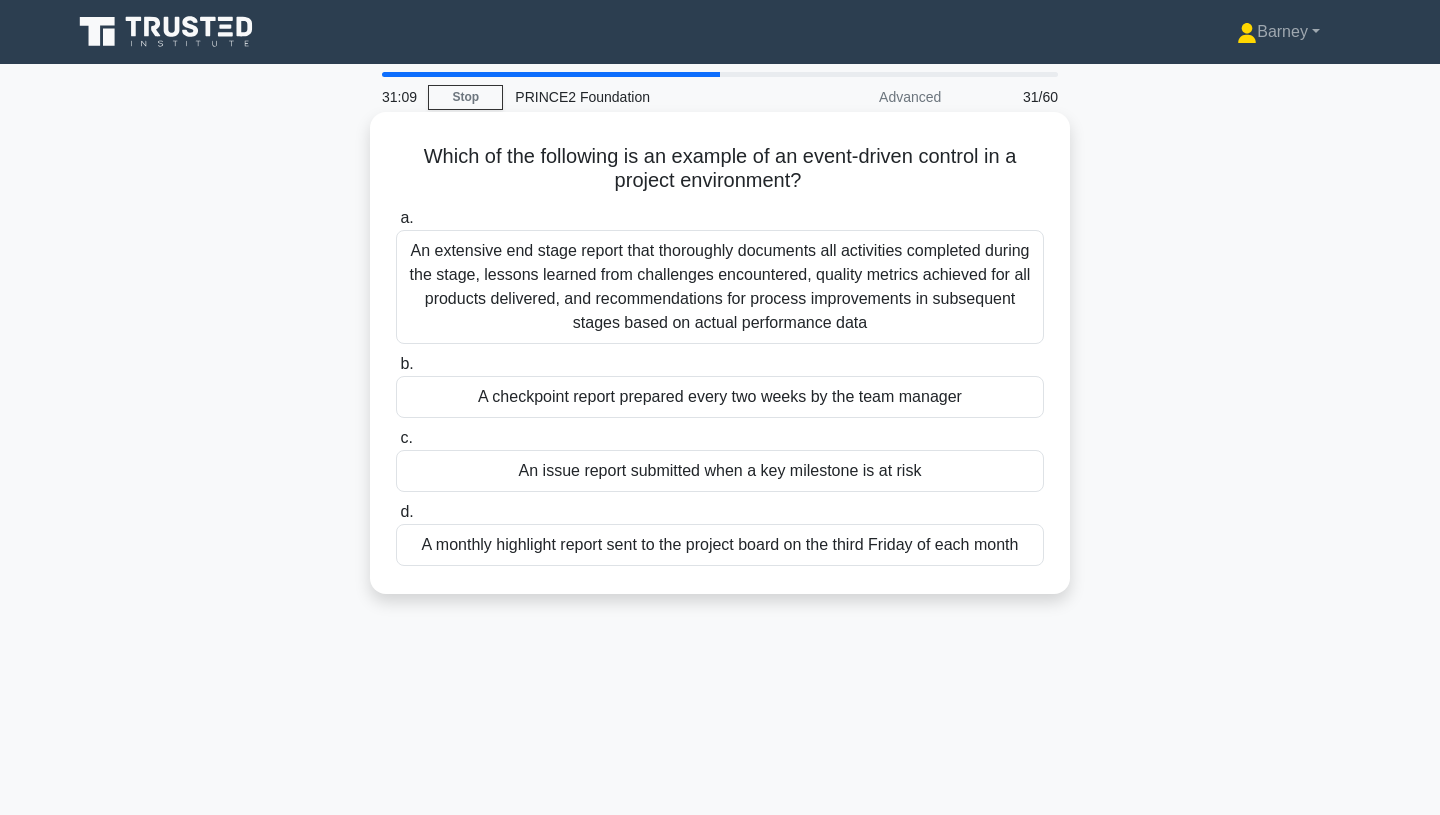 click on "An issue report submitted when a key milestone is at risk" at bounding box center [720, 471] 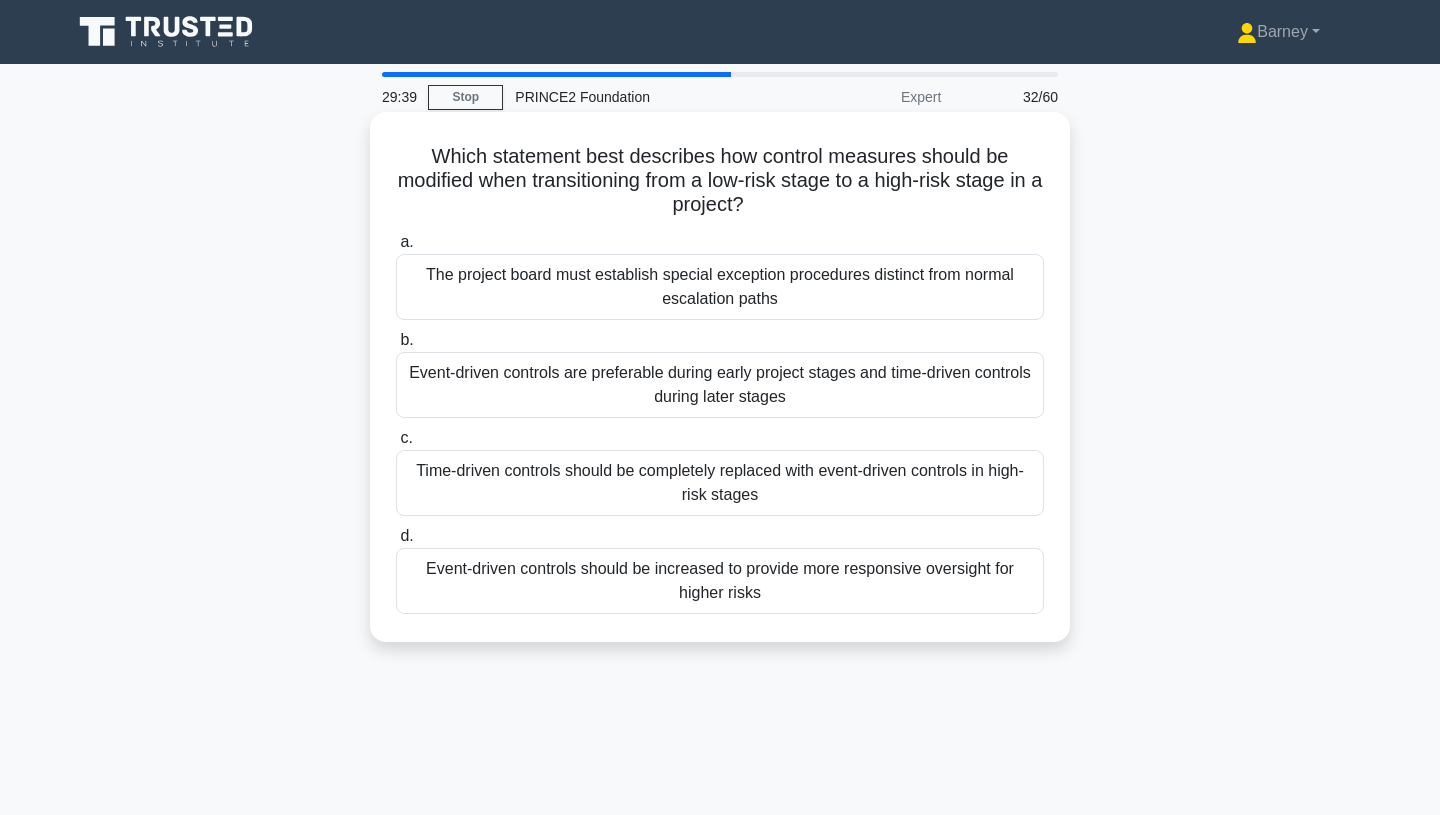 click on "Event-driven controls should be increased to provide more responsive oversight for higher risks" at bounding box center [720, 581] 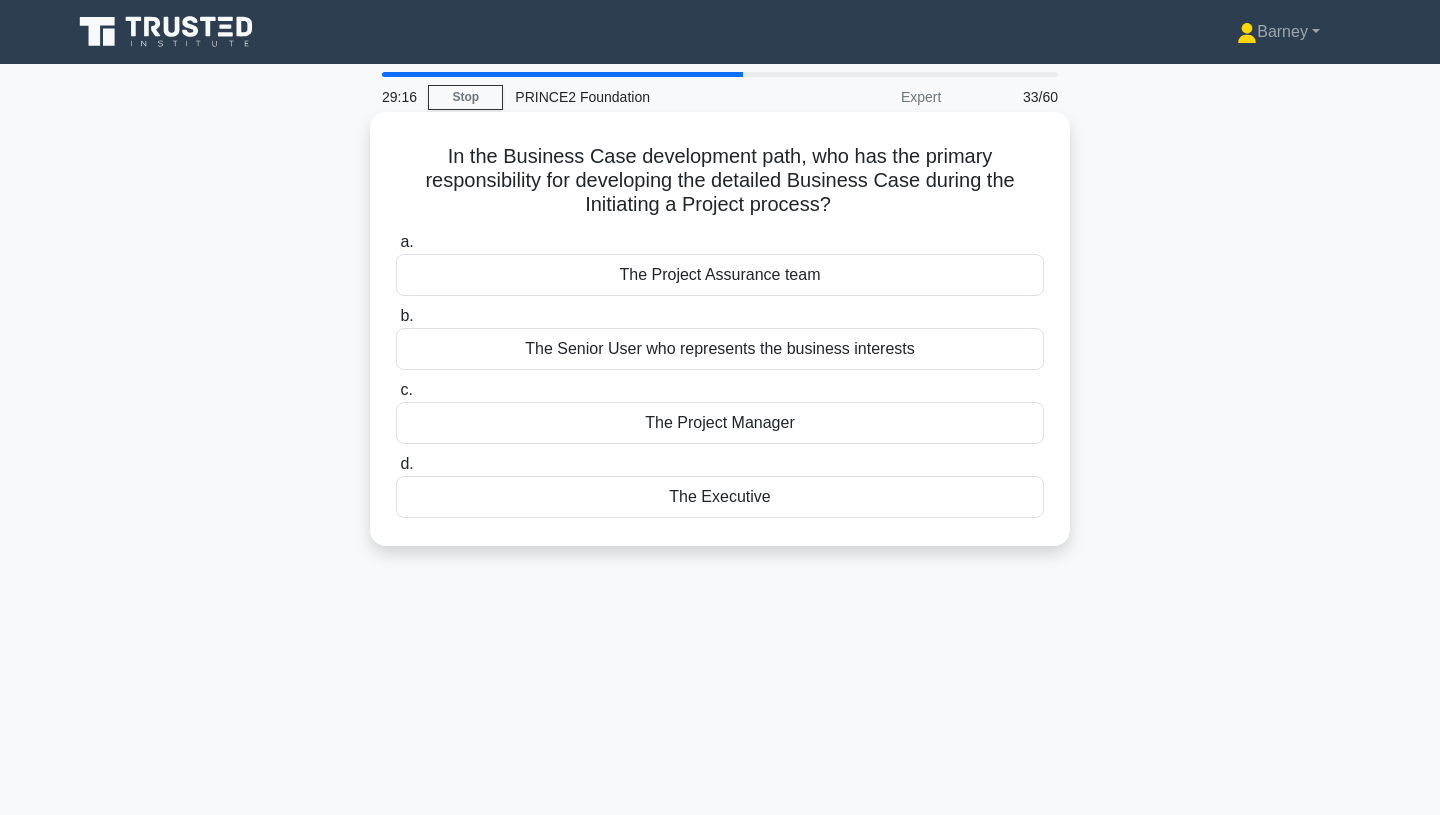 click on "The Executive" at bounding box center [720, 497] 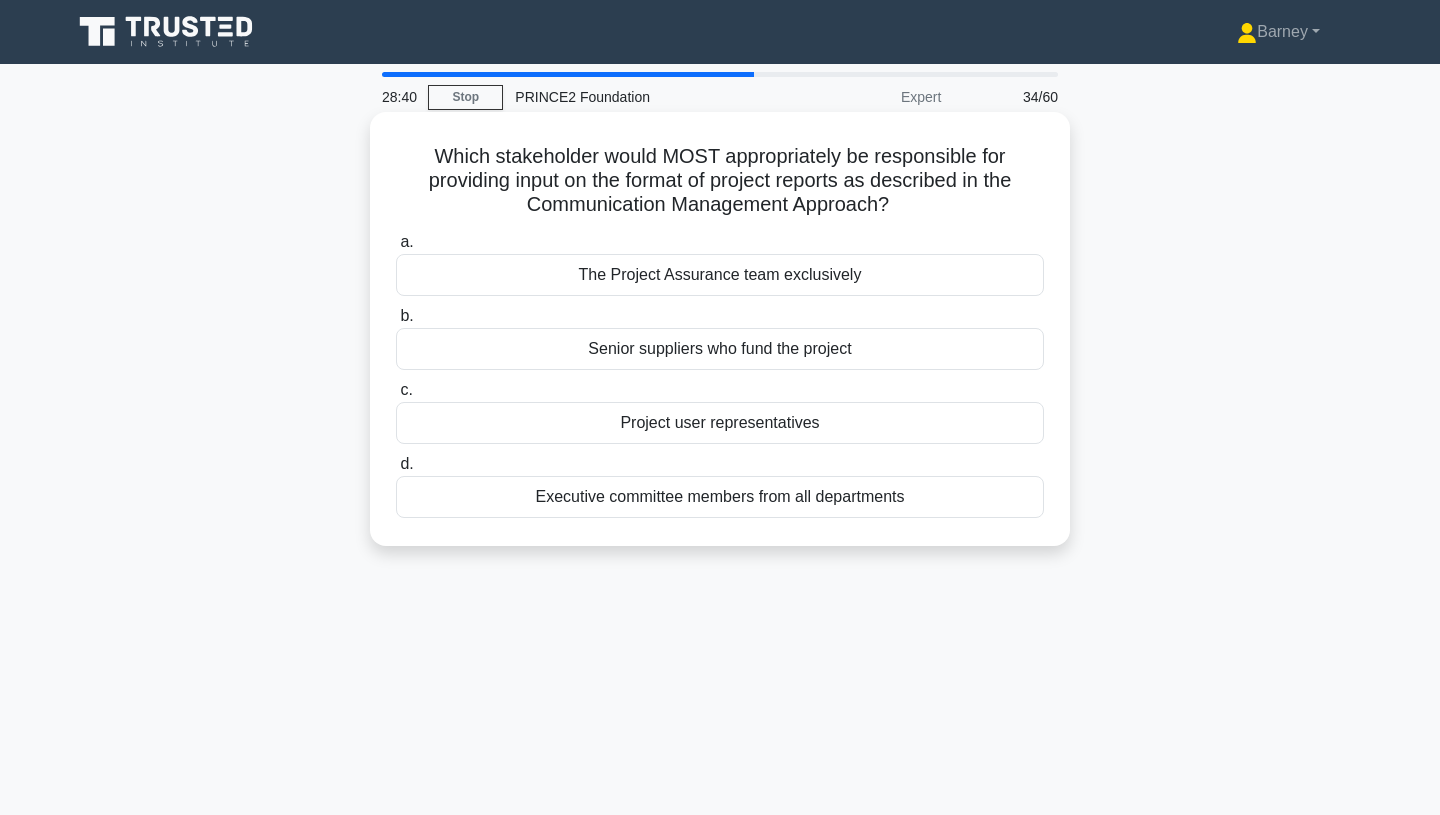 click on "Project user representatives" at bounding box center [720, 423] 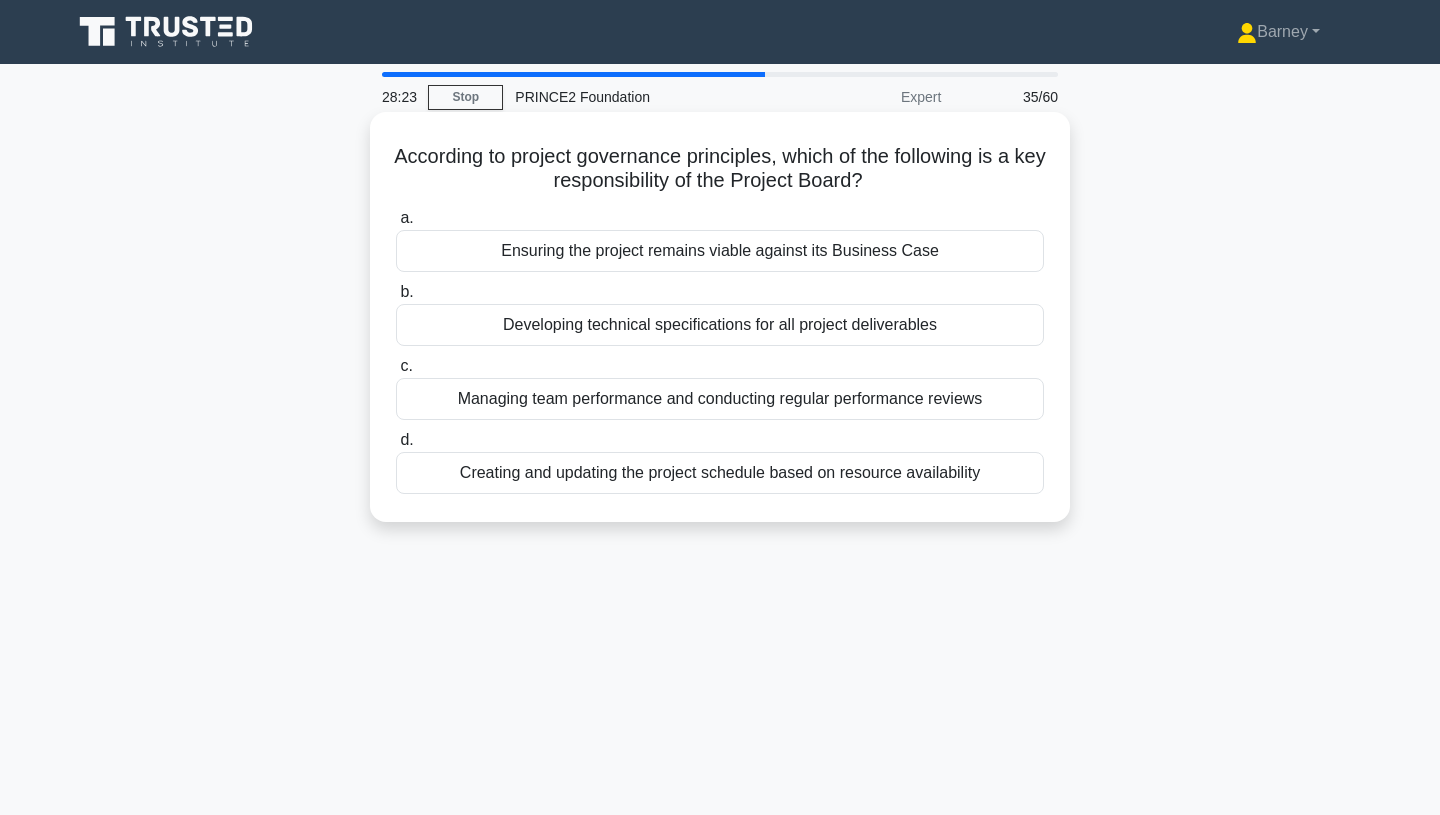 click on "Ensuring the project remains viable against its Business Case" at bounding box center (720, 251) 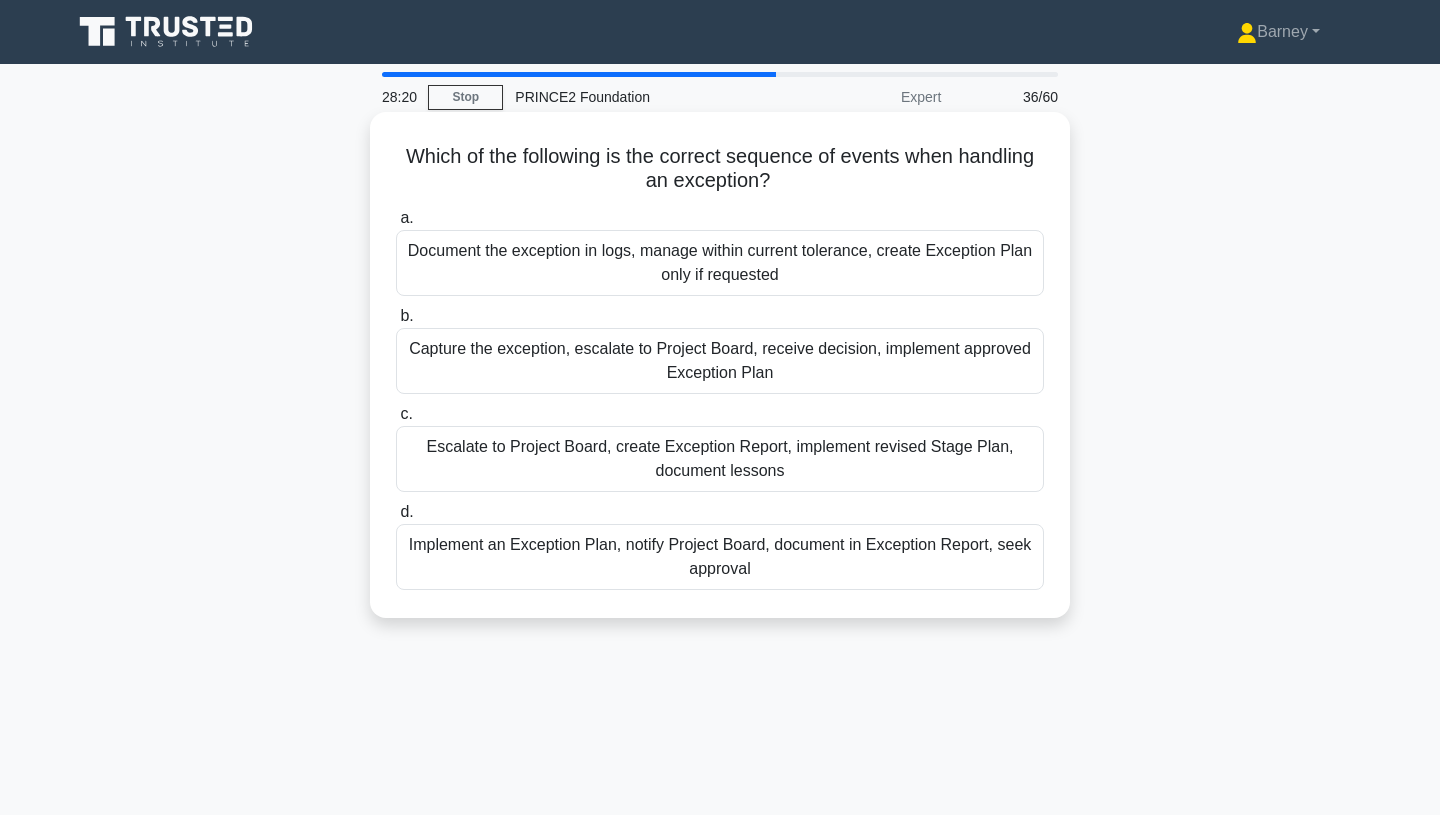 drag, startPoint x: 629, startPoint y: 156, endPoint x: 782, endPoint y: 186, distance: 155.91344 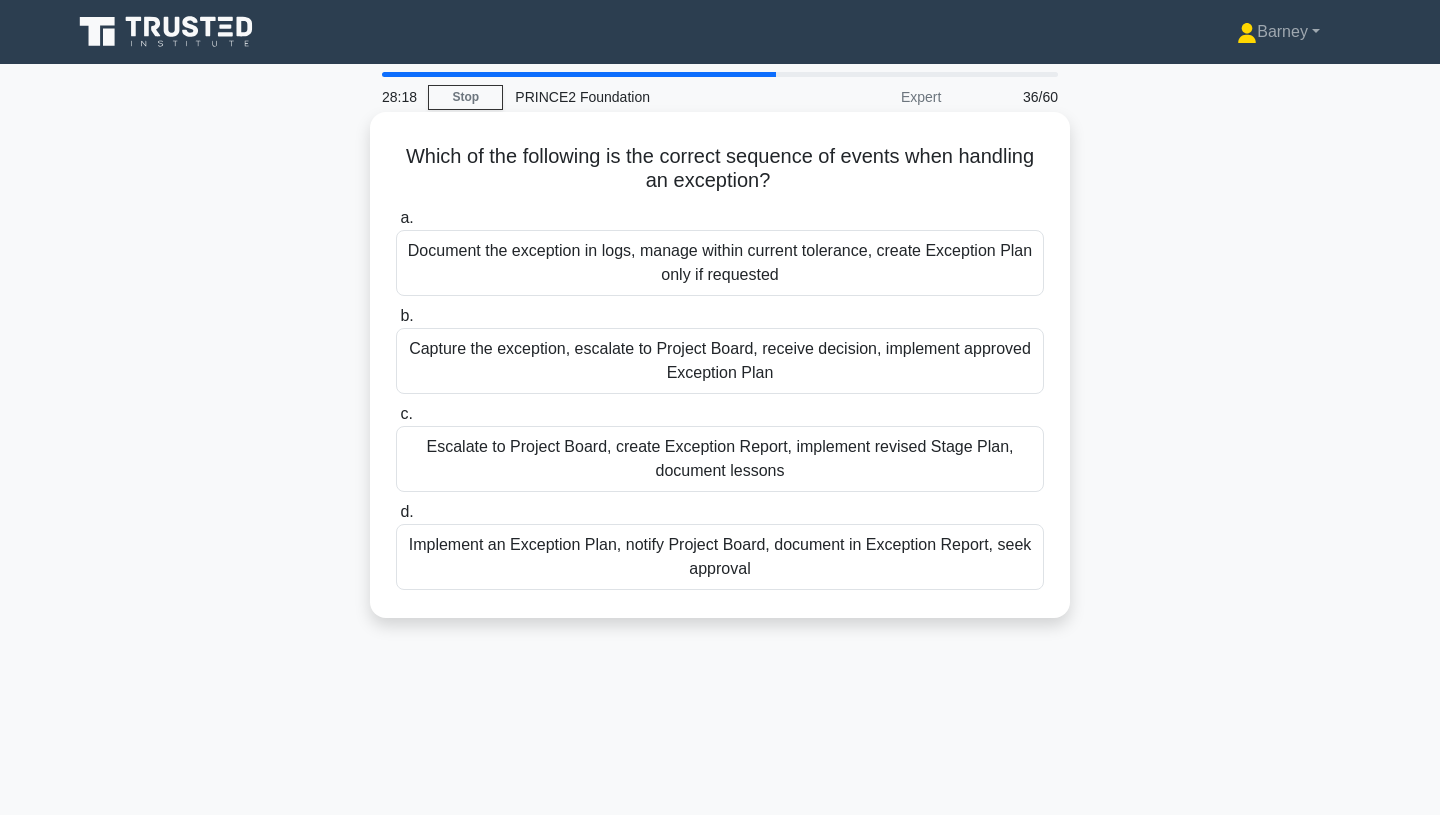 click on ".spinner_0XTQ{transform-origin:center;animation:spinner_y6GP .75s linear infinite}@keyframes spinner_y6GP{100%{transform:rotate(360deg)}}" 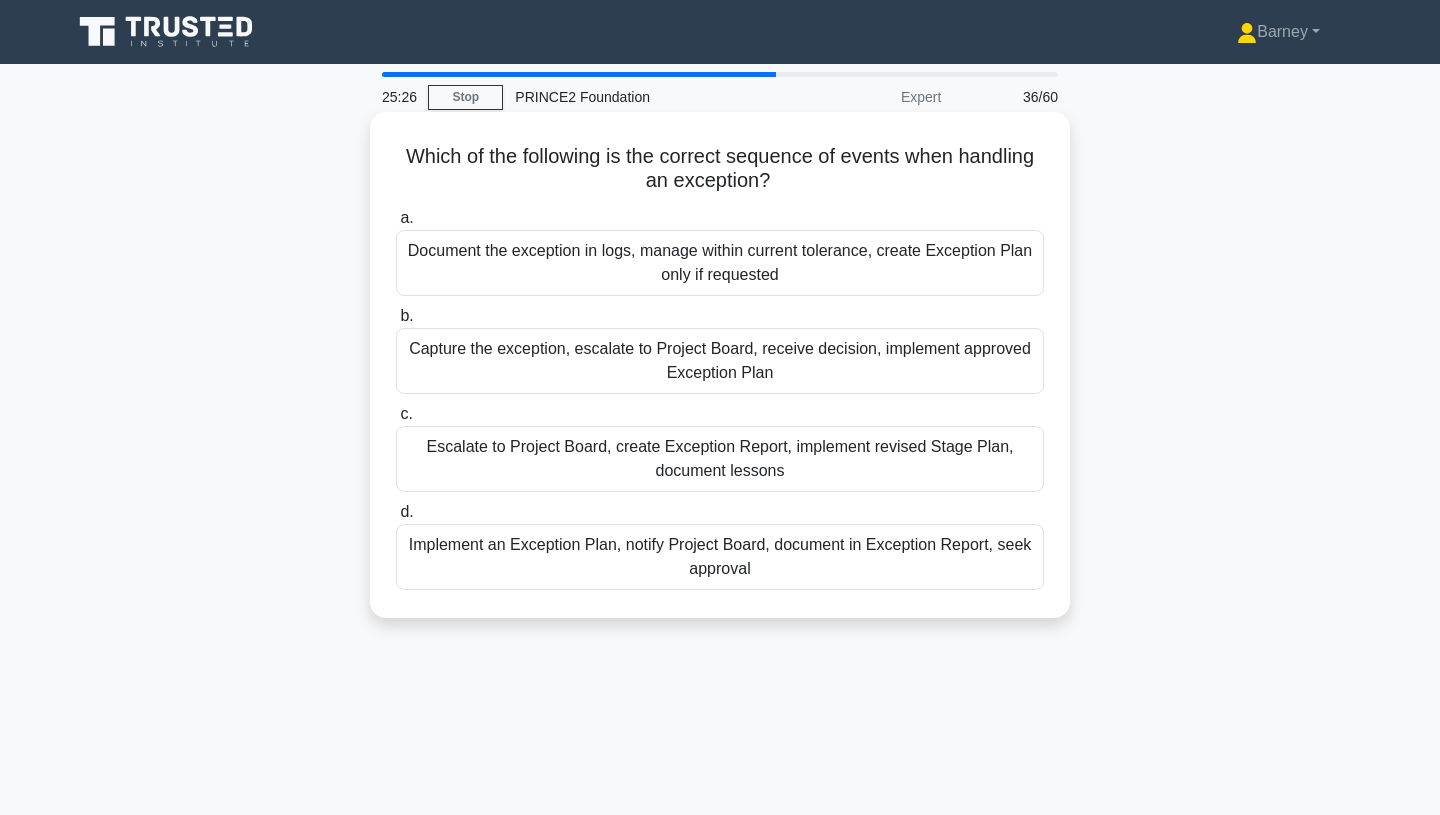 click on "Capture the exception, escalate to Project Board, receive decision, implement approved Exception Plan" at bounding box center (720, 361) 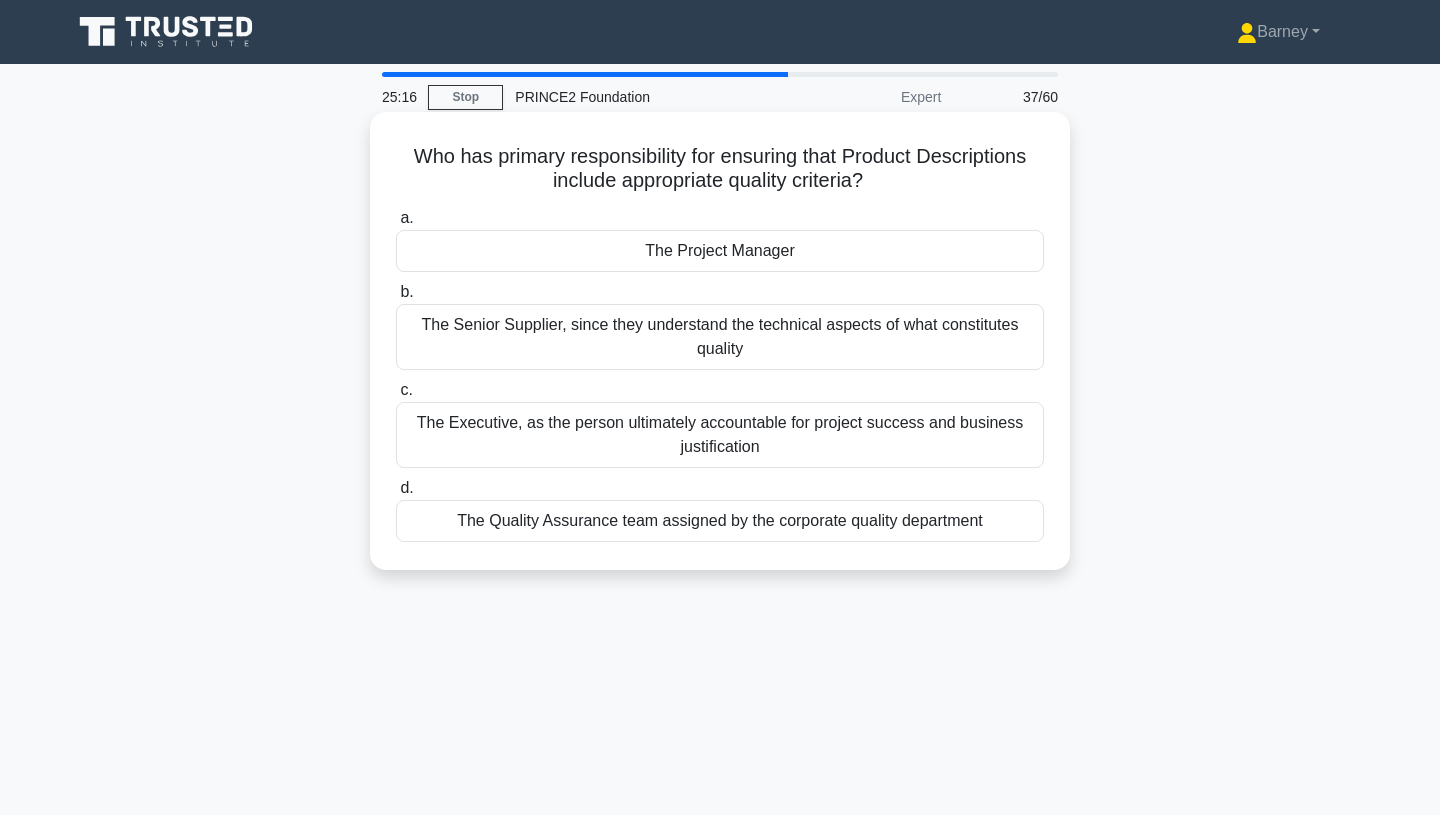drag, startPoint x: 479, startPoint y: 174, endPoint x: 540, endPoint y: 181, distance: 61.400326 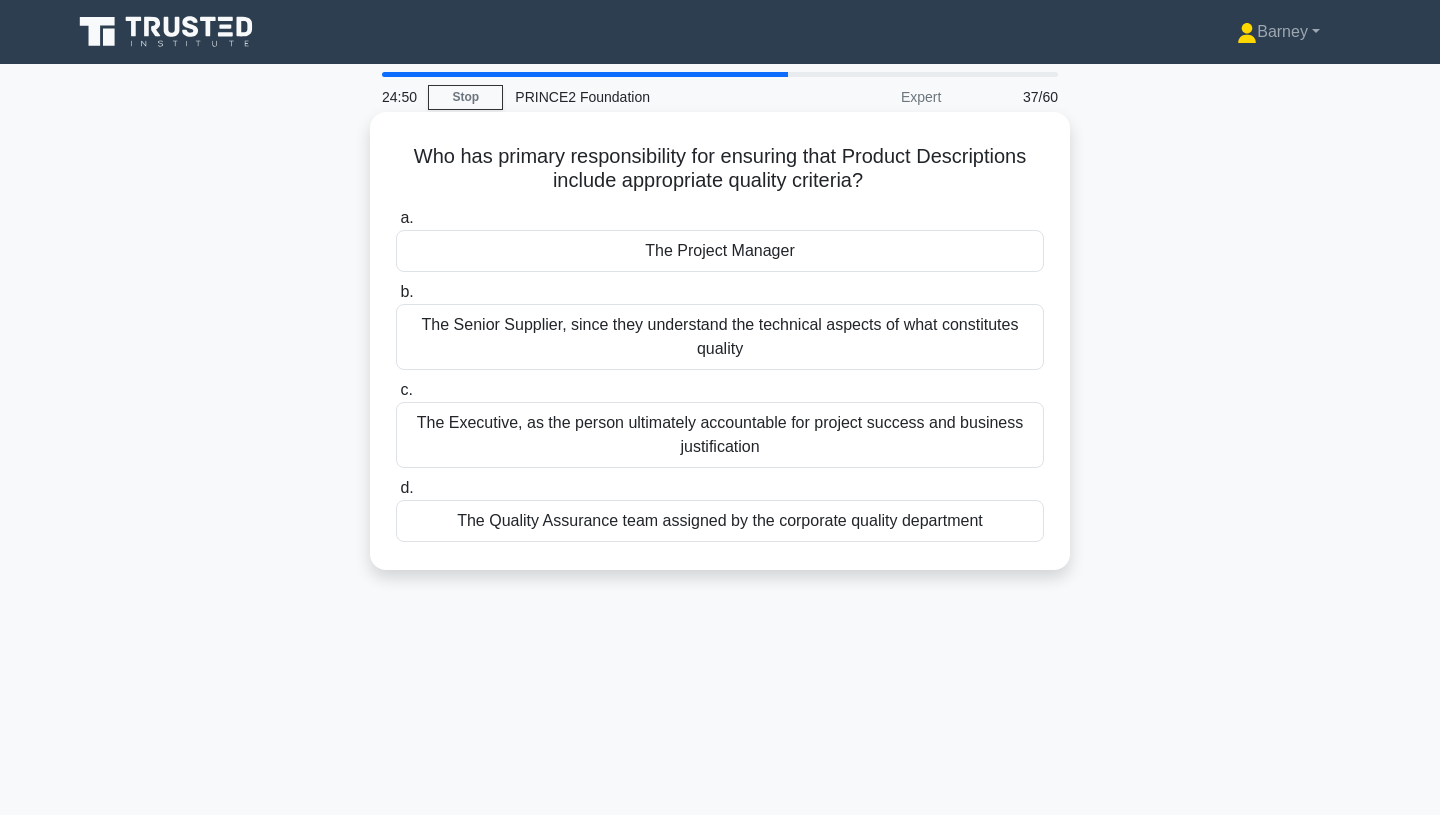 click on "The Quality Assurance team assigned by the corporate quality department" at bounding box center (720, 521) 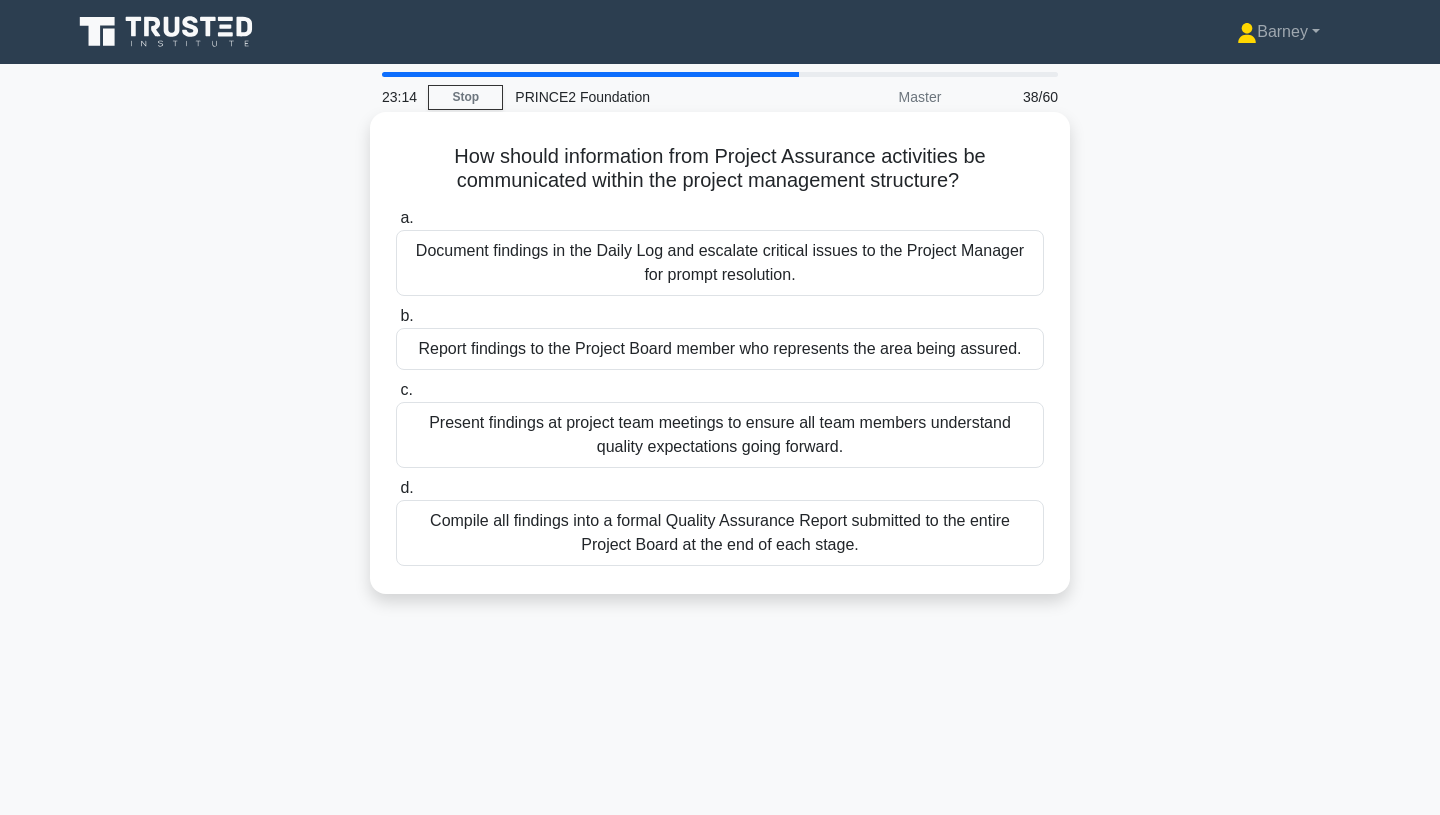 click on "Compile all findings into a formal Quality Assurance Report submitted to the entire Project Board at the end of each stage." at bounding box center [720, 533] 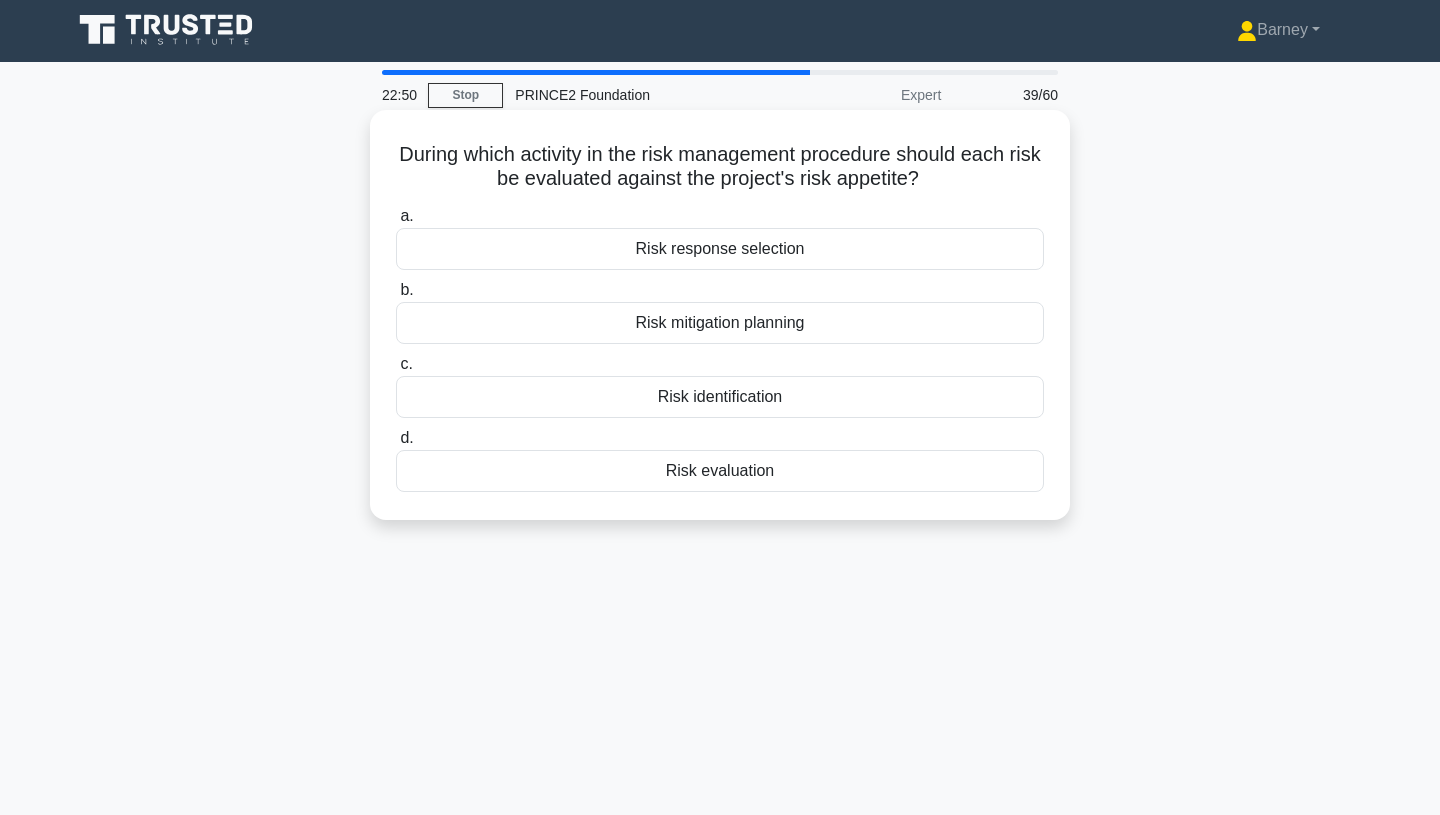 scroll, scrollTop: 0, scrollLeft: 0, axis: both 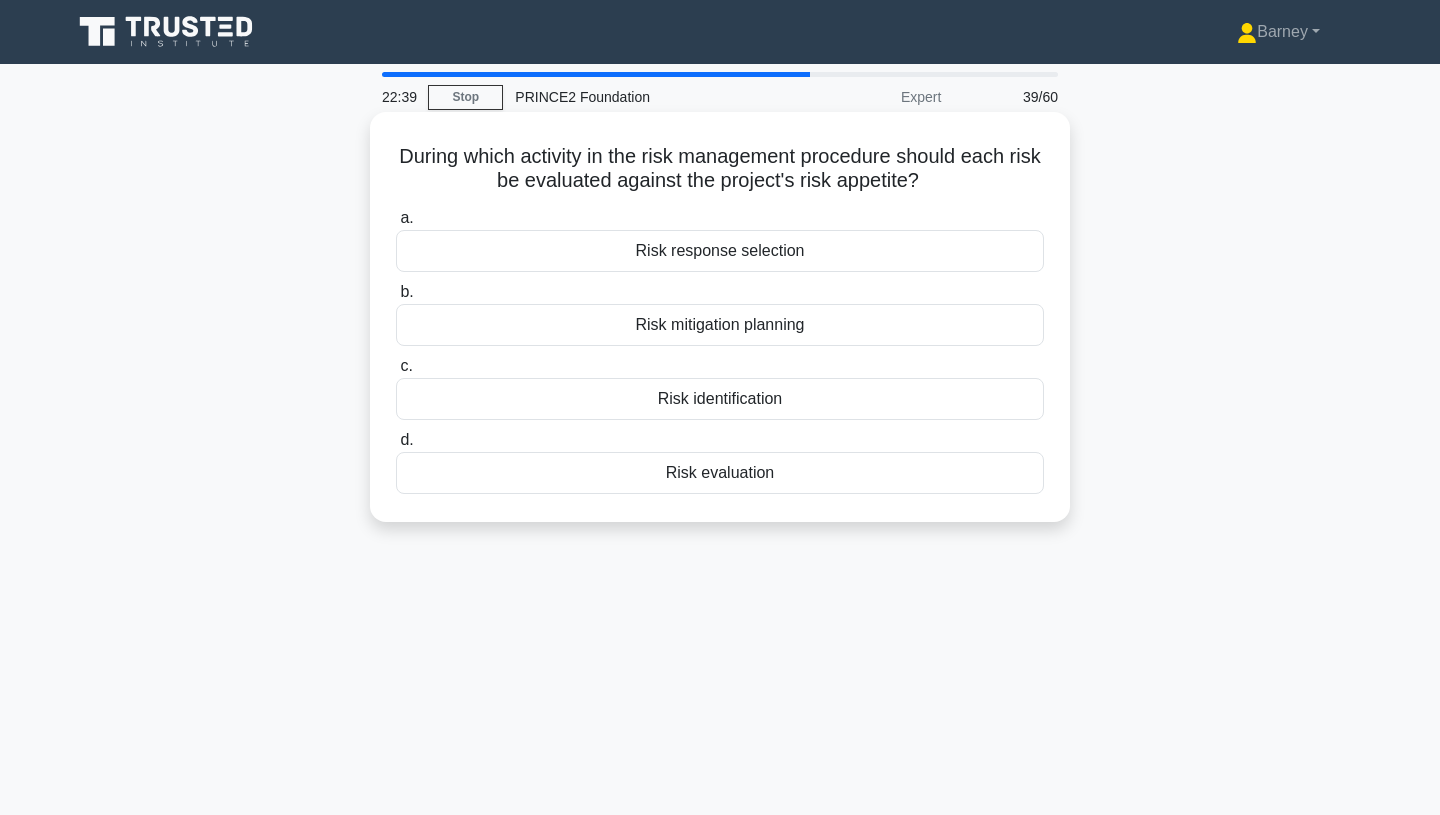 click on "Risk evaluation" at bounding box center [720, 473] 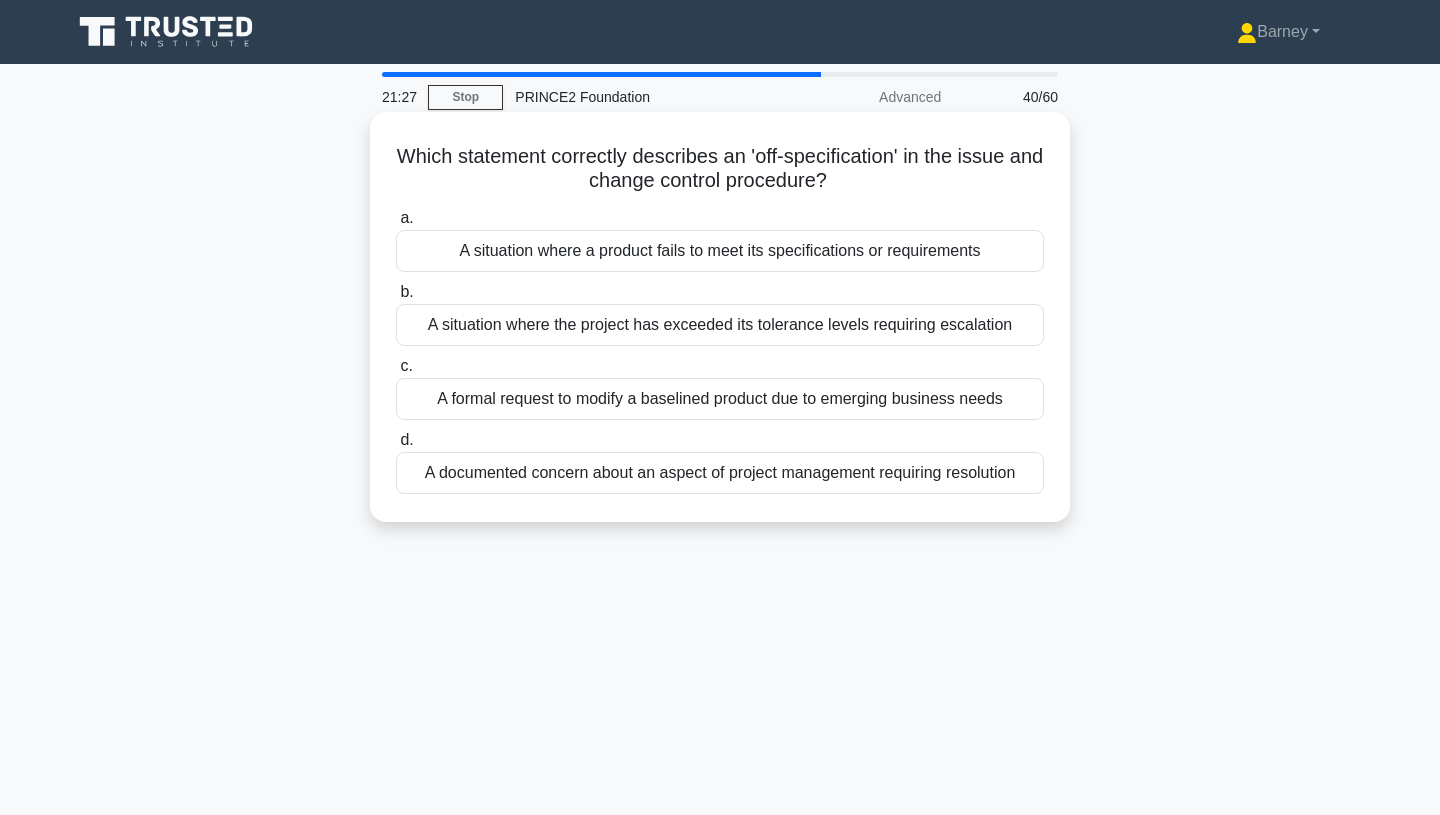 click on "A situation where a product fails to meet its specifications or requirements" at bounding box center [720, 251] 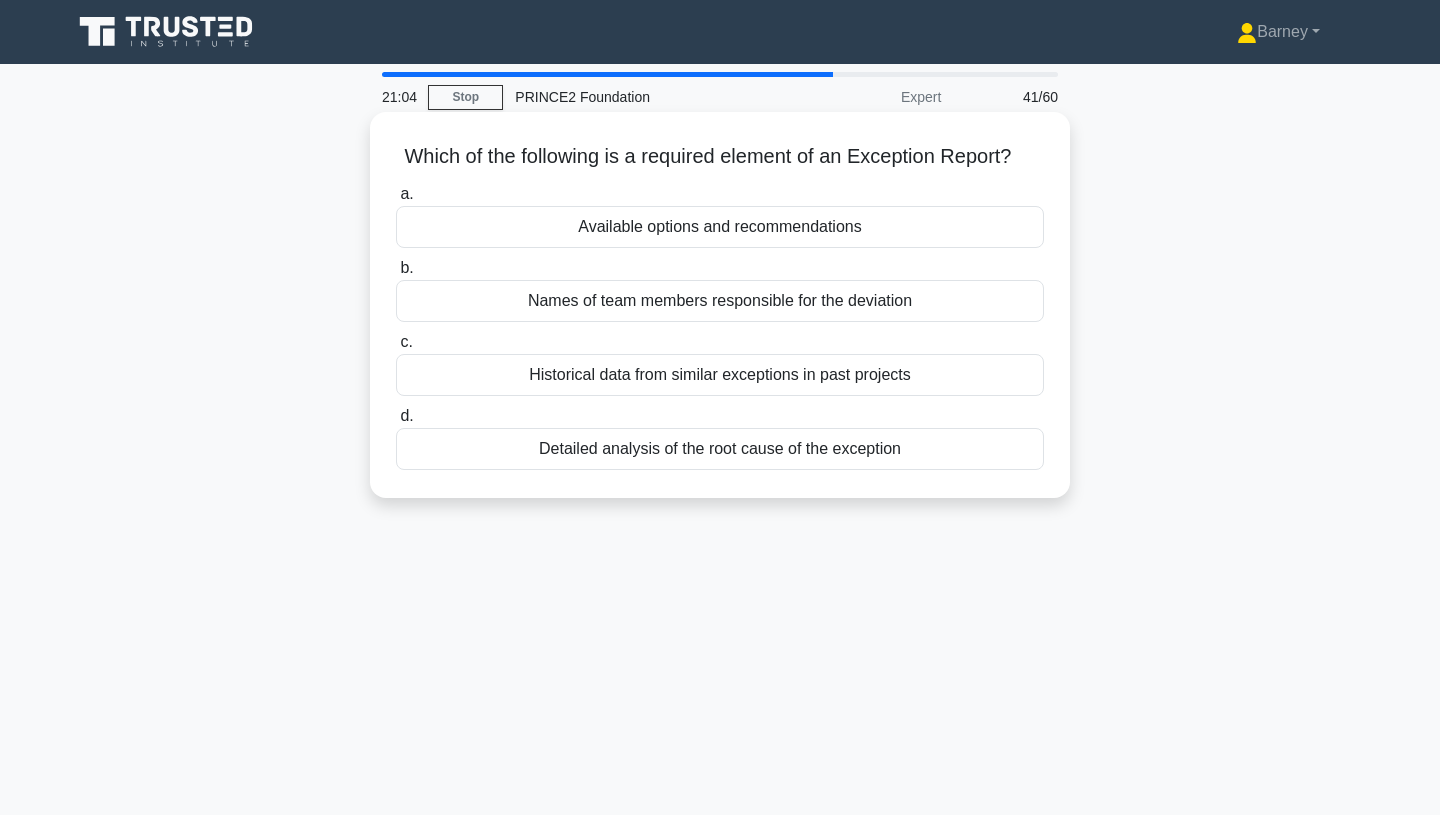 click on "Available options and recommendations" at bounding box center (720, 227) 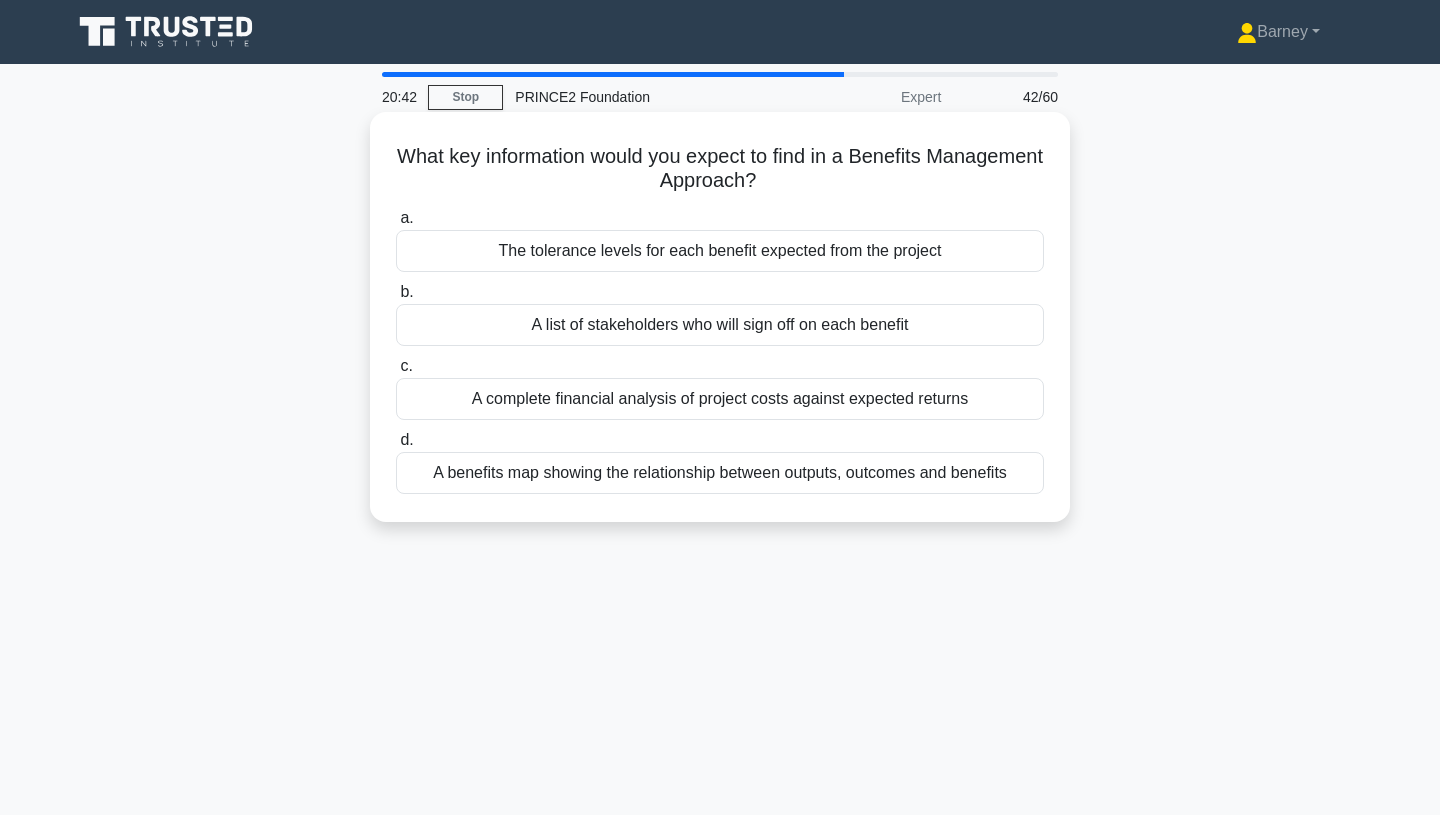 click on "A benefits map showing the relationship between outputs, outcomes and benefits" at bounding box center [720, 473] 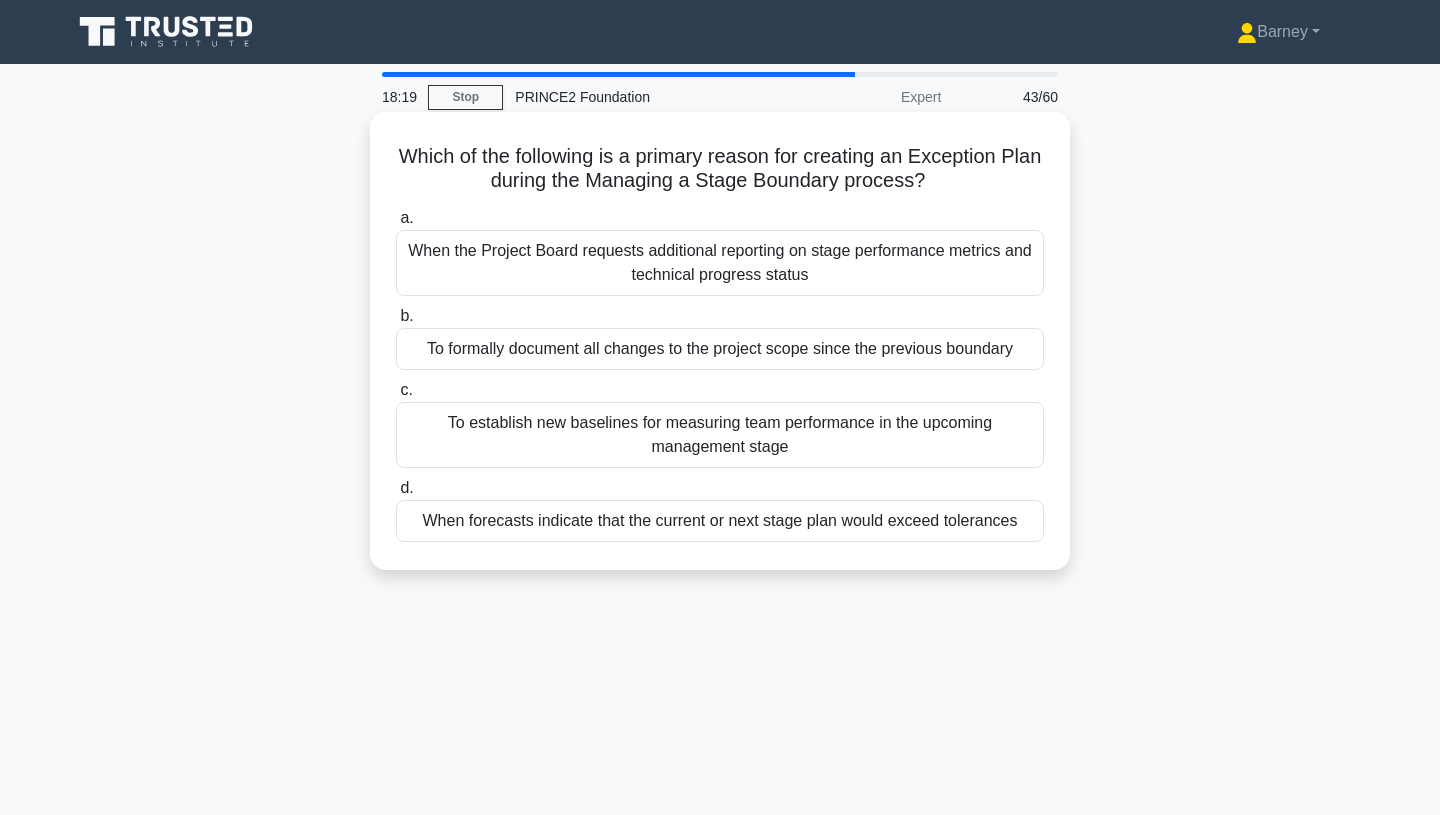 click on "When forecasts indicate that the current or next stage plan would exceed tolerances" at bounding box center [720, 521] 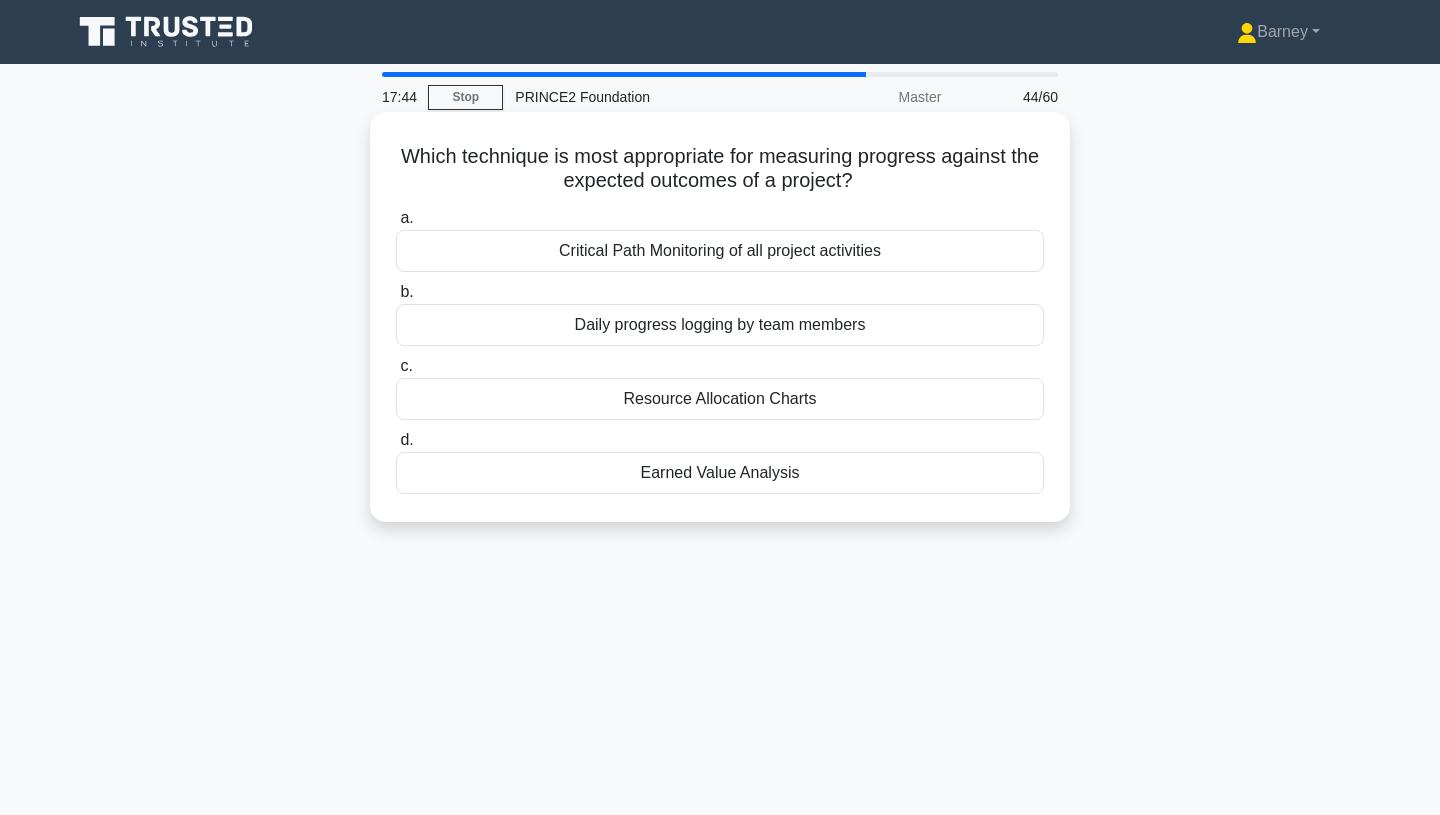 click on "Daily progress logging by team members" at bounding box center (720, 325) 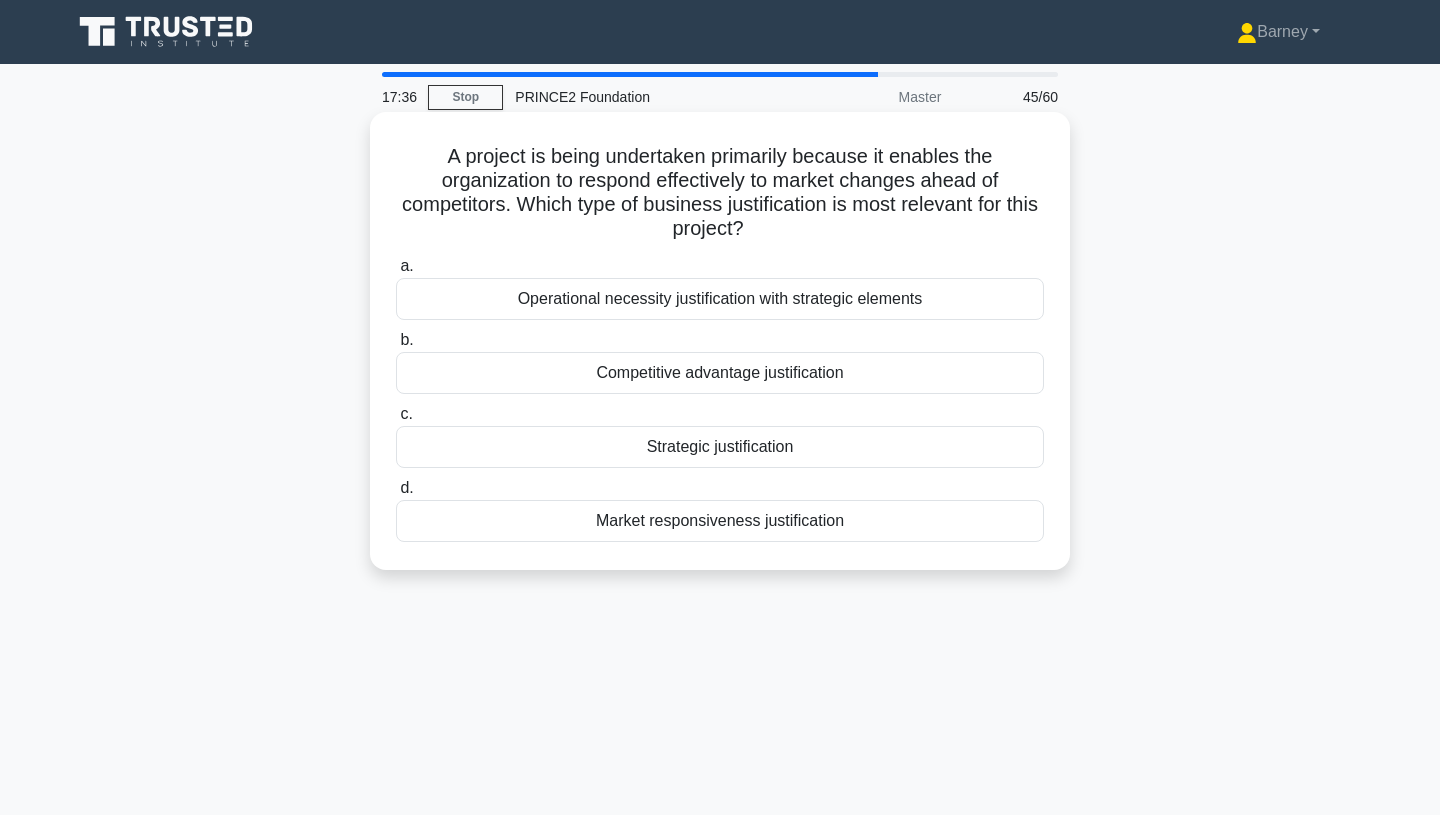 drag, startPoint x: 543, startPoint y: 179, endPoint x: 780, endPoint y: 223, distance: 241.04979 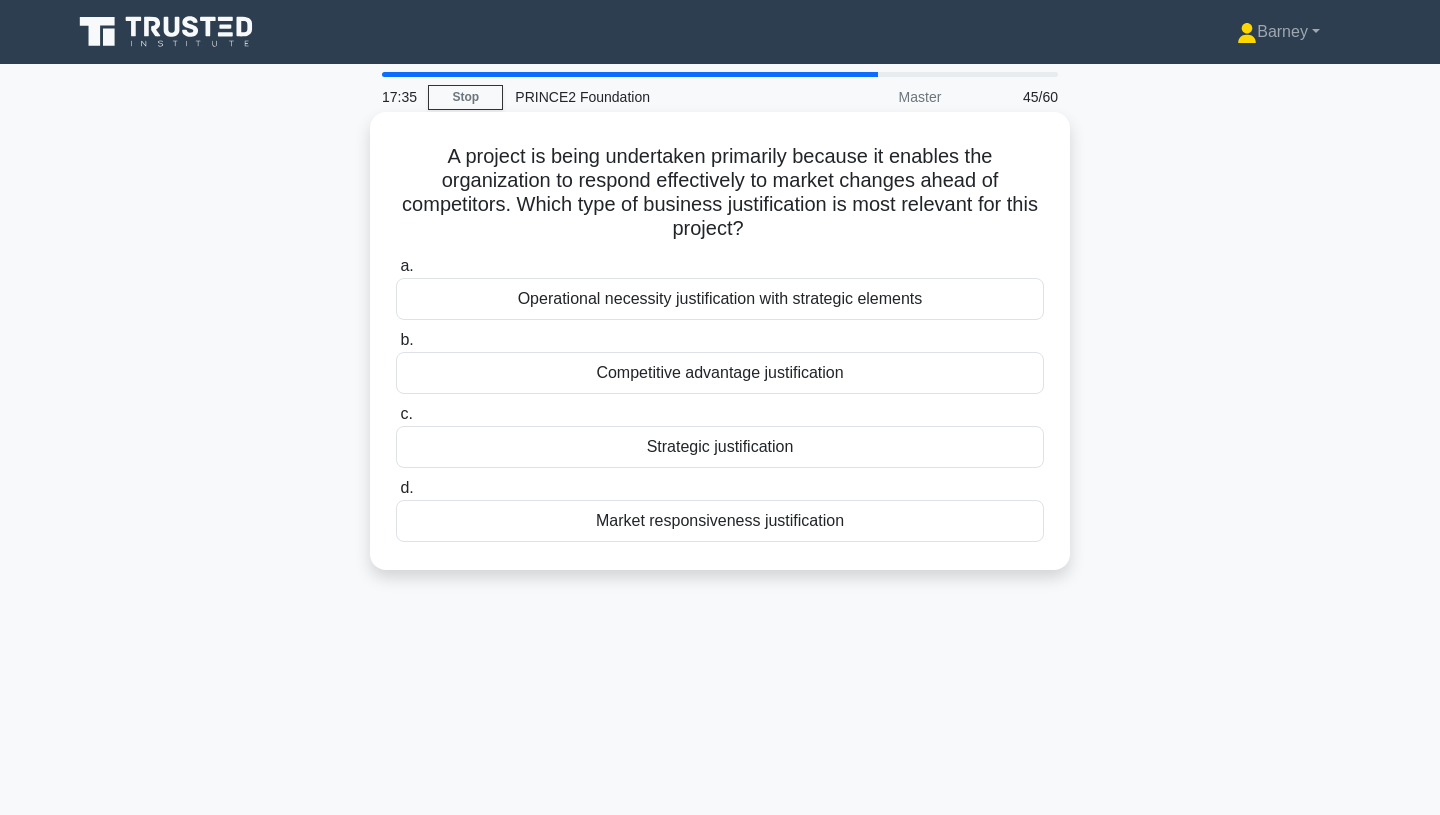 click on "A project is being undertaken primarily because it enables the organization to respond effectively to market changes ahead of competitors. Which type of business justification is most relevant for this project?
.spinner_0XTQ{transform-origin:center;animation:spinner_y6GP .75s linear infinite}@keyframes spinner_y6GP{100%{transform:rotate(360deg)}}" at bounding box center [720, 193] 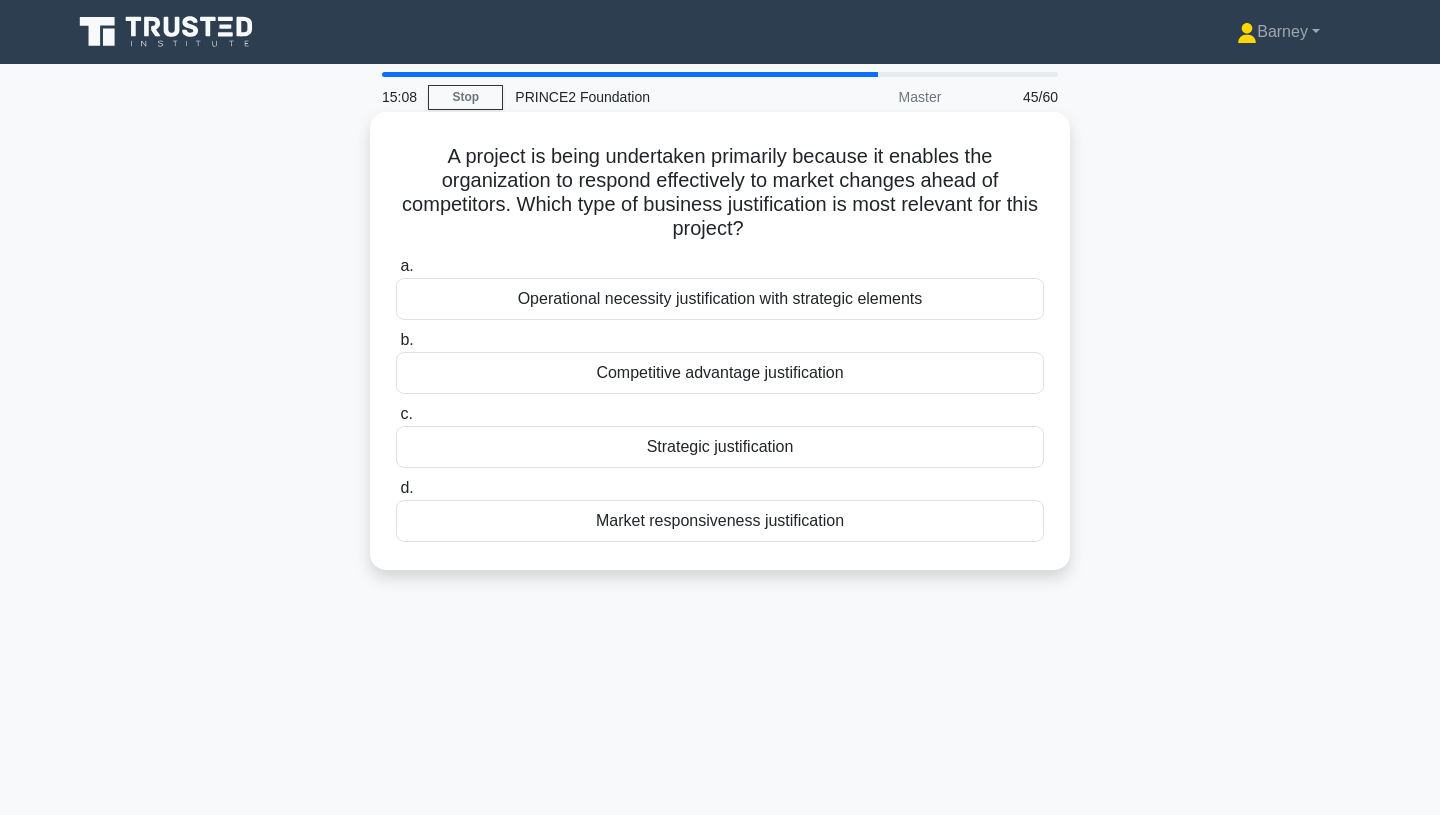 click on "Strategic justification" at bounding box center (720, 447) 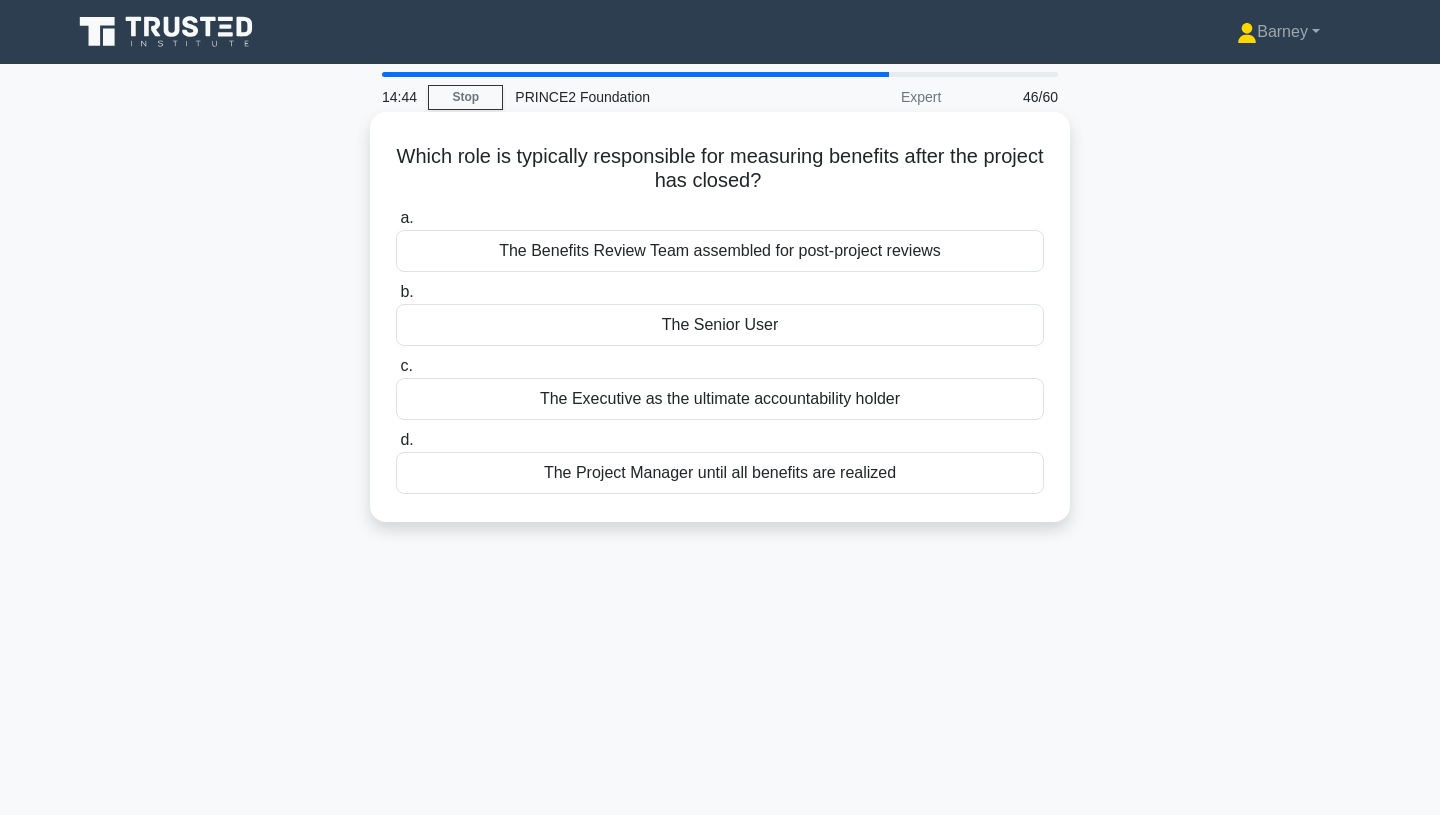 click on "The Benefits Review Team assembled for post-project reviews" at bounding box center (720, 251) 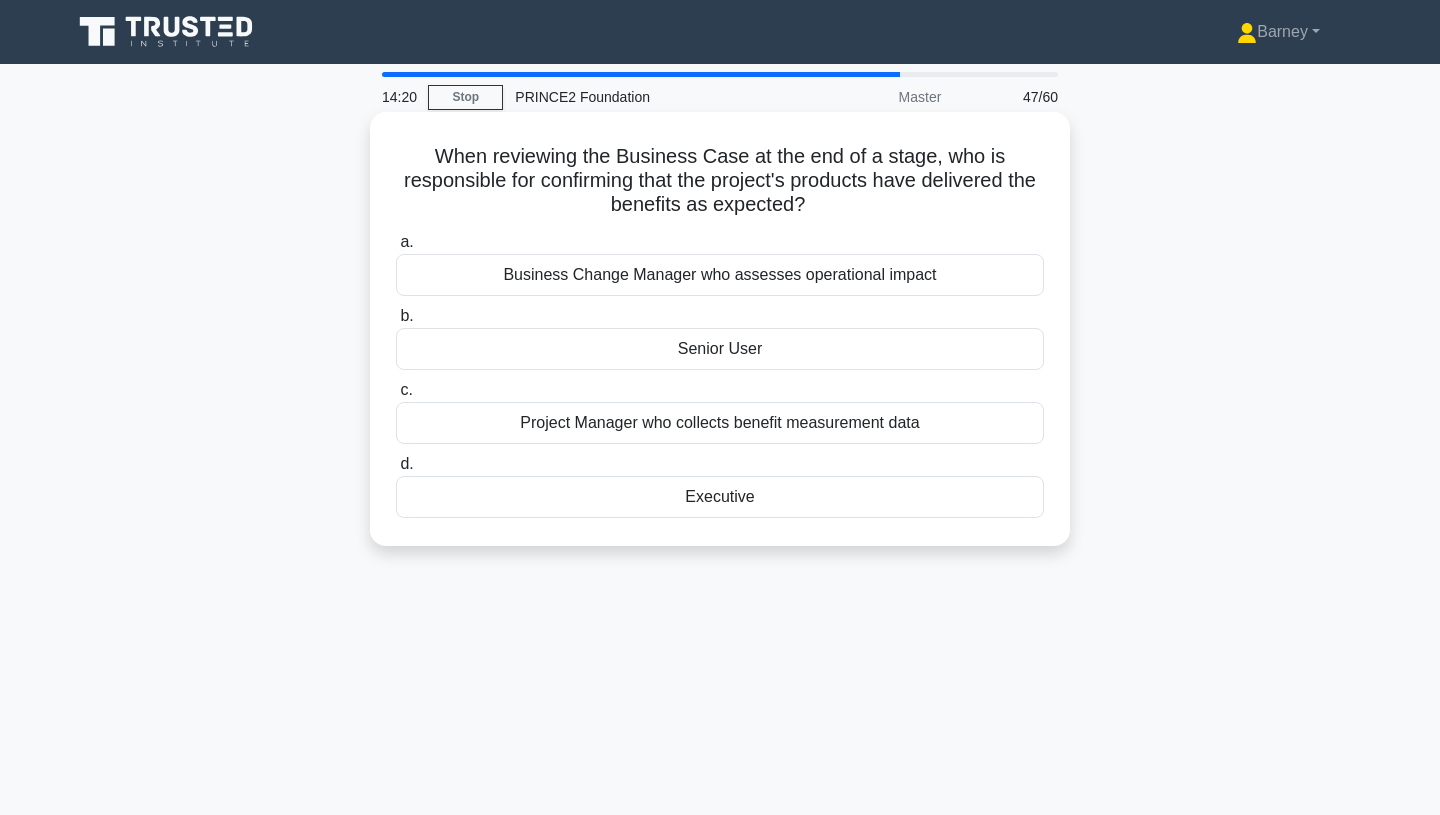 click on "Executive" at bounding box center (720, 497) 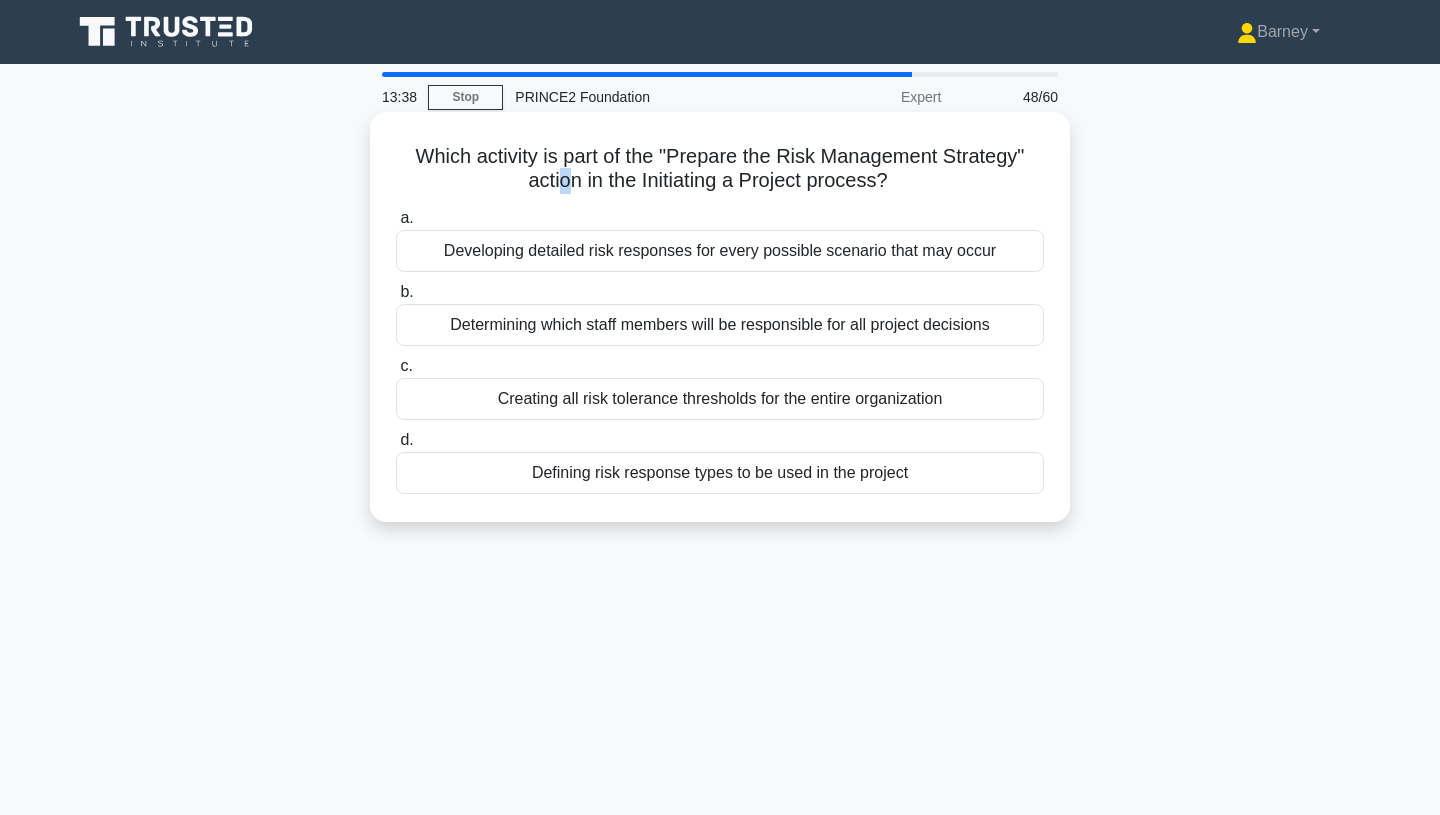 drag, startPoint x: 558, startPoint y: 171, endPoint x: 569, endPoint y: 187, distance: 19.416489 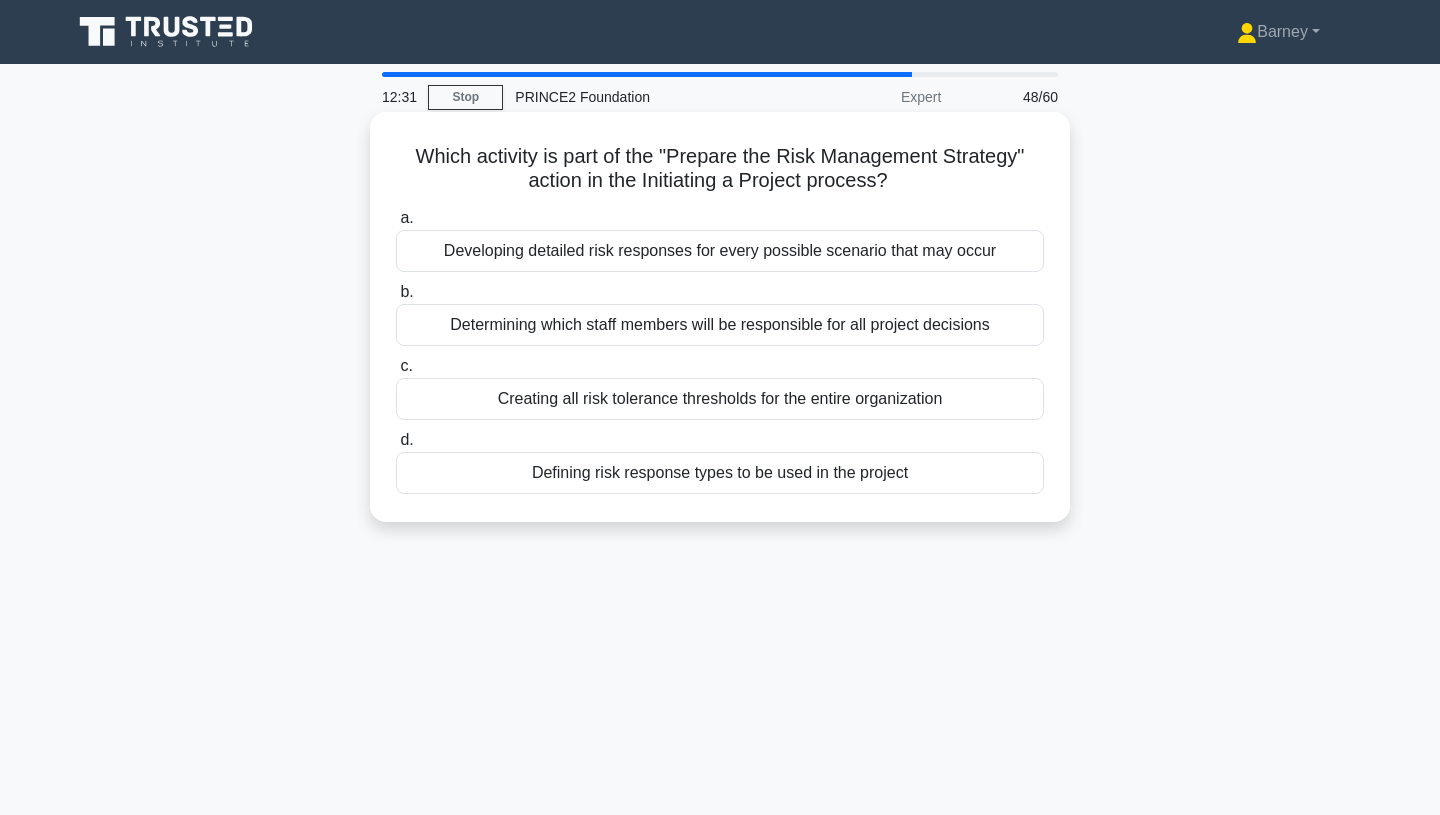 click on "Defining risk response types to be used in the project" at bounding box center [720, 473] 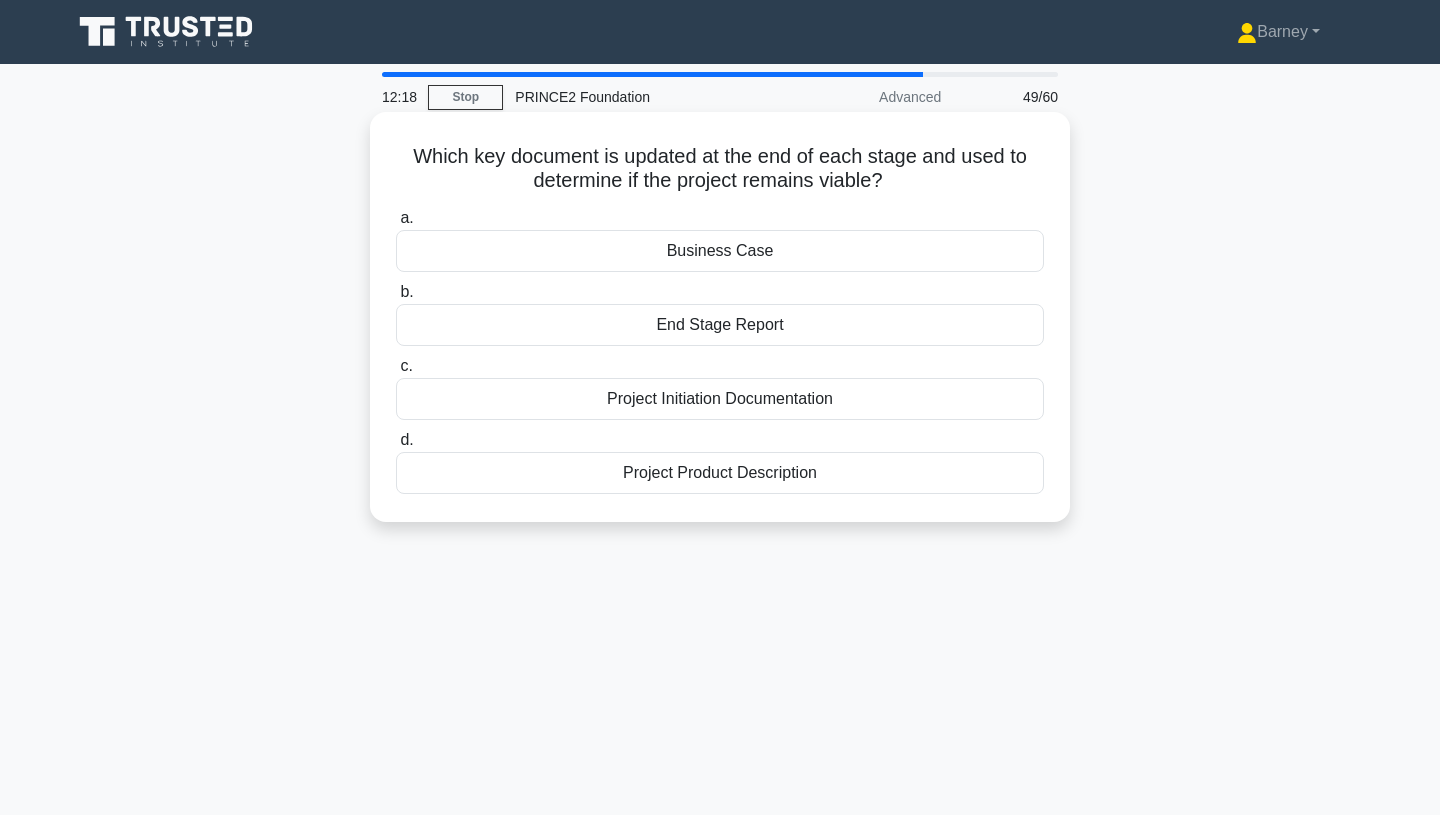 click on "Business Case" at bounding box center [720, 251] 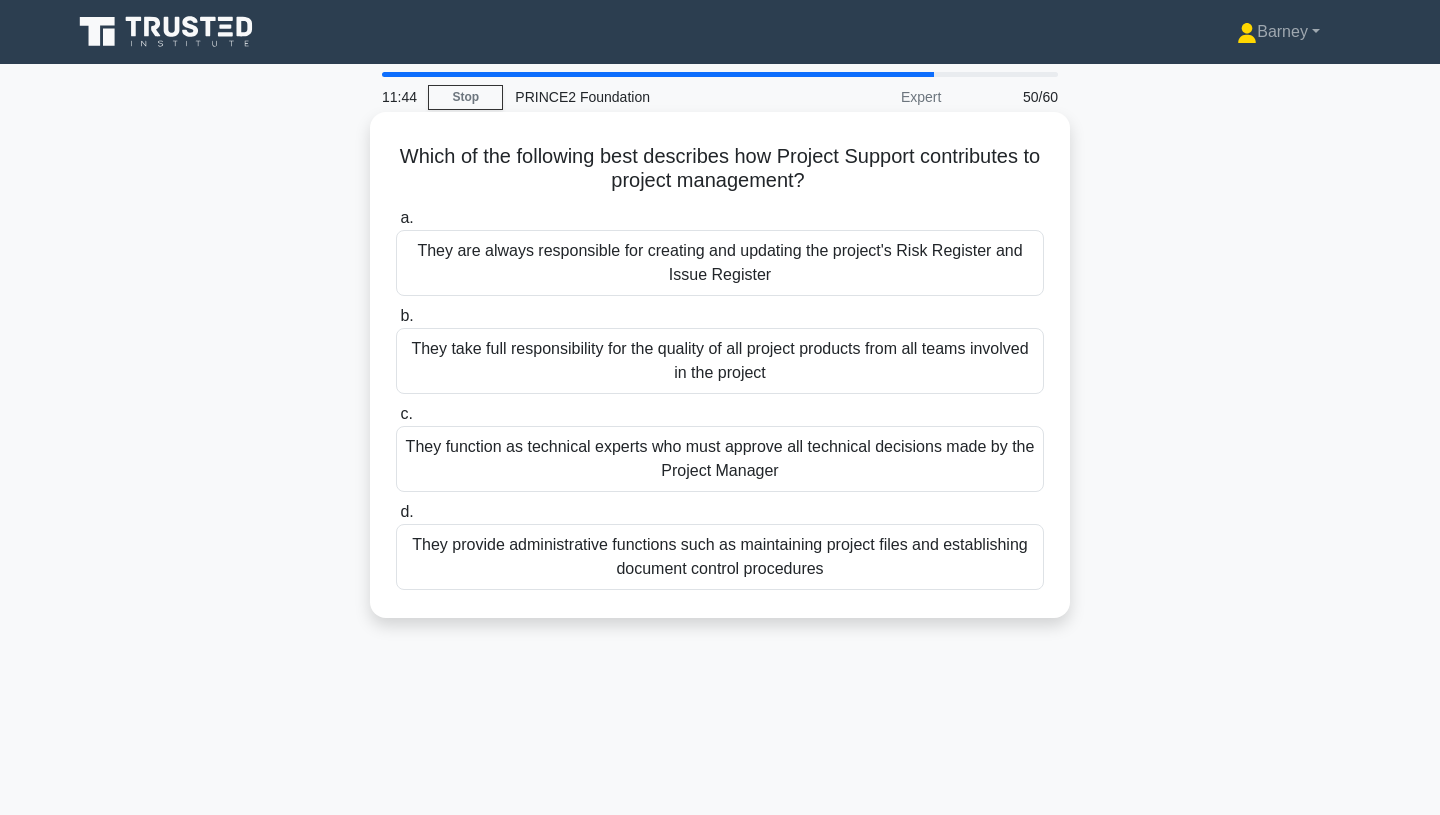 click on "They provide administrative functions such as maintaining project files and establishing document control procedures" at bounding box center [720, 557] 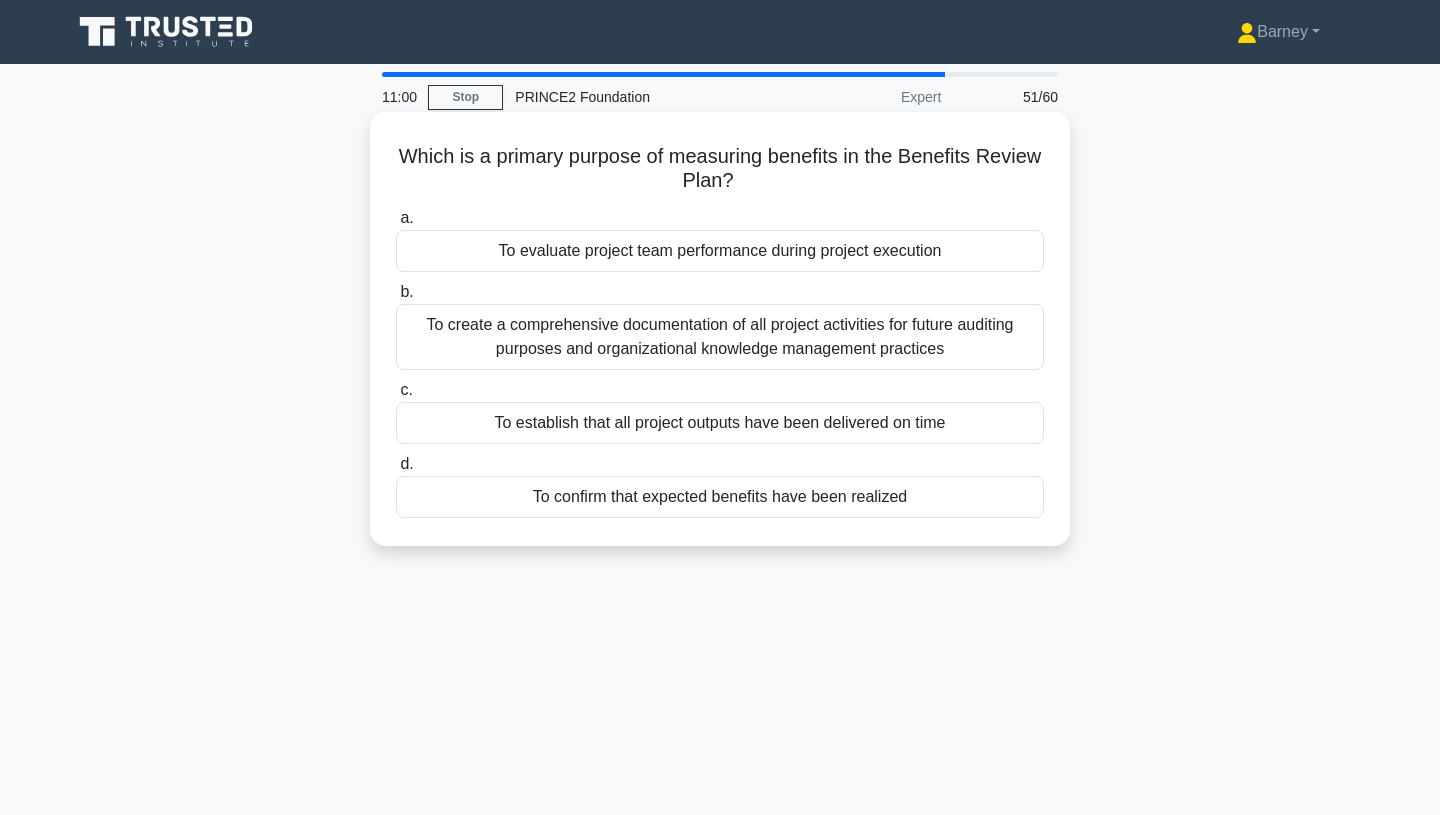 click on "To confirm that expected benefits have been realized" at bounding box center (720, 497) 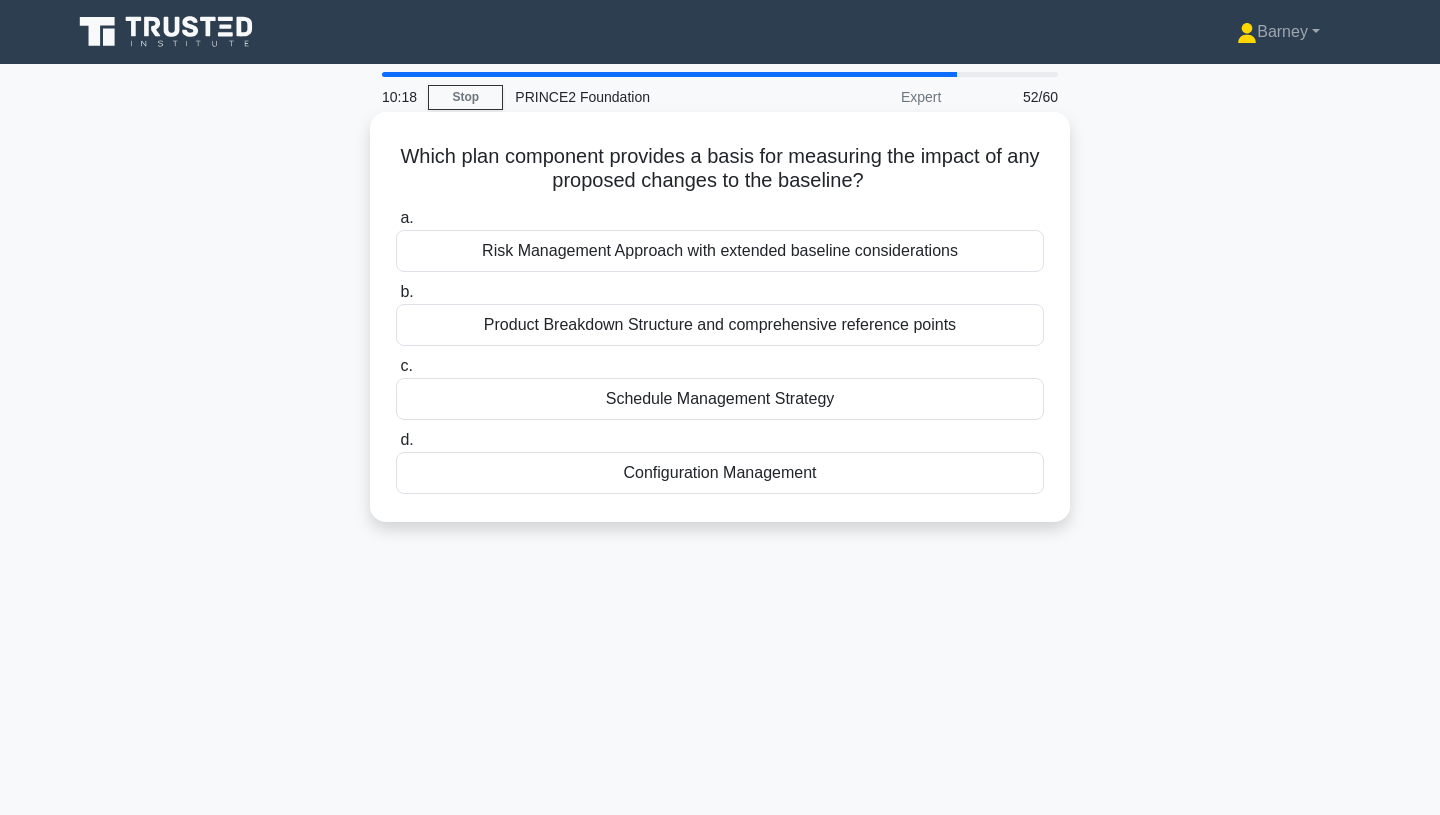 click on "Configuration Management" at bounding box center (720, 473) 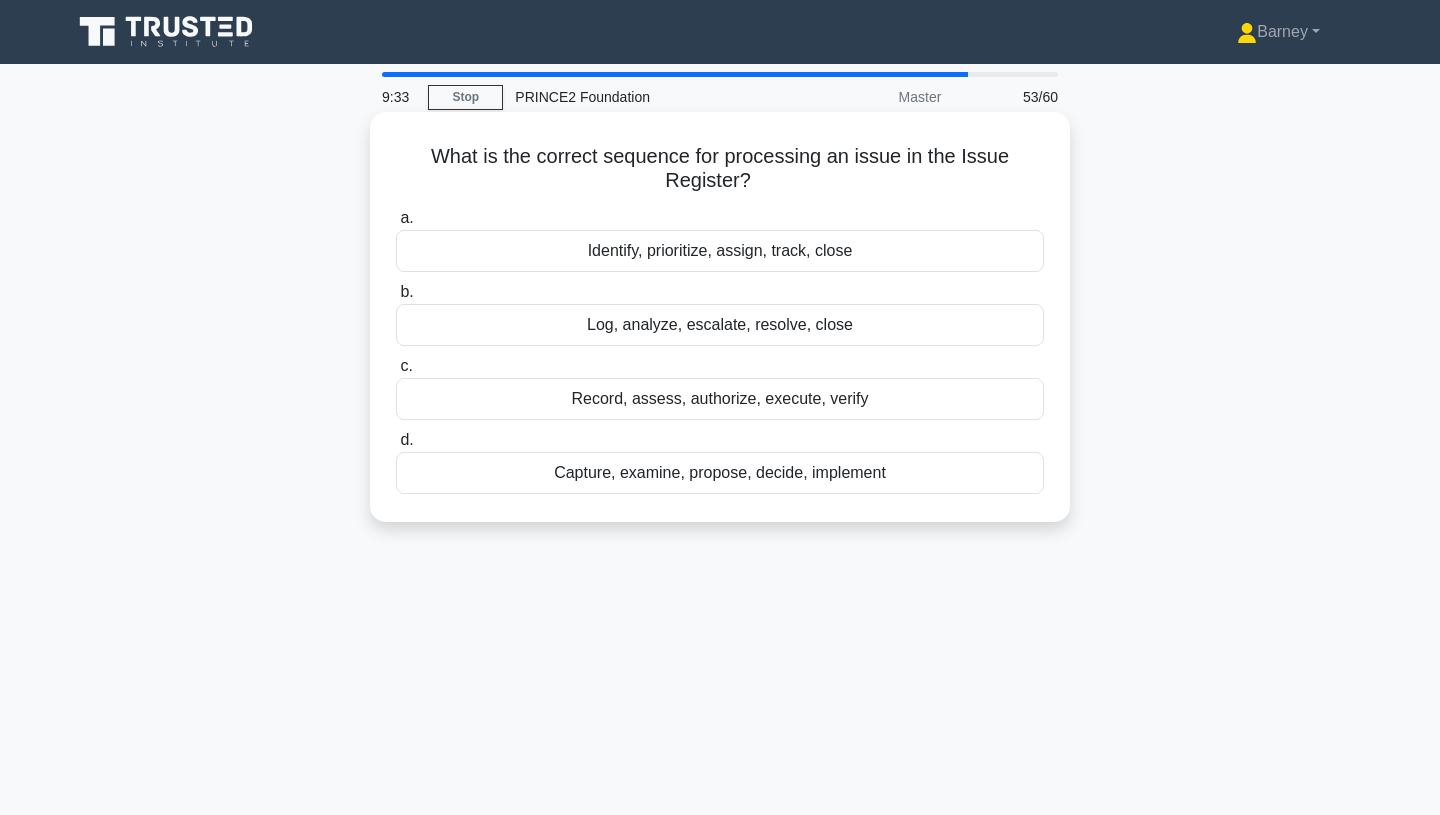 click on "Log, analyze, escalate, resolve, close" at bounding box center [720, 325] 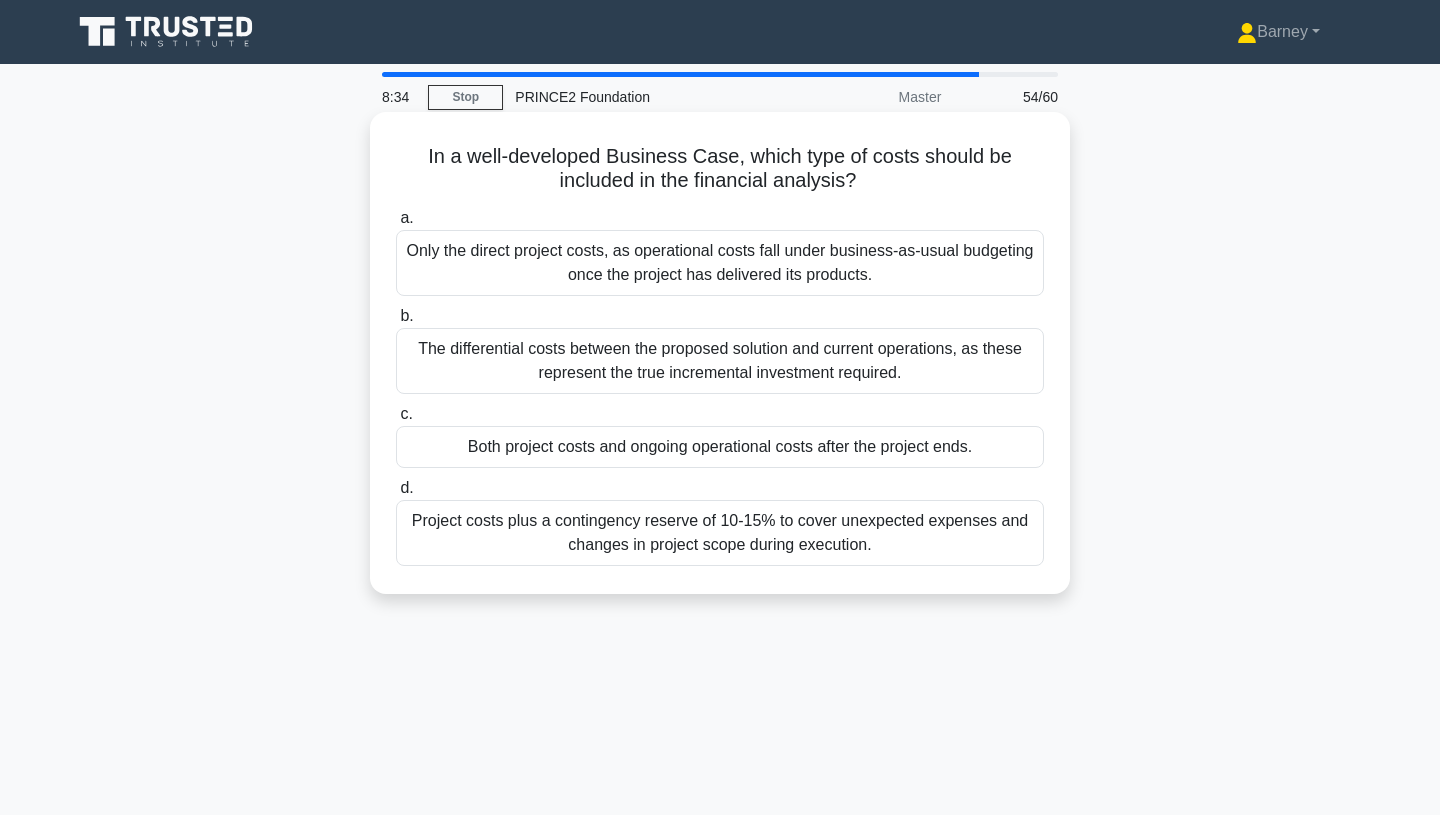 click on "The differential costs between the proposed solution and current operations, as these represent the true incremental investment required." at bounding box center [720, 361] 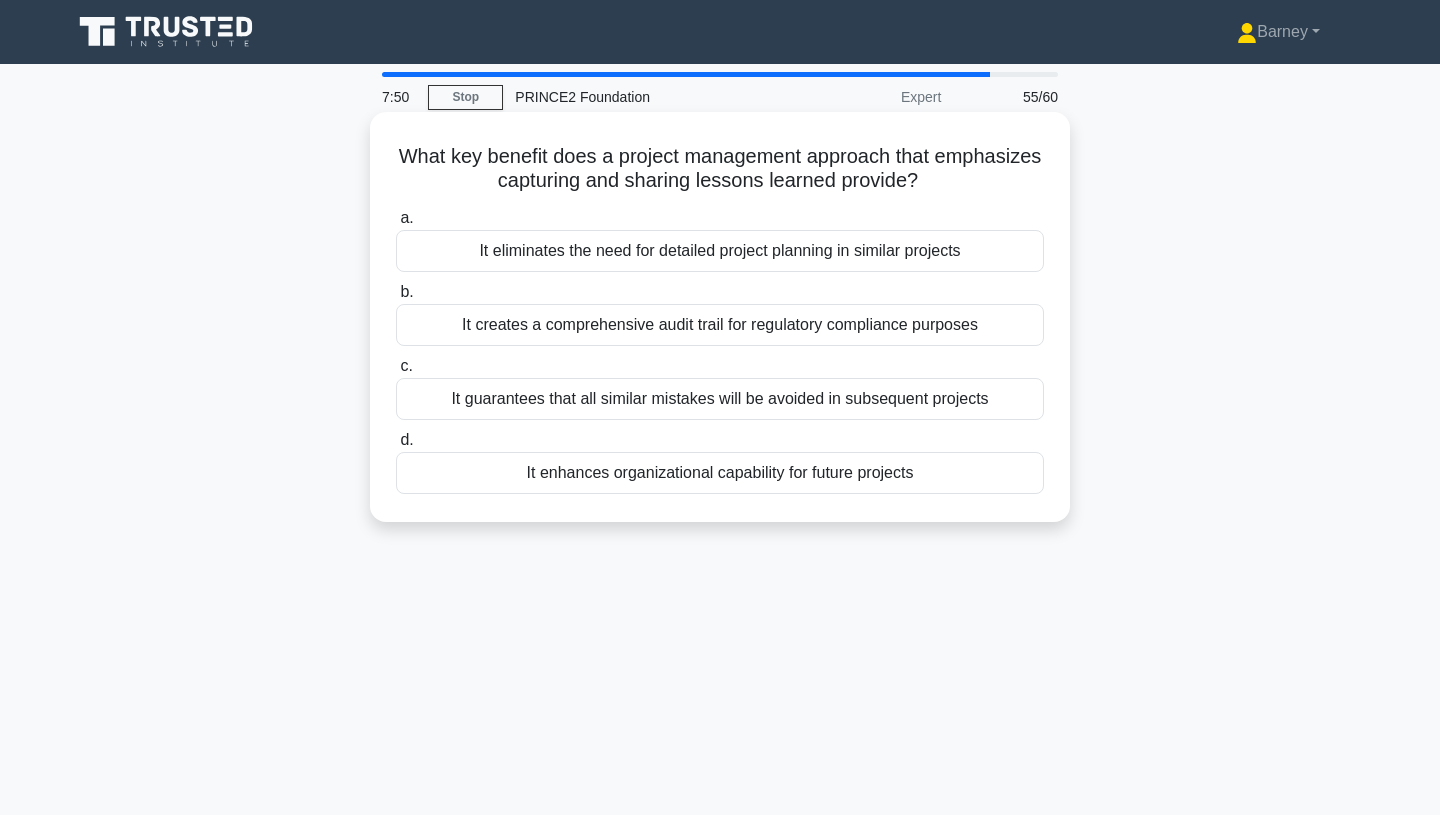 click on "It enhances organizational capability for future projects" at bounding box center (720, 473) 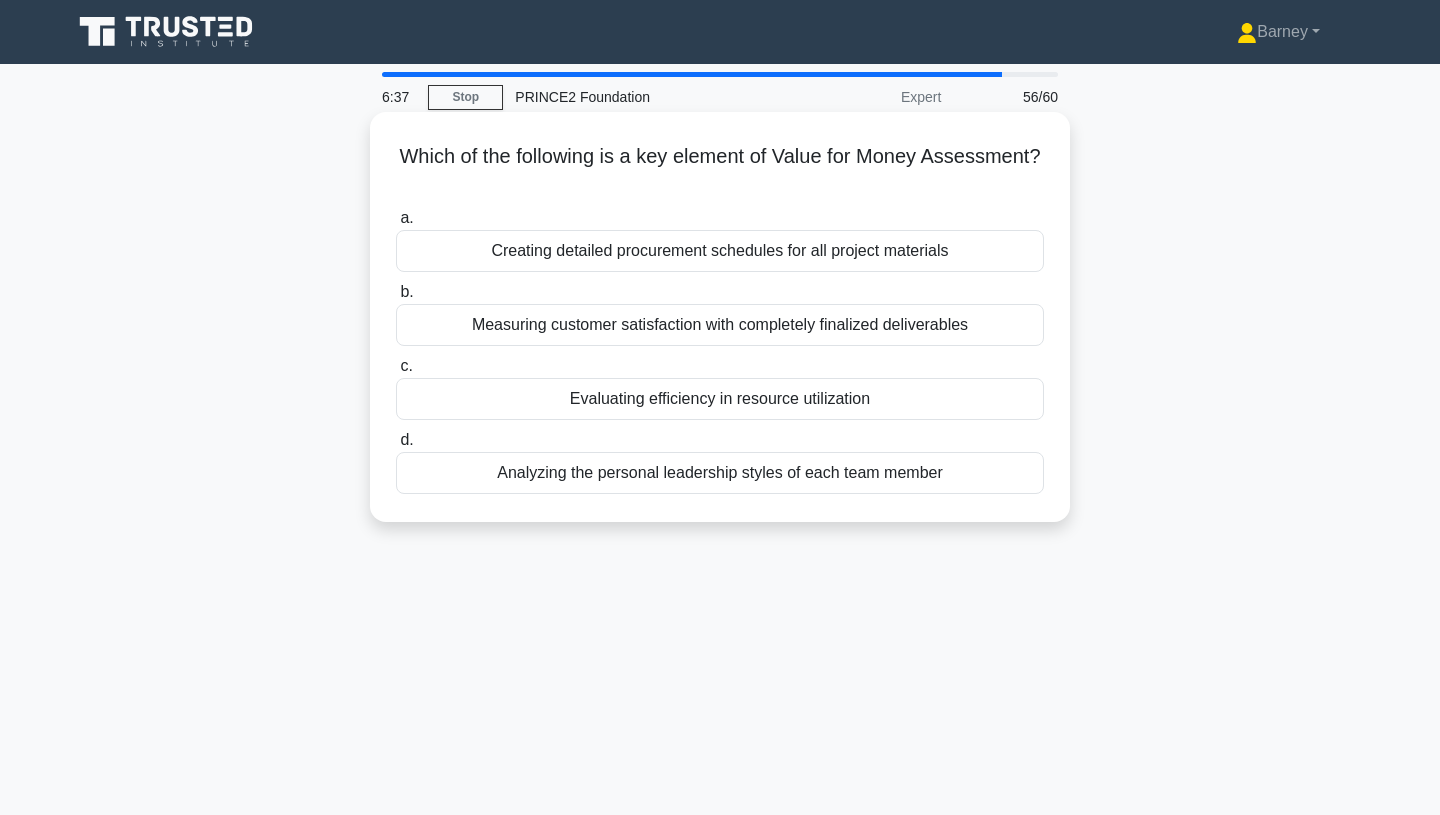 click on "Measuring customer satisfaction with completely finalized deliverables" at bounding box center [720, 325] 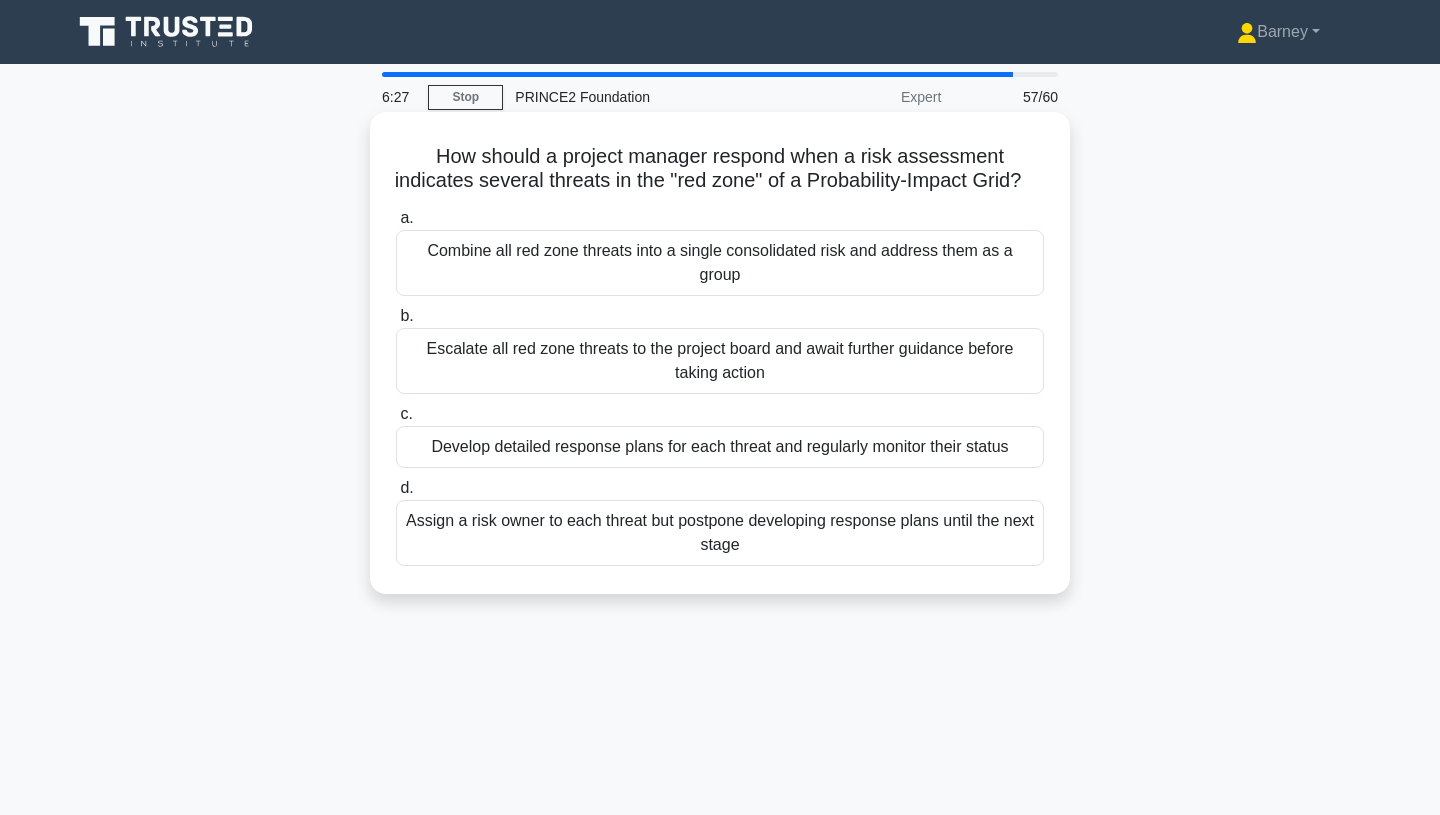 drag, startPoint x: 588, startPoint y: 165, endPoint x: 758, endPoint y: 194, distance: 172.4558 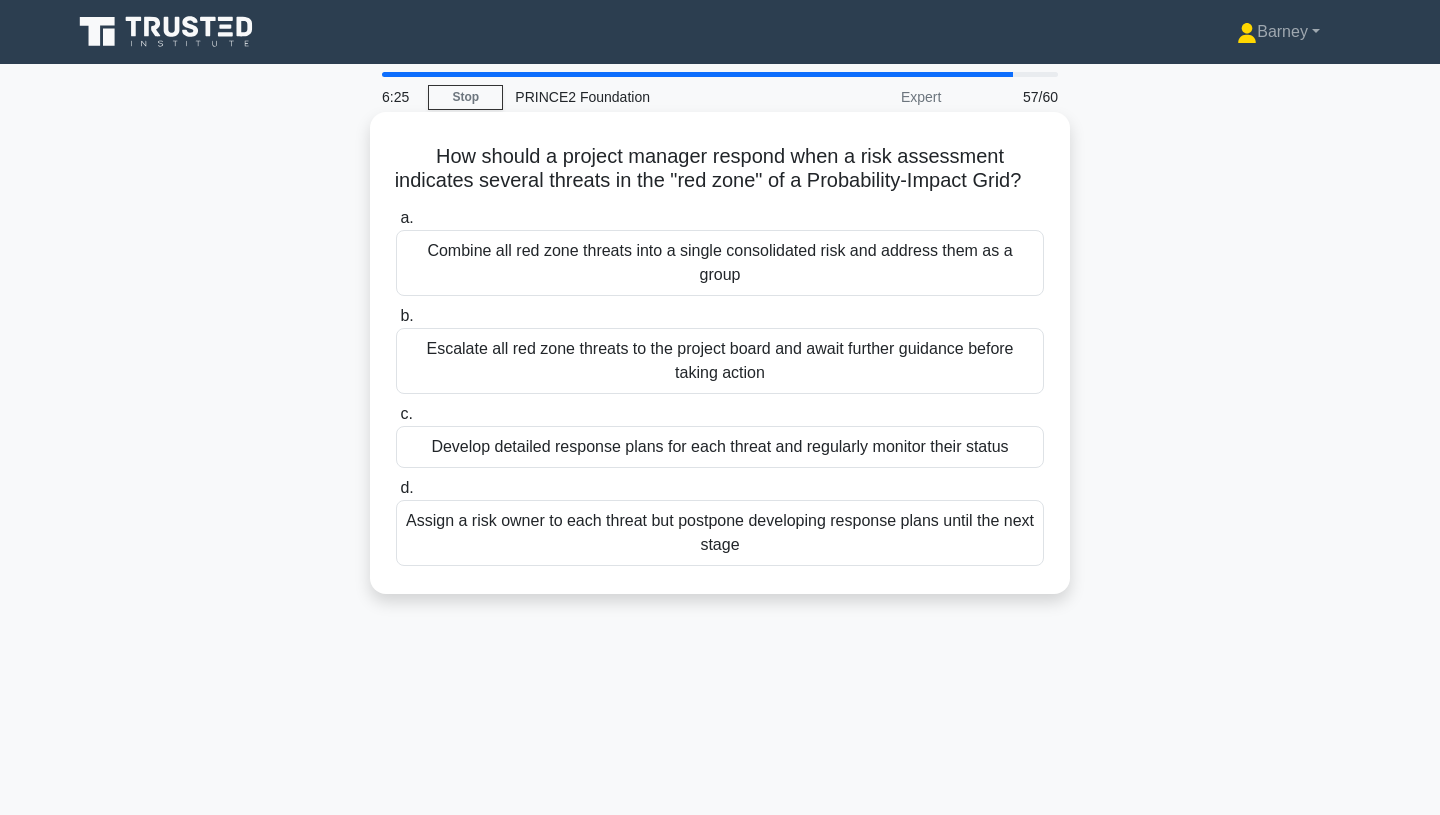click on "How should a project manager respond when a risk assessment indicates several threats in the "red zone" of a Probability-Impact Grid?
.spinner_0XTQ{transform-origin:center;animation:spinner_y6GP .75s linear infinite}@keyframes spinner_y6GP{100%{transform:rotate(360deg)}}
a.
Combine all red zone threats into a single consolidated risk and address them as a group
b. c. d." at bounding box center [720, 353] 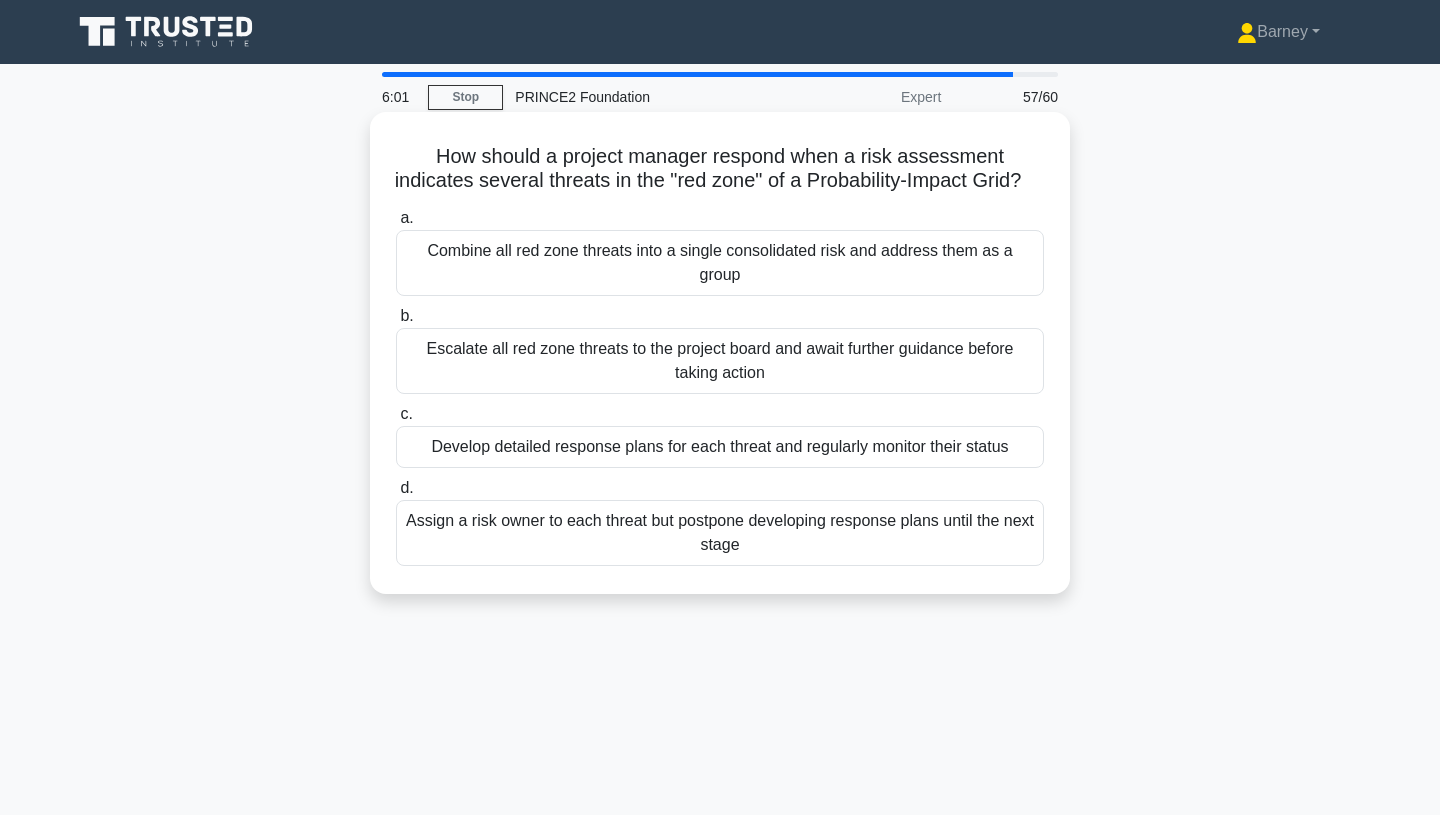 click on "Escalate all red zone threats to the project board and await further guidance before taking action" at bounding box center (720, 361) 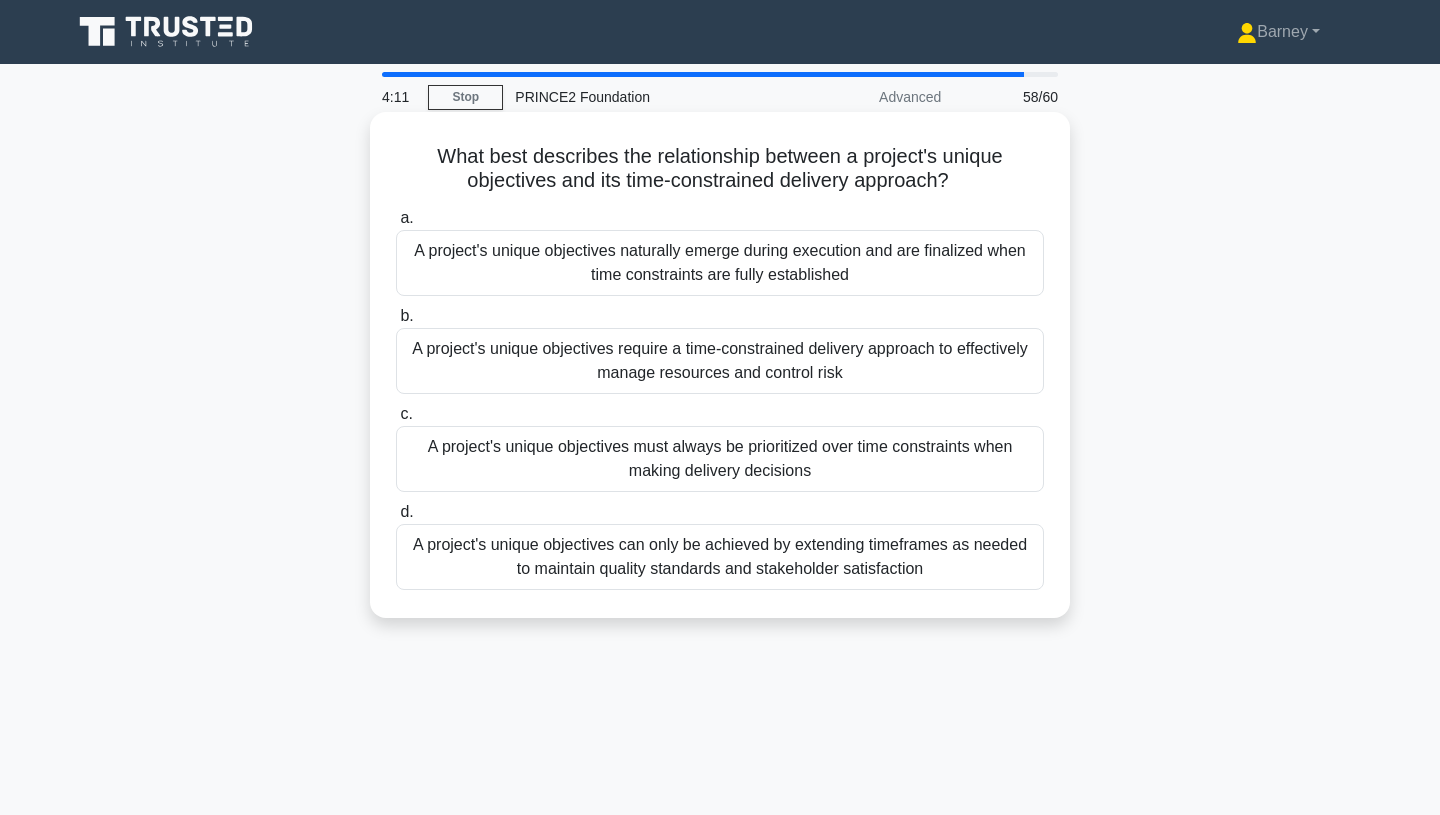 click on "A project's unique objectives can only be achieved by extending timeframes as needed to maintain quality standards and stakeholder satisfaction" at bounding box center (720, 557) 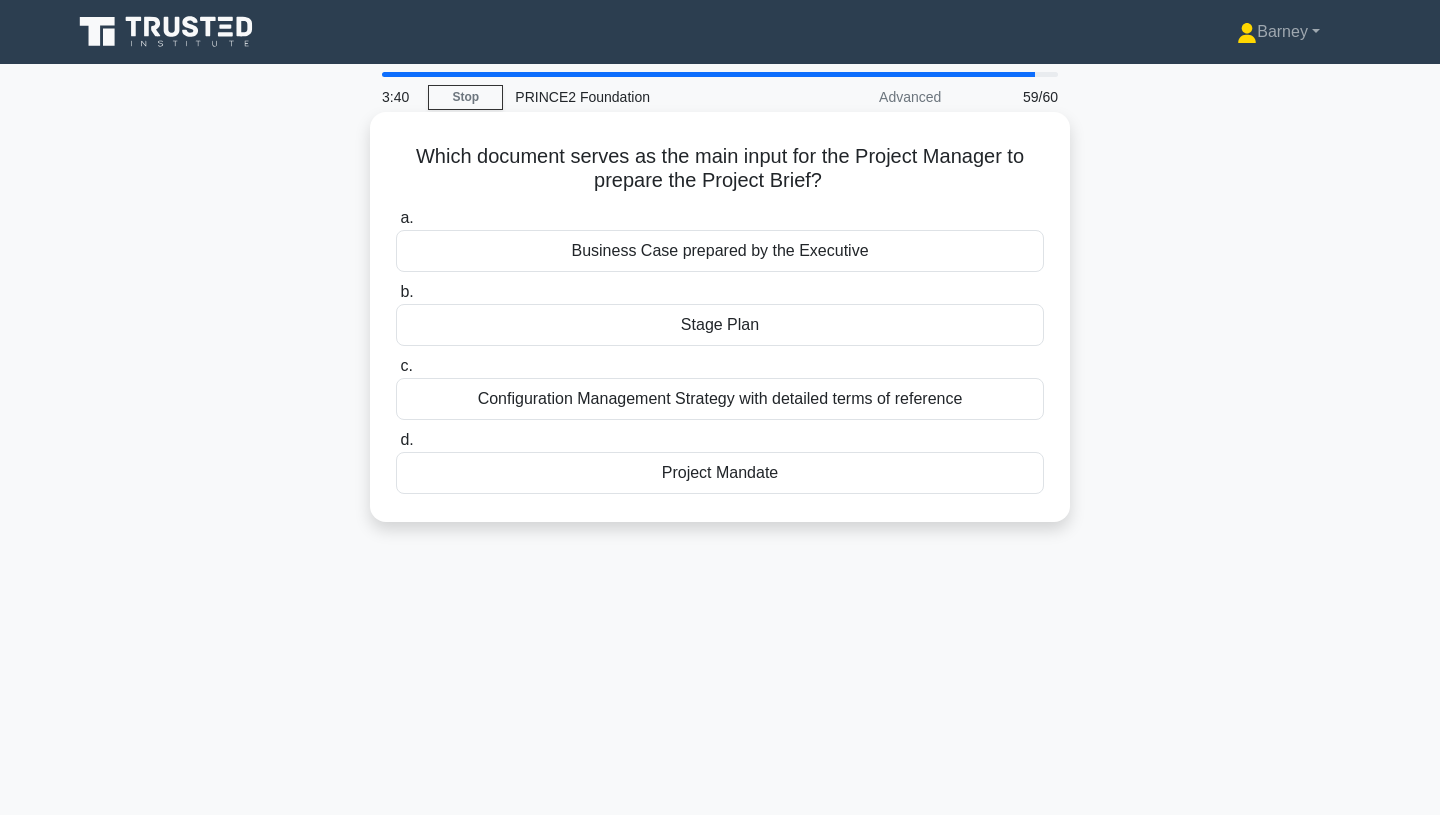 click on "Project Mandate" at bounding box center (720, 473) 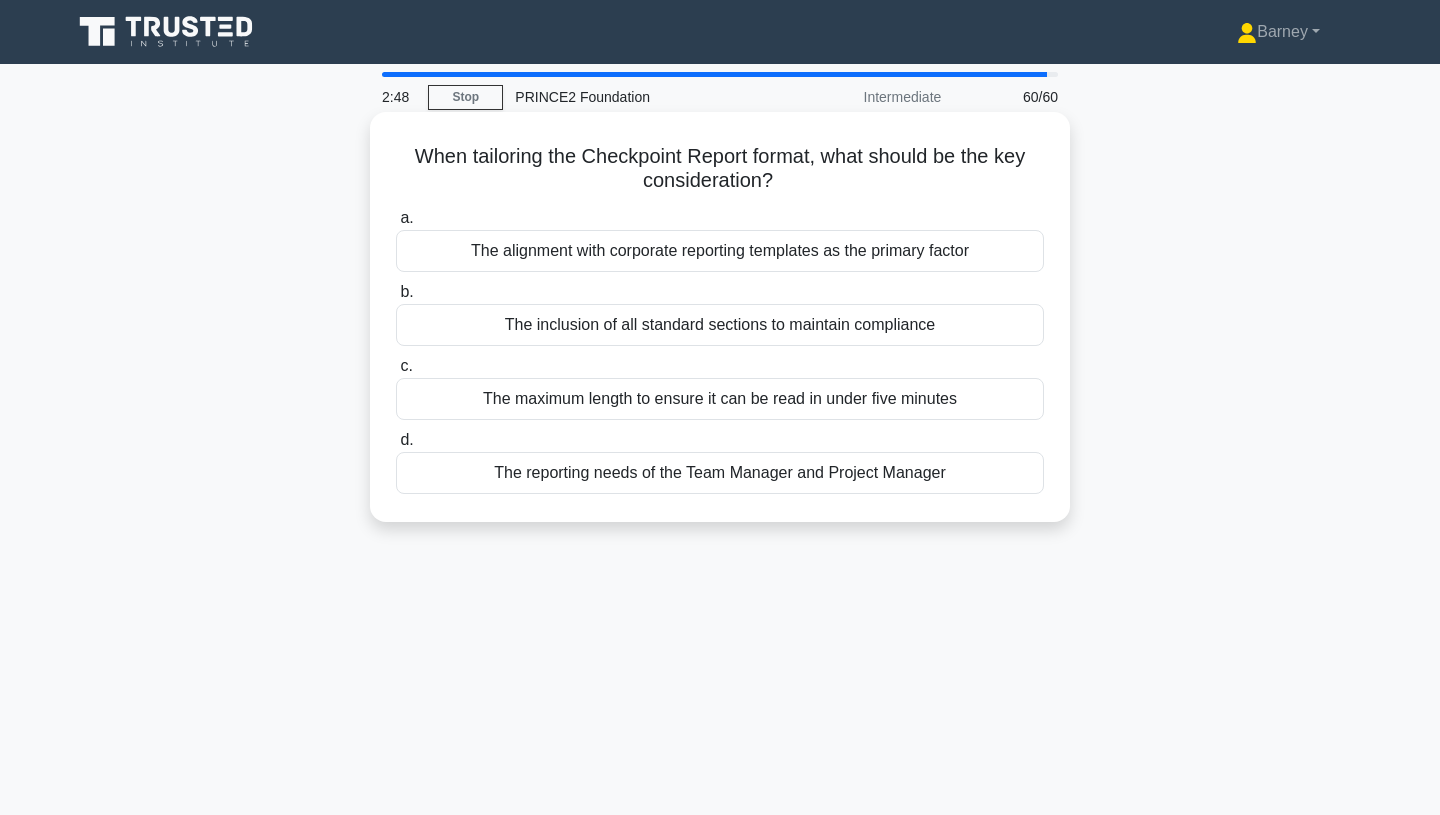 click on "The reporting needs of the Team Manager and Project Manager" at bounding box center [720, 473] 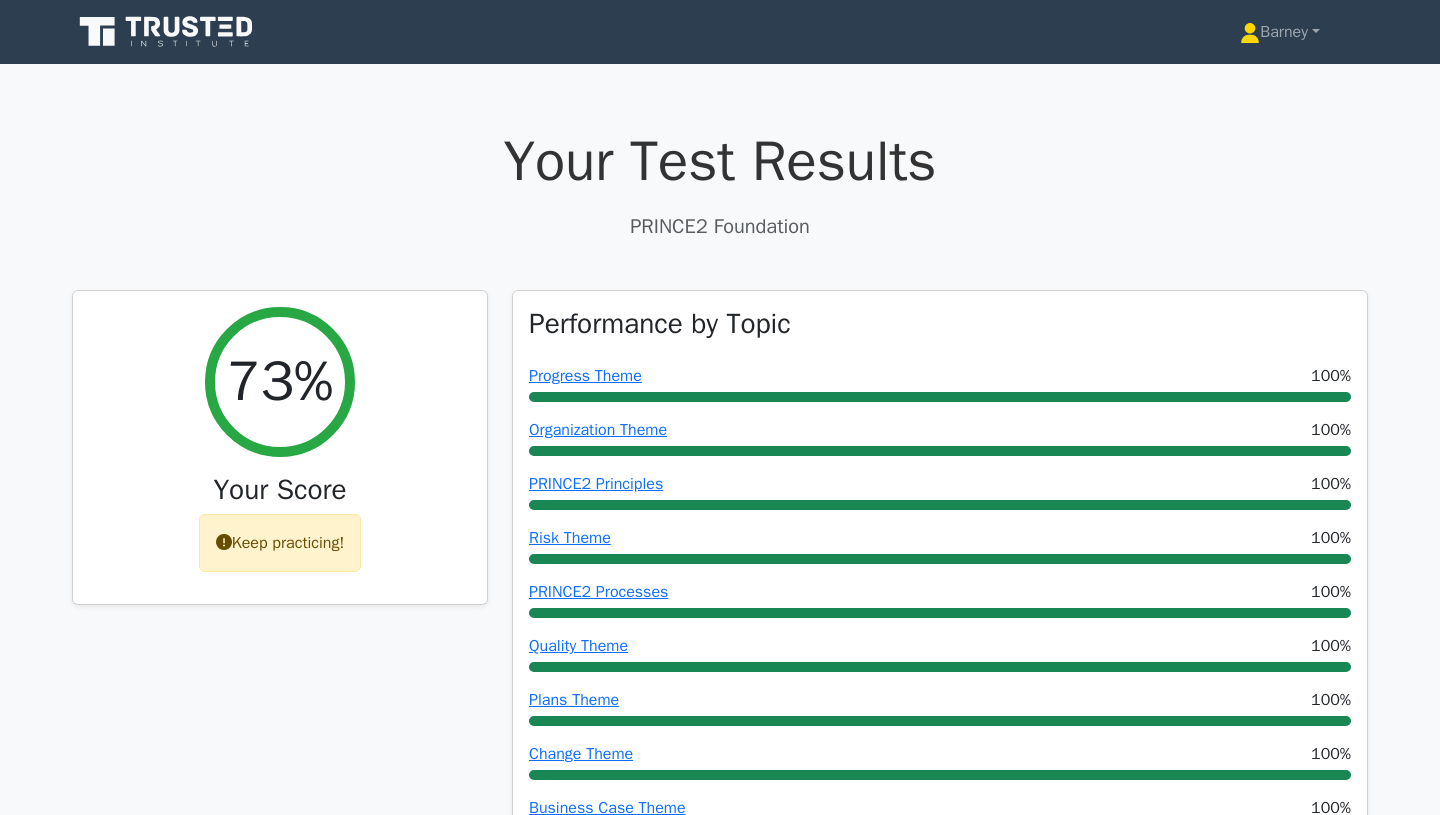 scroll, scrollTop: 0, scrollLeft: 0, axis: both 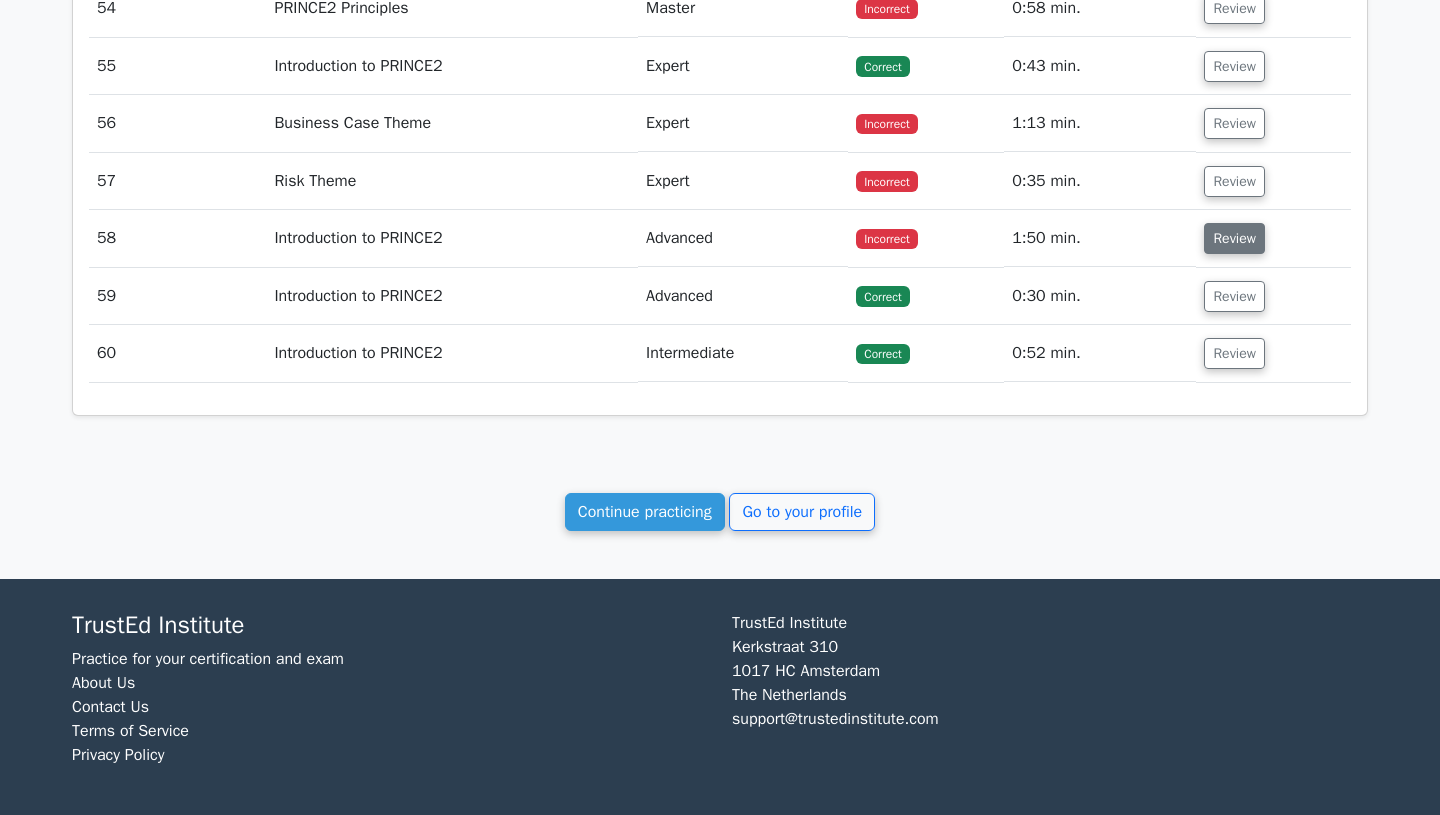 click on "Review" at bounding box center [1234, 238] 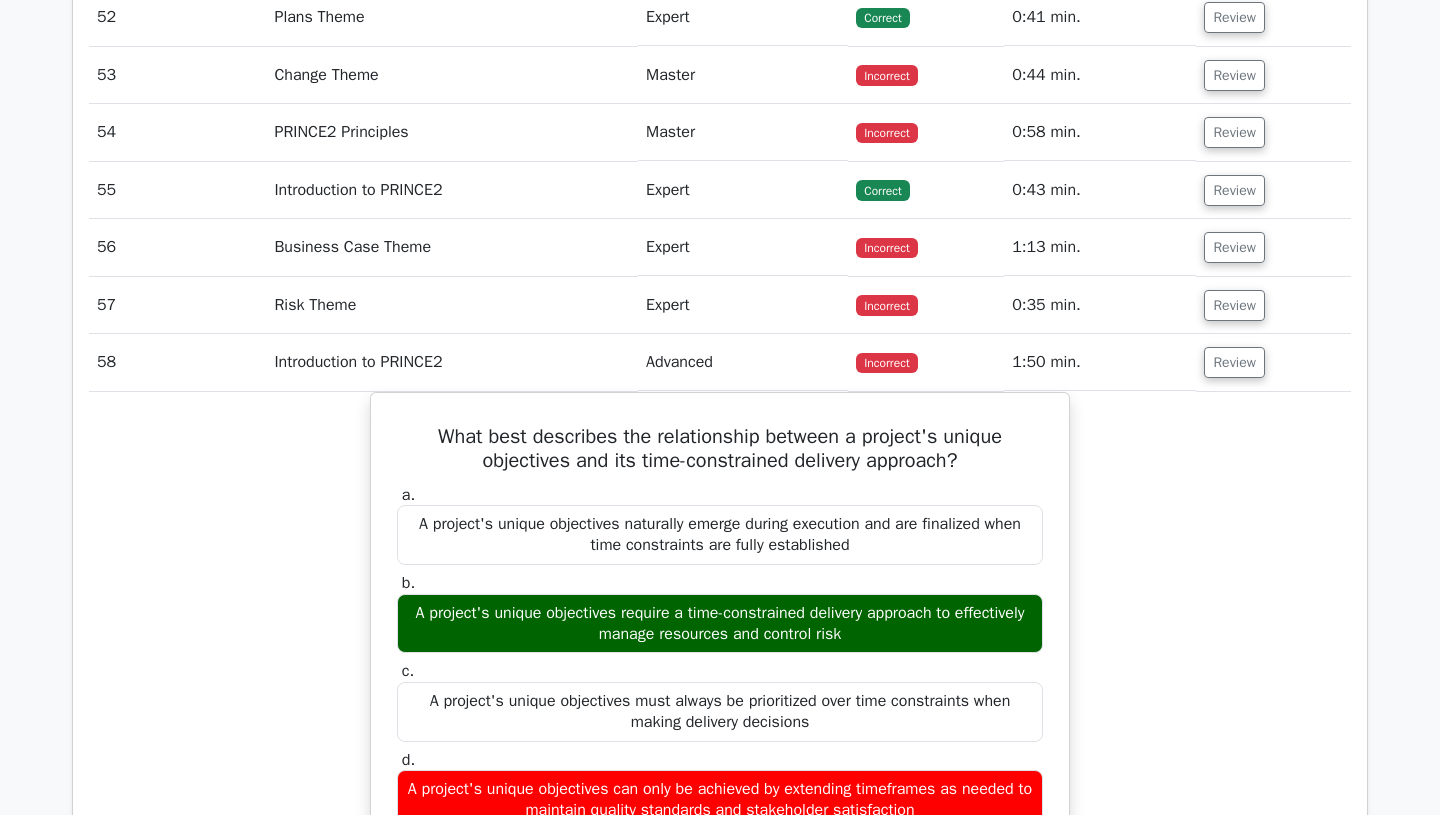 scroll, scrollTop: 5243, scrollLeft: 0, axis: vertical 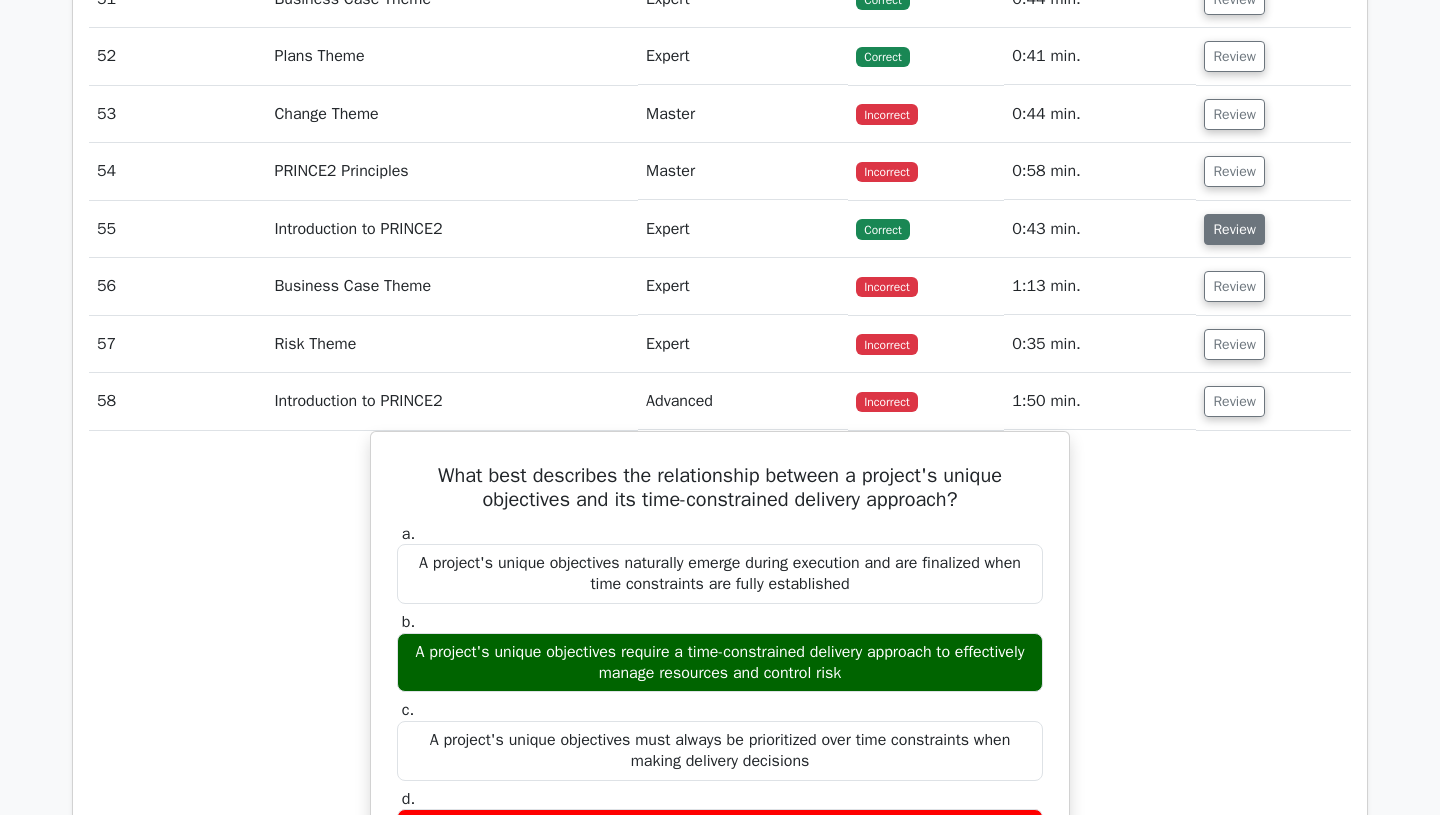 click on "Review" at bounding box center (1234, 229) 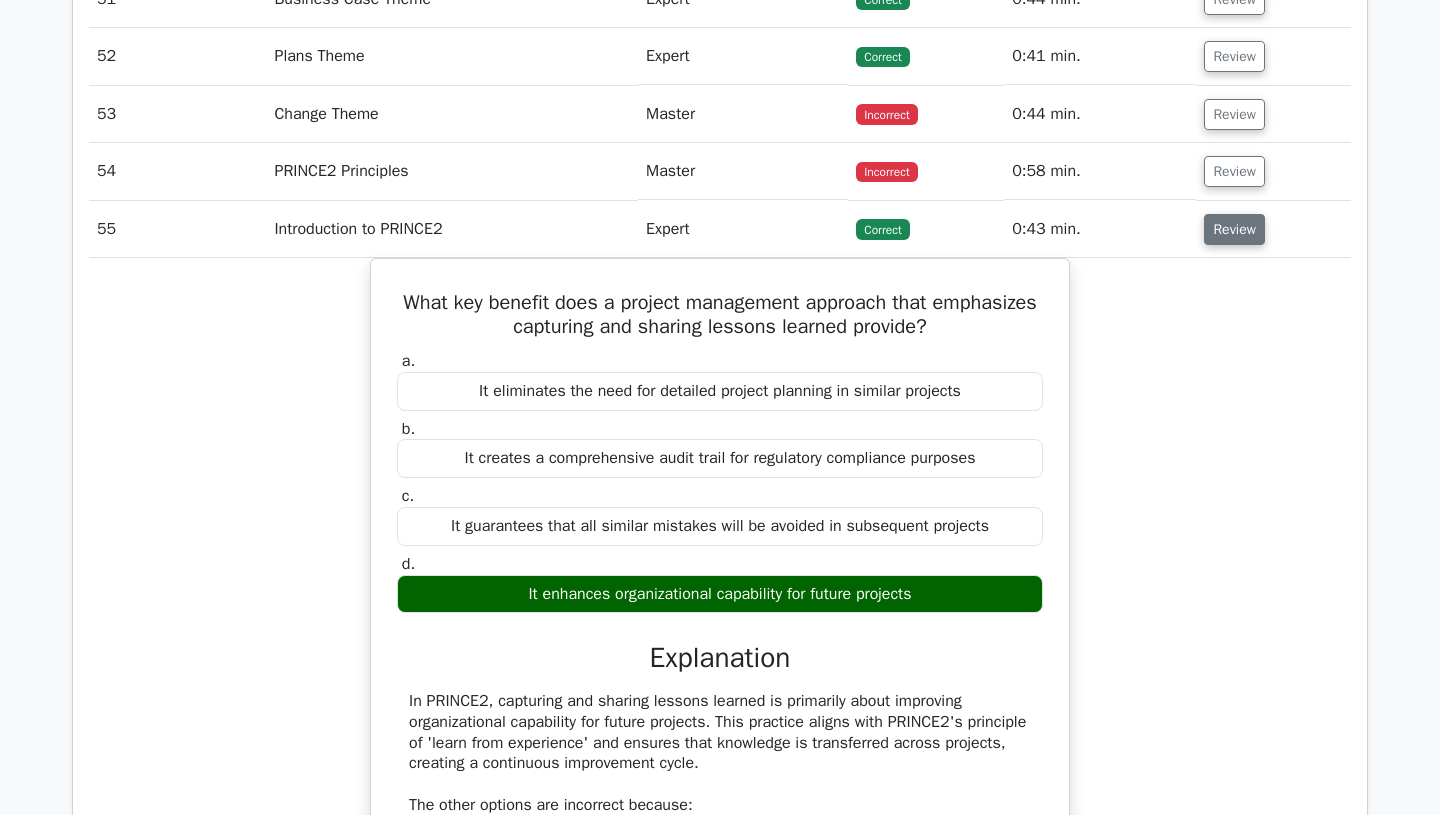 click on "Review" at bounding box center [1234, 229] 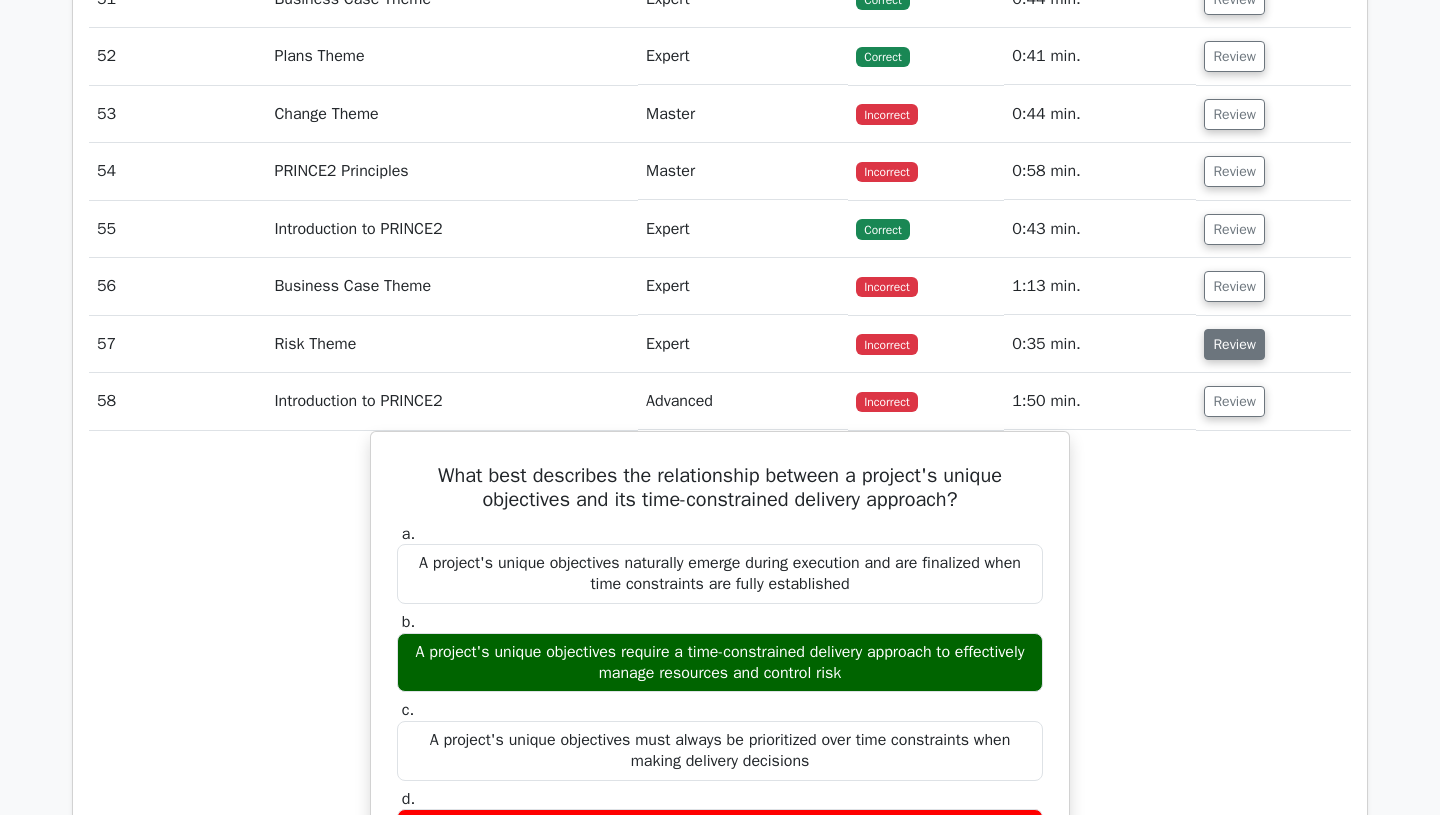 click on "Review" at bounding box center (1234, 344) 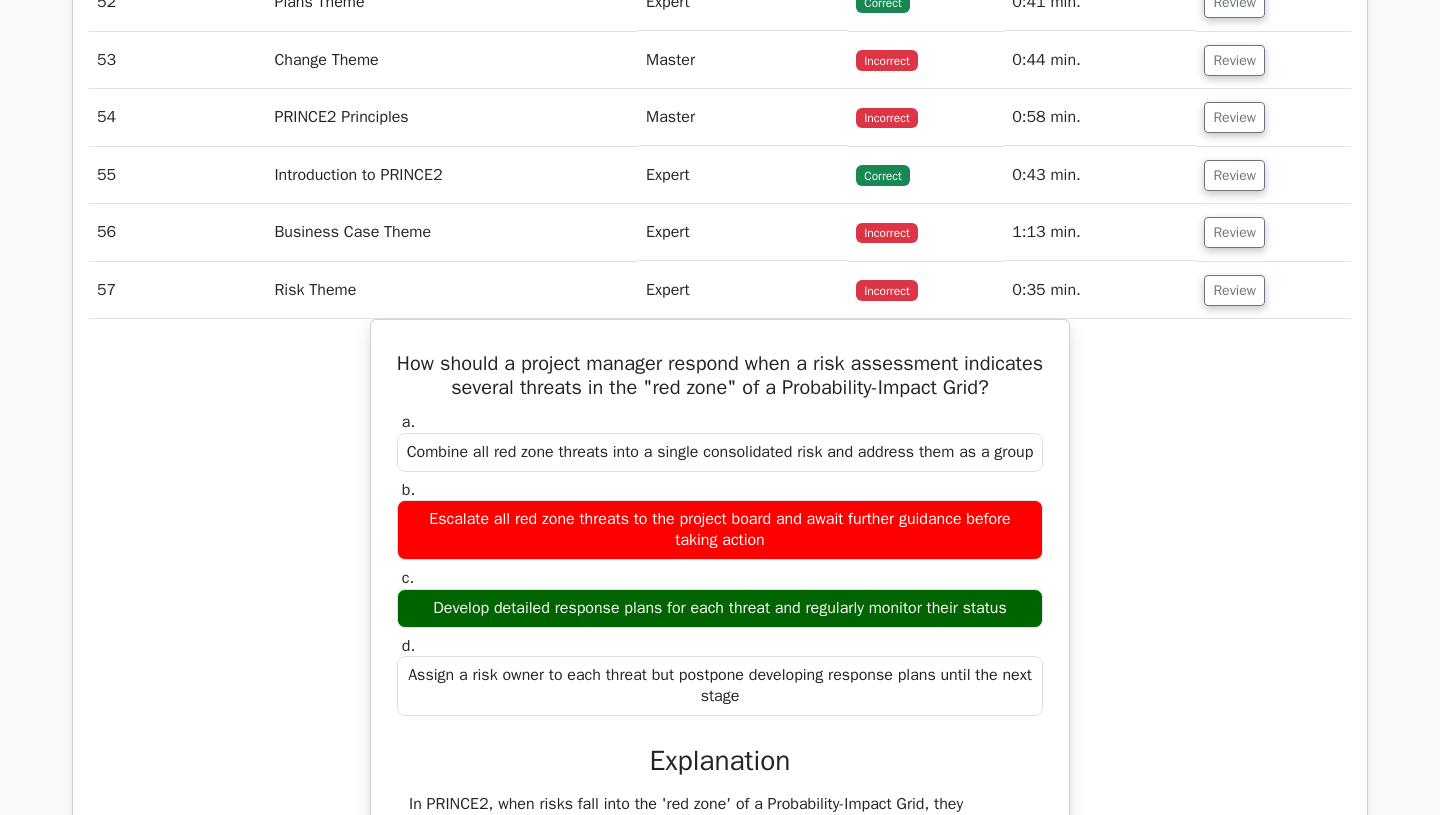 scroll, scrollTop: 5292, scrollLeft: 0, axis: vertical 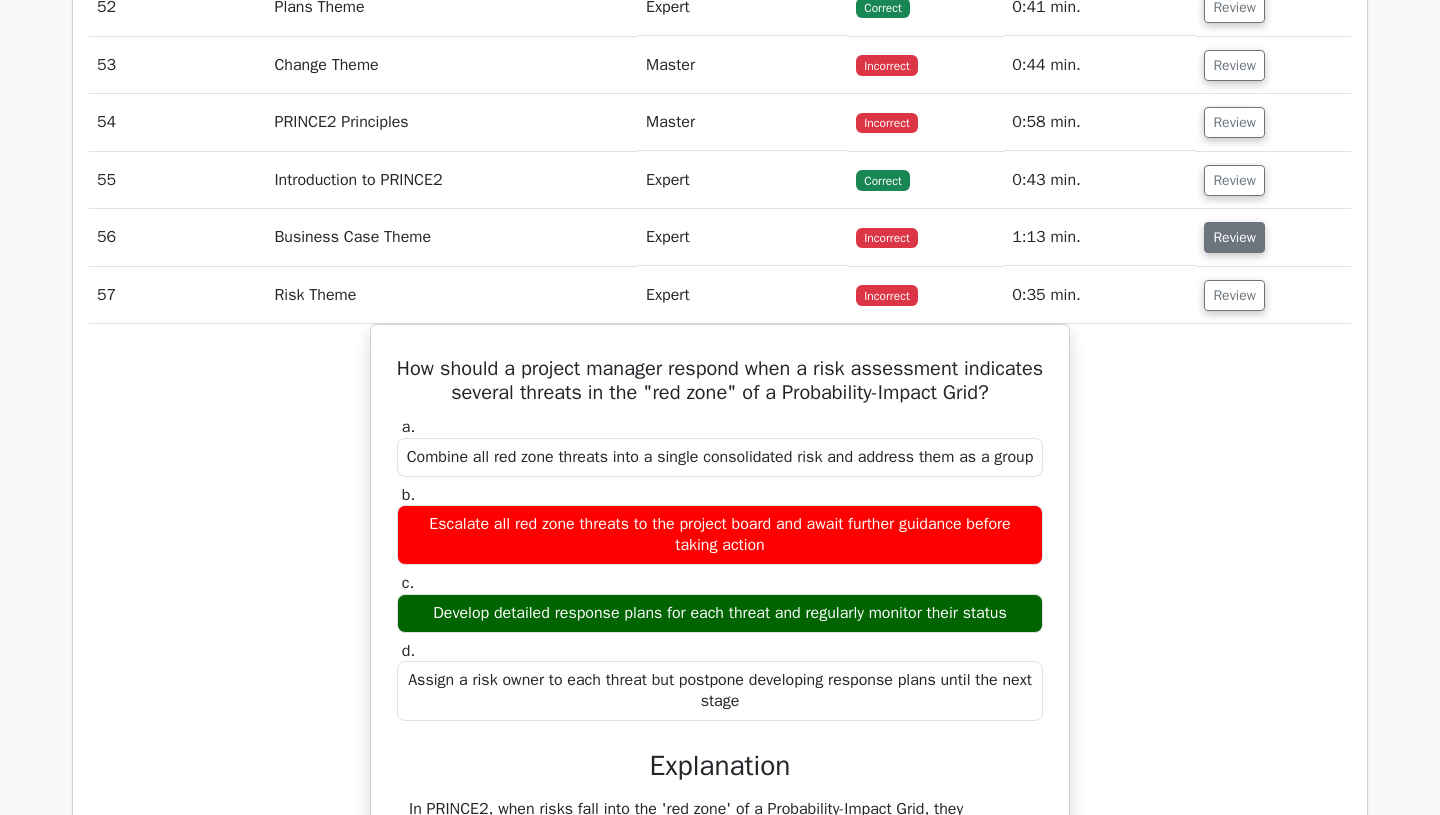 click on "Review" at bounding box center (1234, 237) 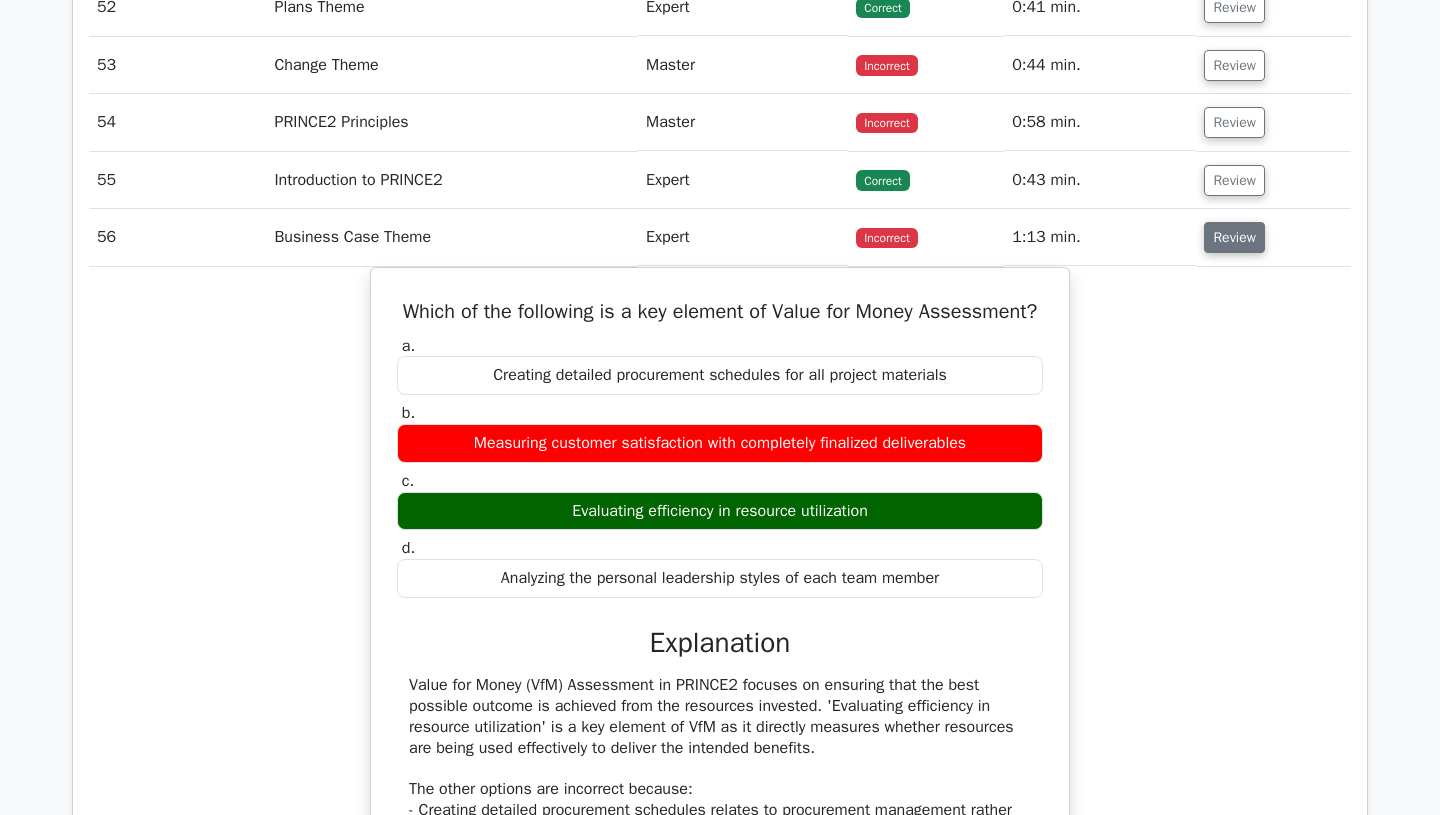 click on "Review" at bounding box center [1234, 237] 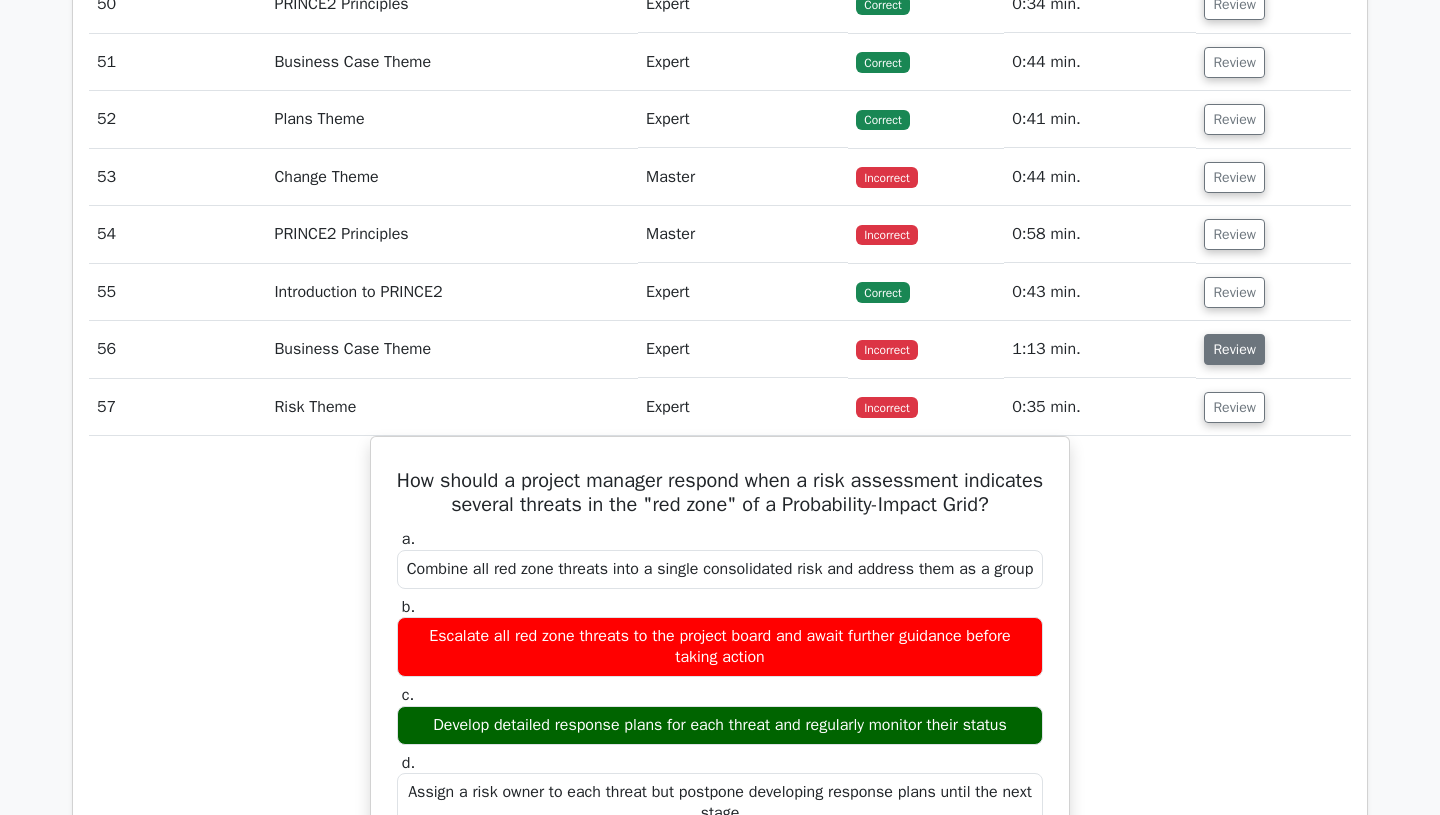 scroll, scrollTop: 5182, scrollLeft: 0, axis: vertical 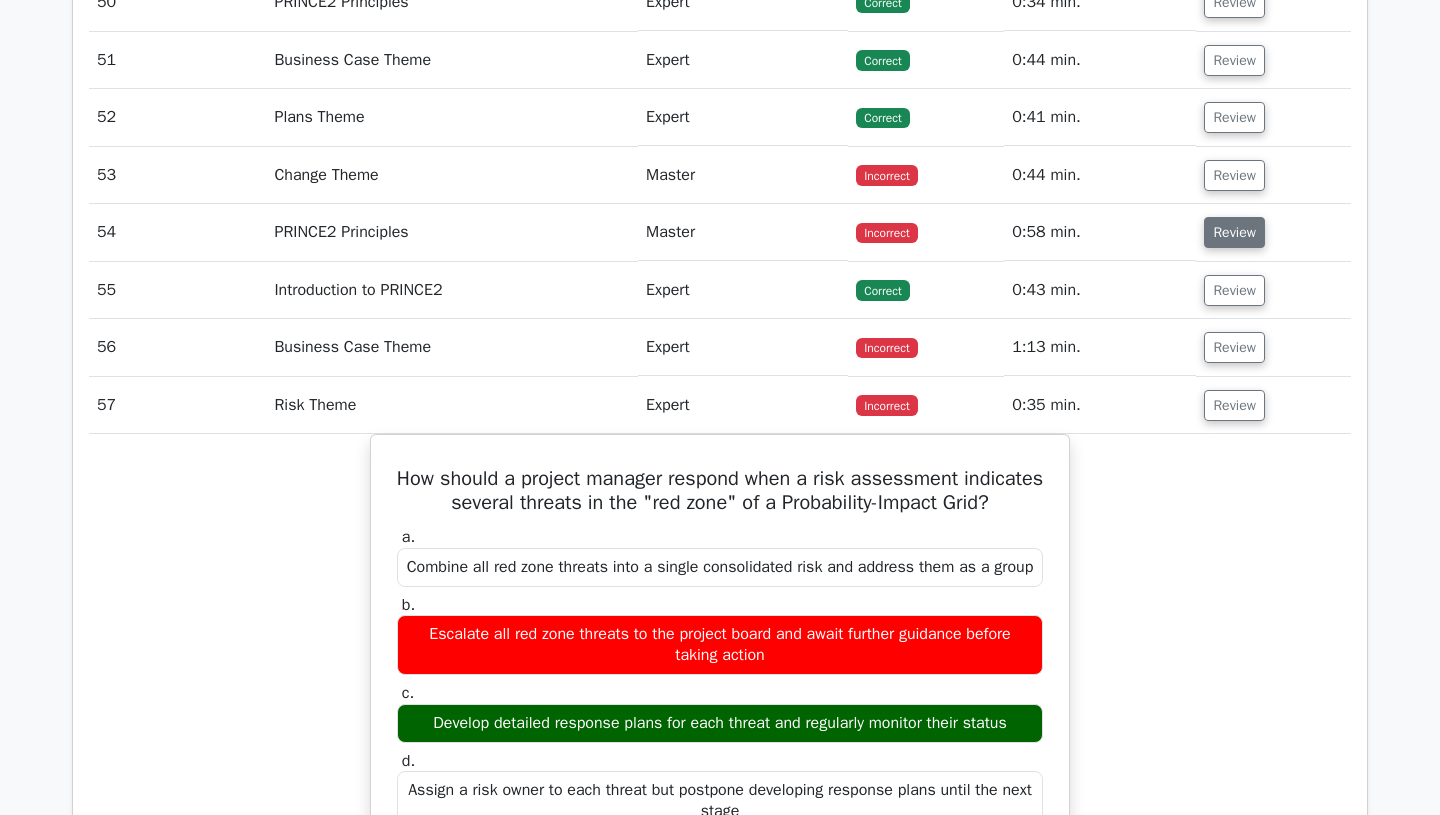 click on "Review" at bounding box center [1234, 232] 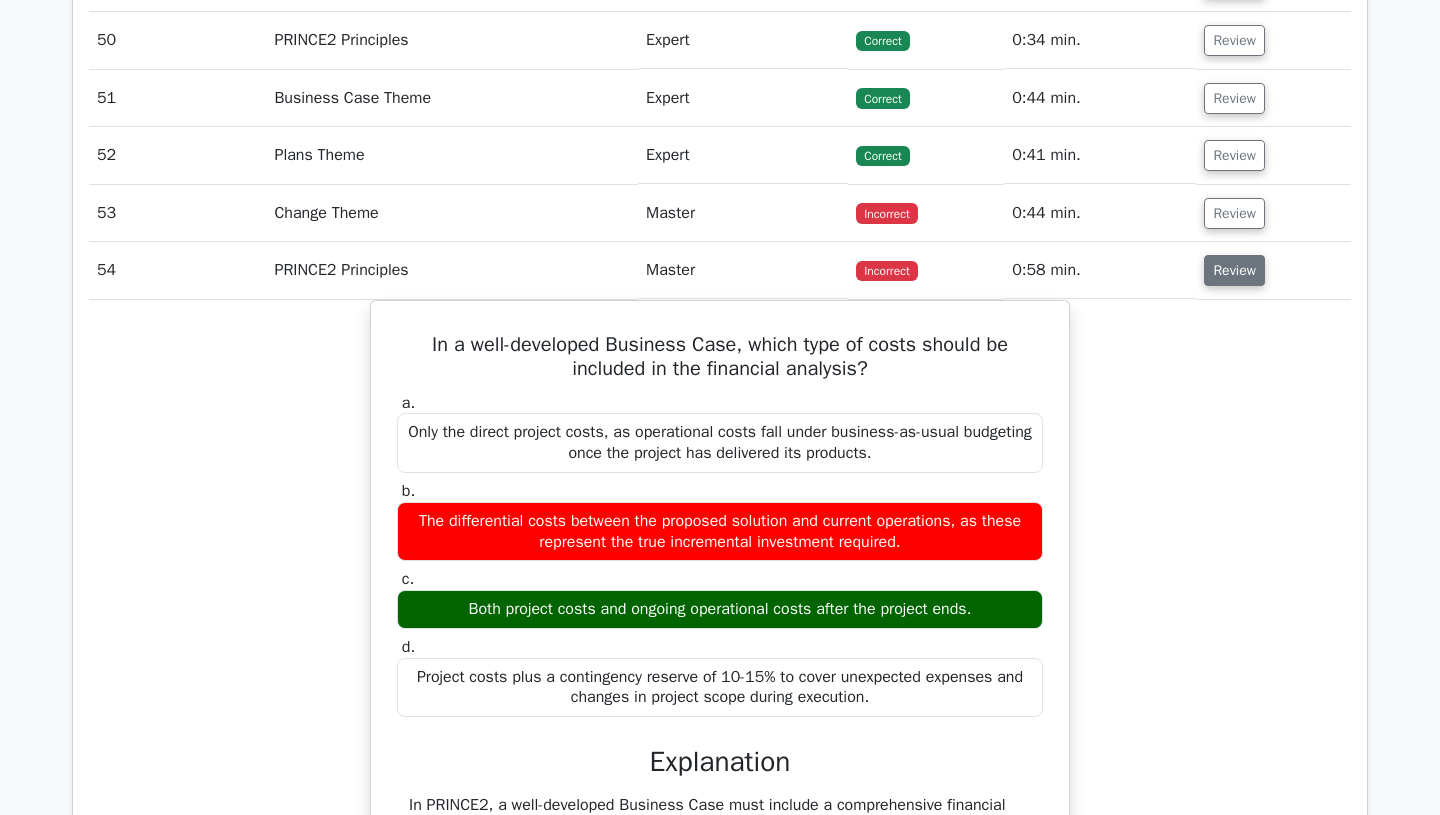 scroll, scrollTop: 5143, scrollLeft: 0, axis: vertical 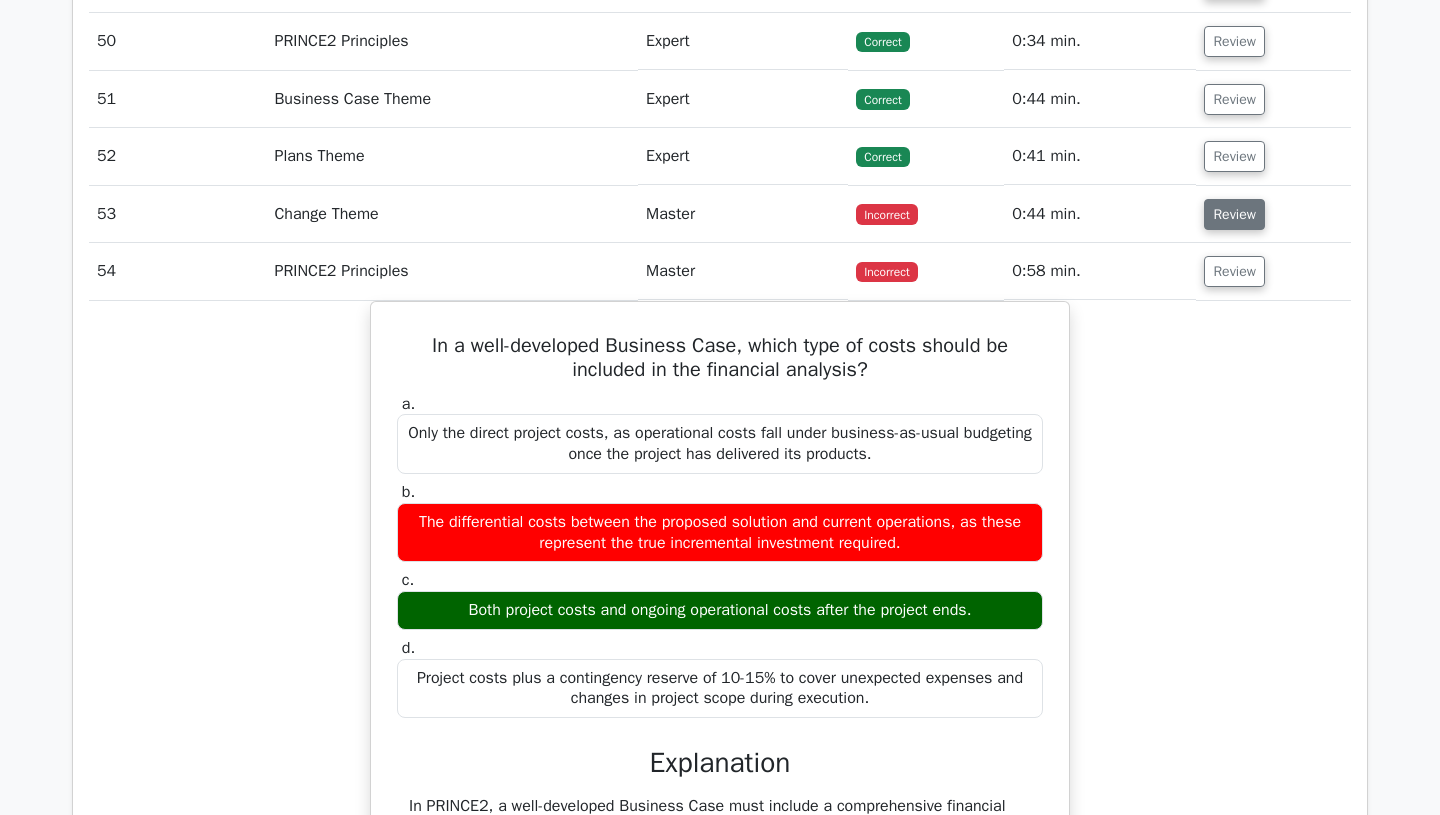 click on "Review" at bounding box center [1234, 214] 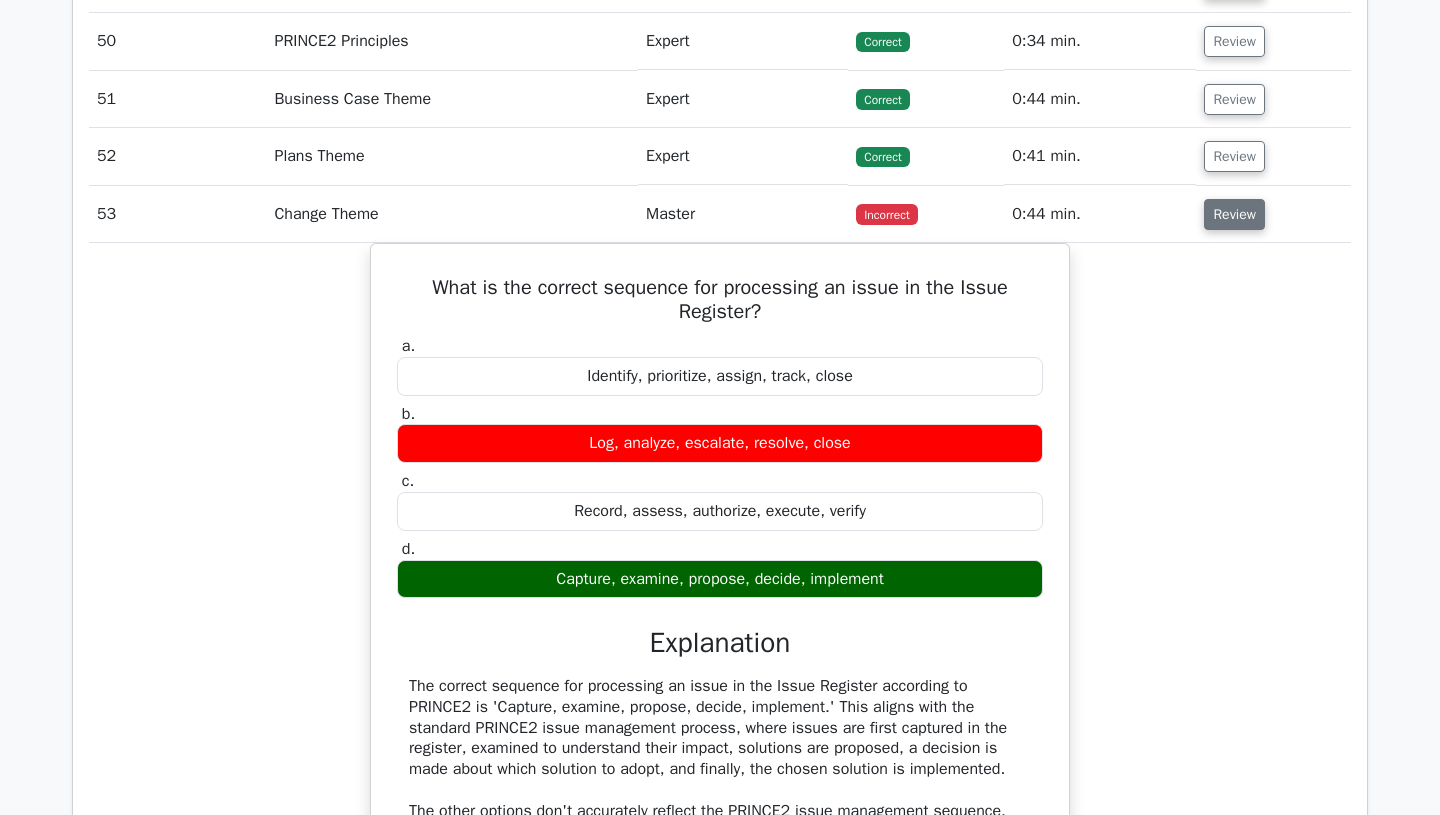click on "Review" at bounding box center [1234, 214] 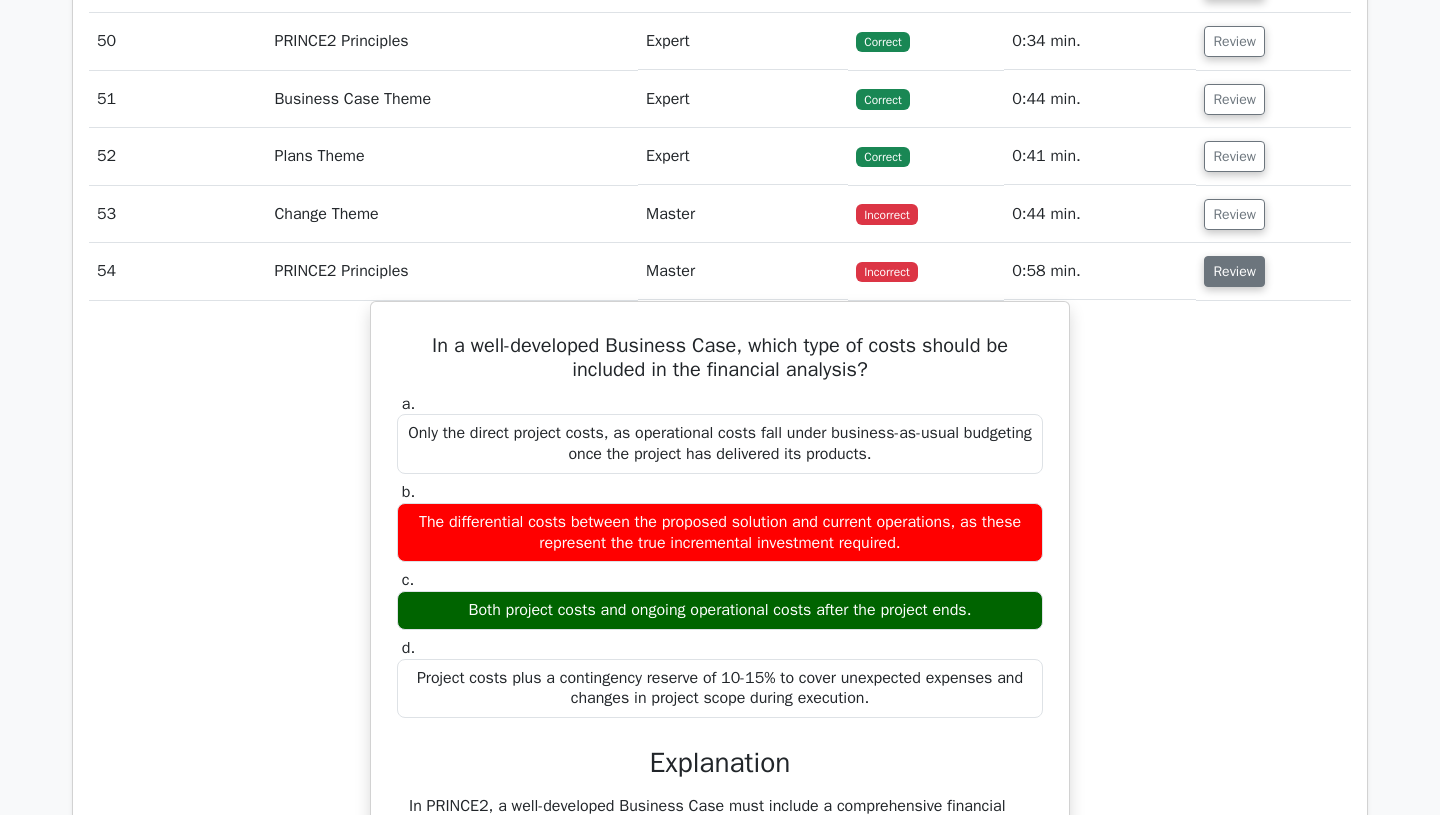 click on "Review" at bounding box center (1234, 271) 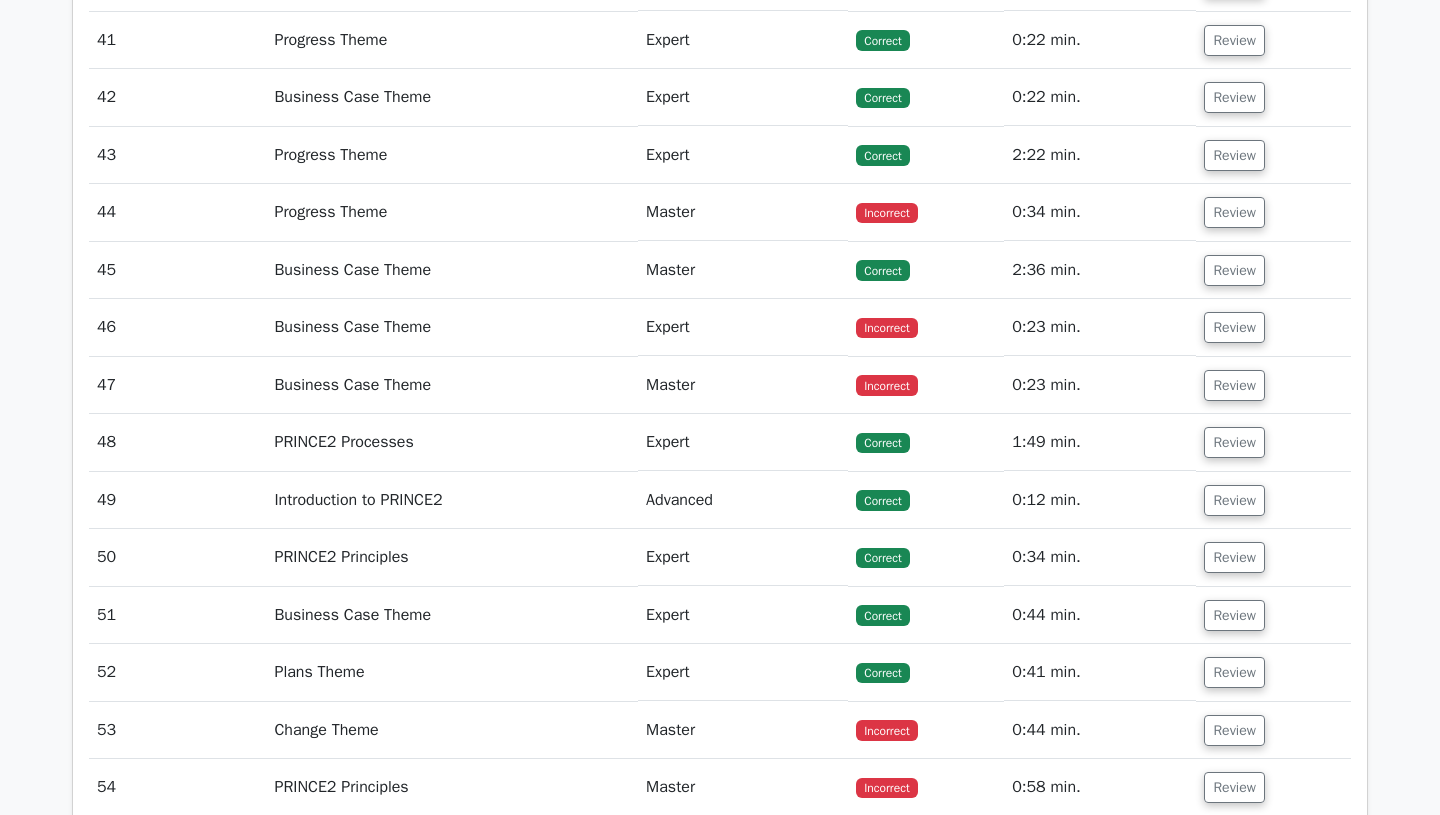 scroll, scrollTop: 4612, scrollLeft: 0, axis: vertical 